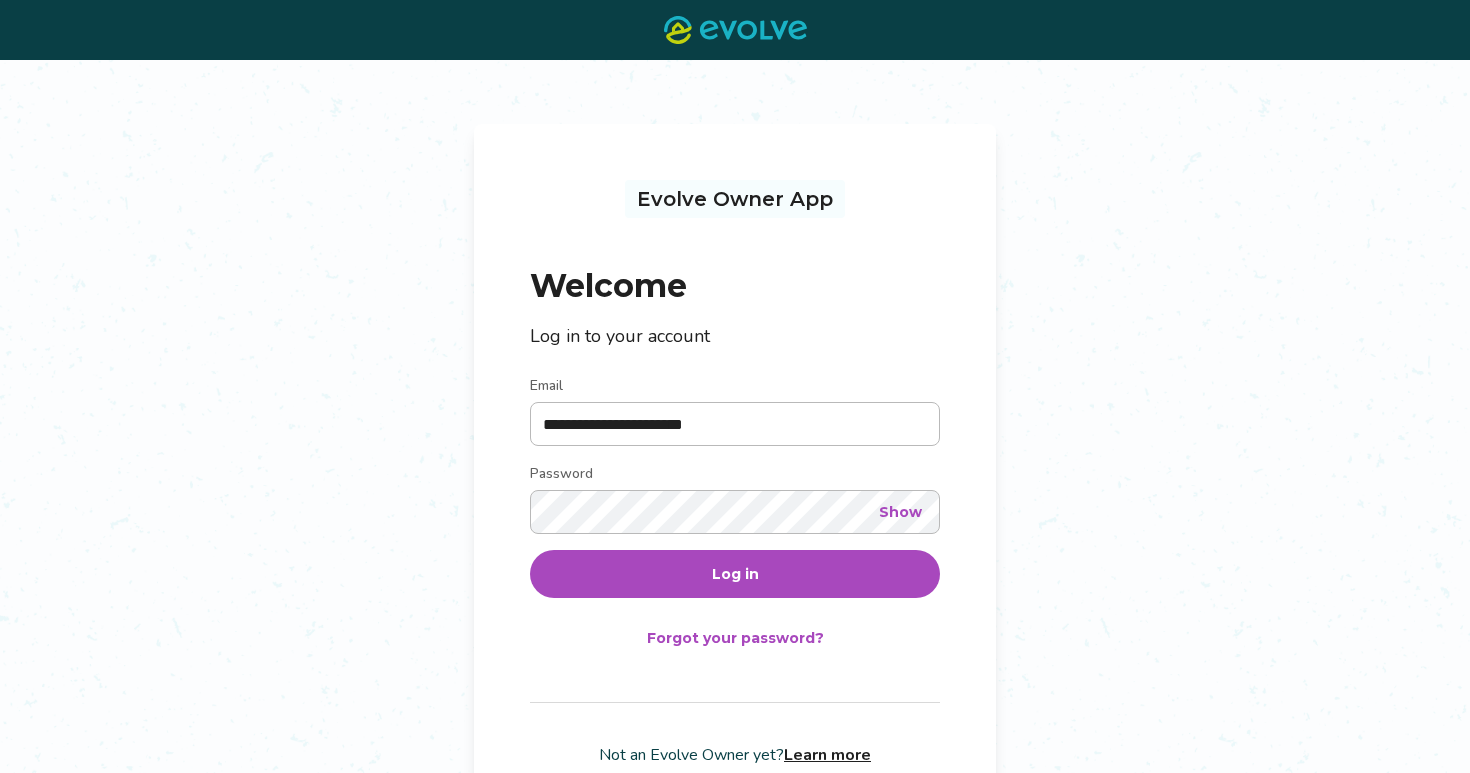 scroll, scrollTop: 0, scrollLeft: 0, axis: both 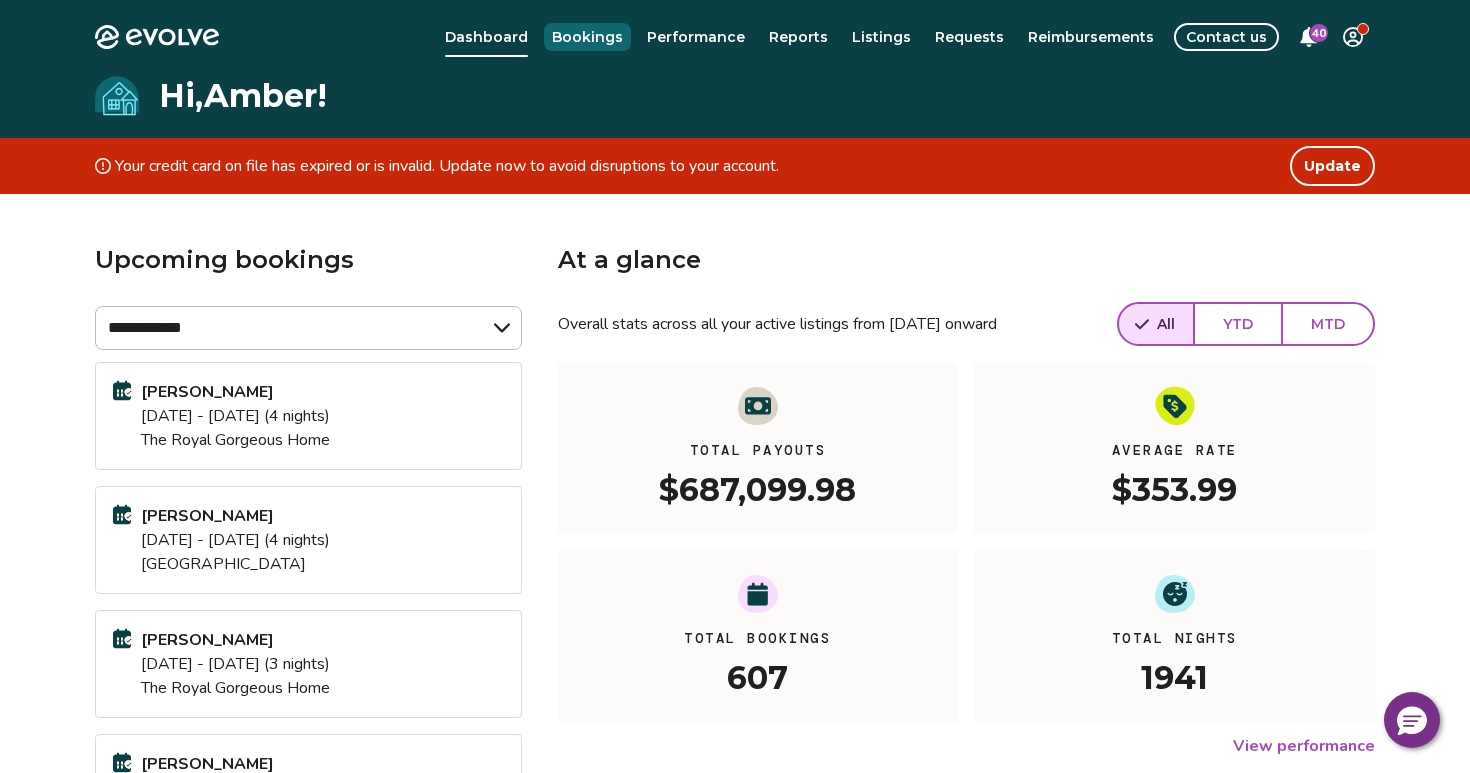 click on "Bookings" at bounding box center [587, 37] 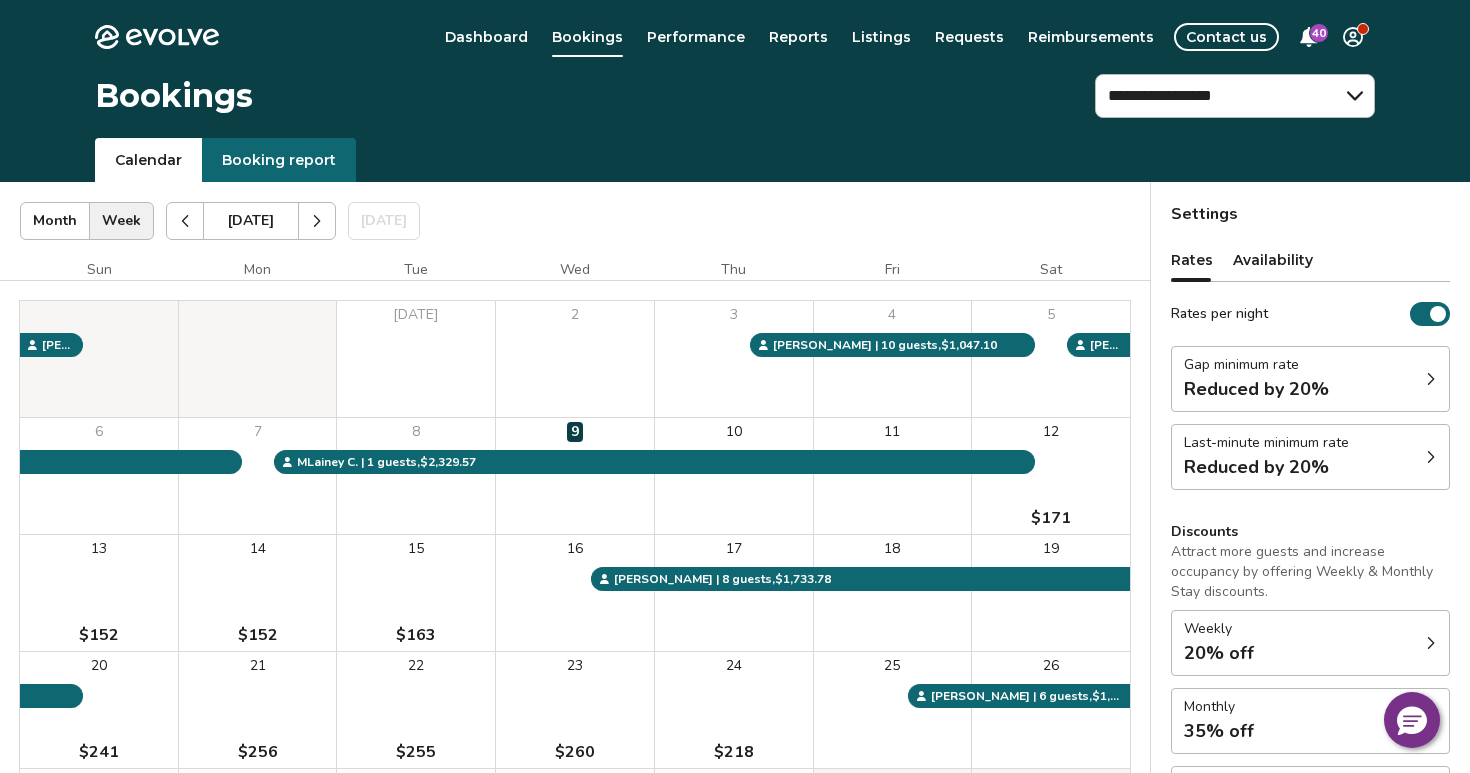 click at bounding box center (185, 221) 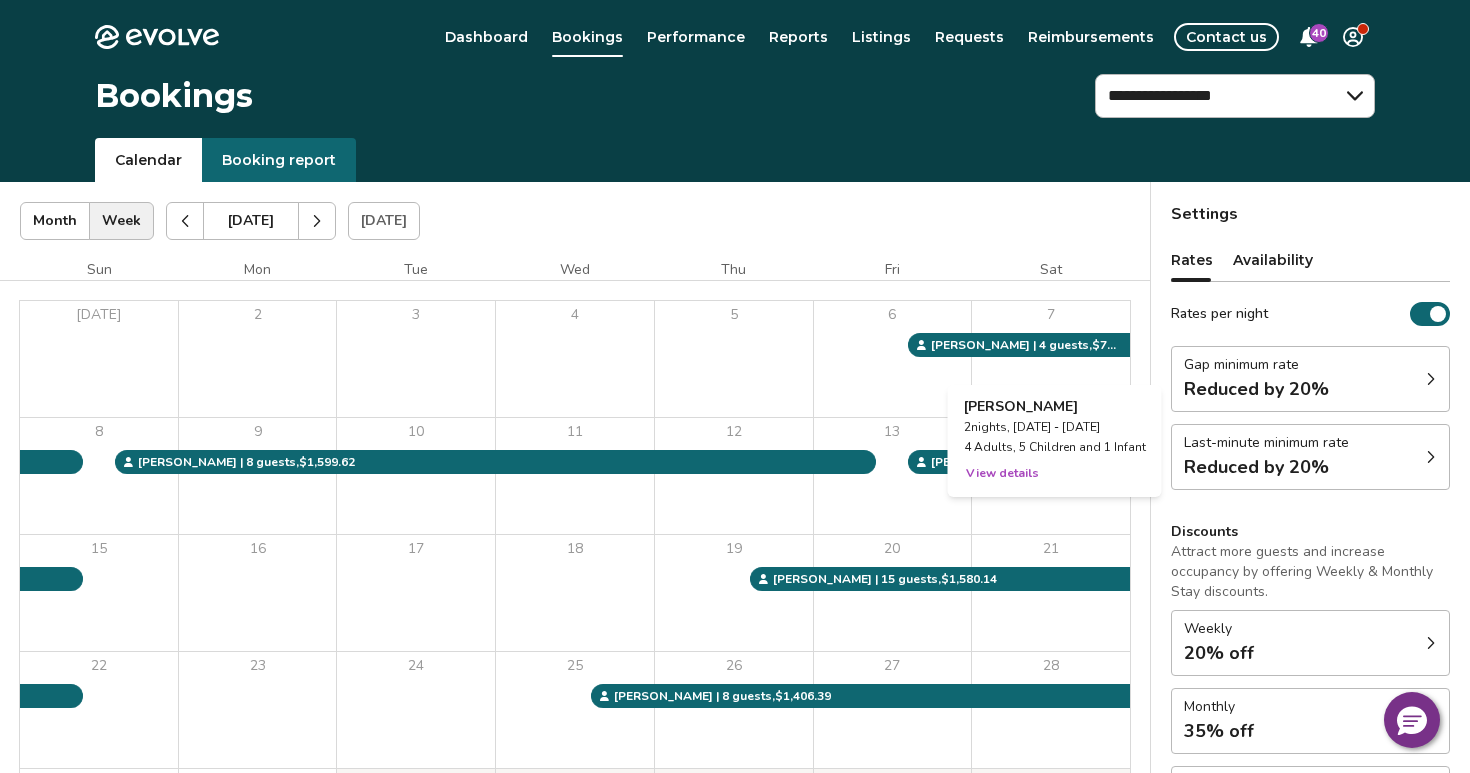 click on "View details" at bounding box center (1002, 473) 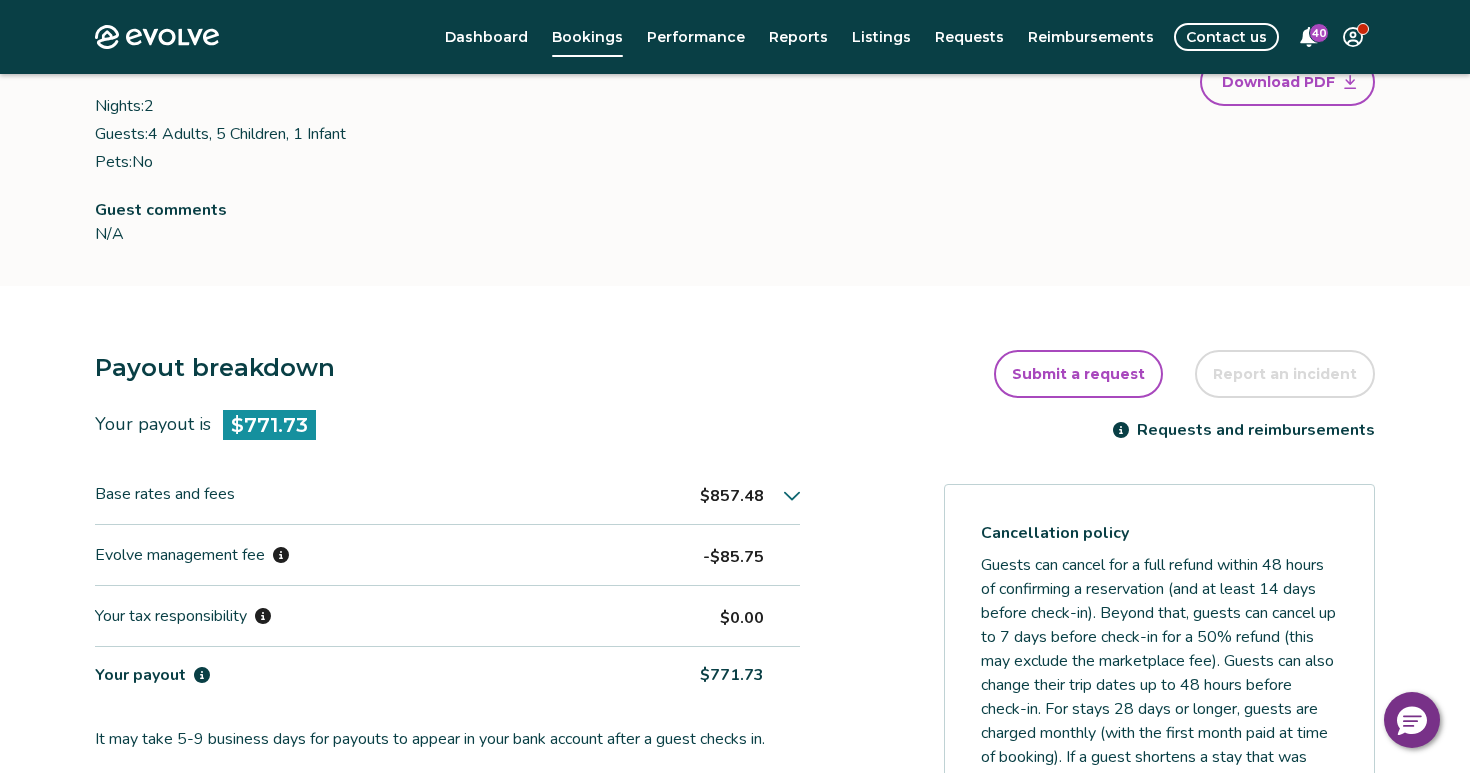scroll, scrollTop: 297, scrollLeft: 0, axis: vertical 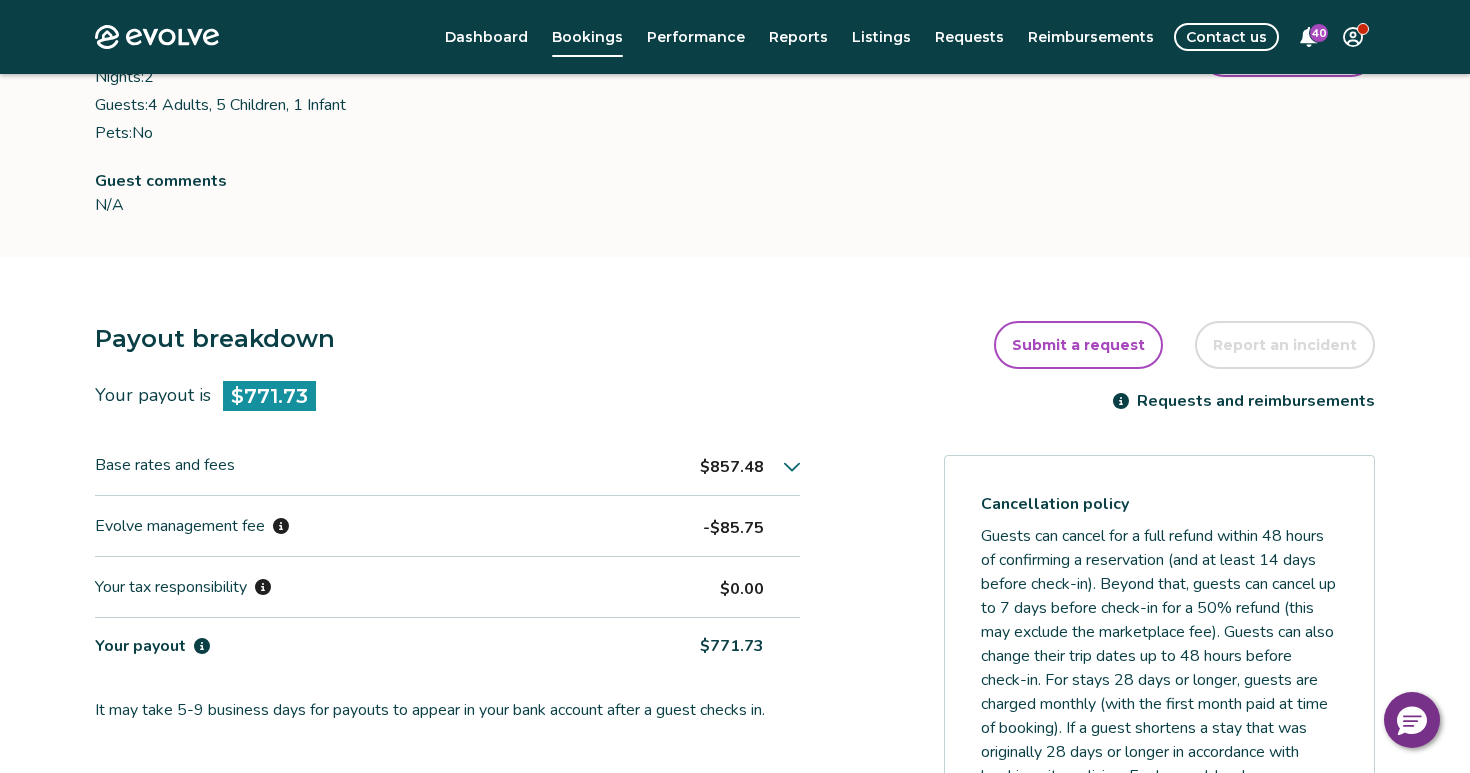 click 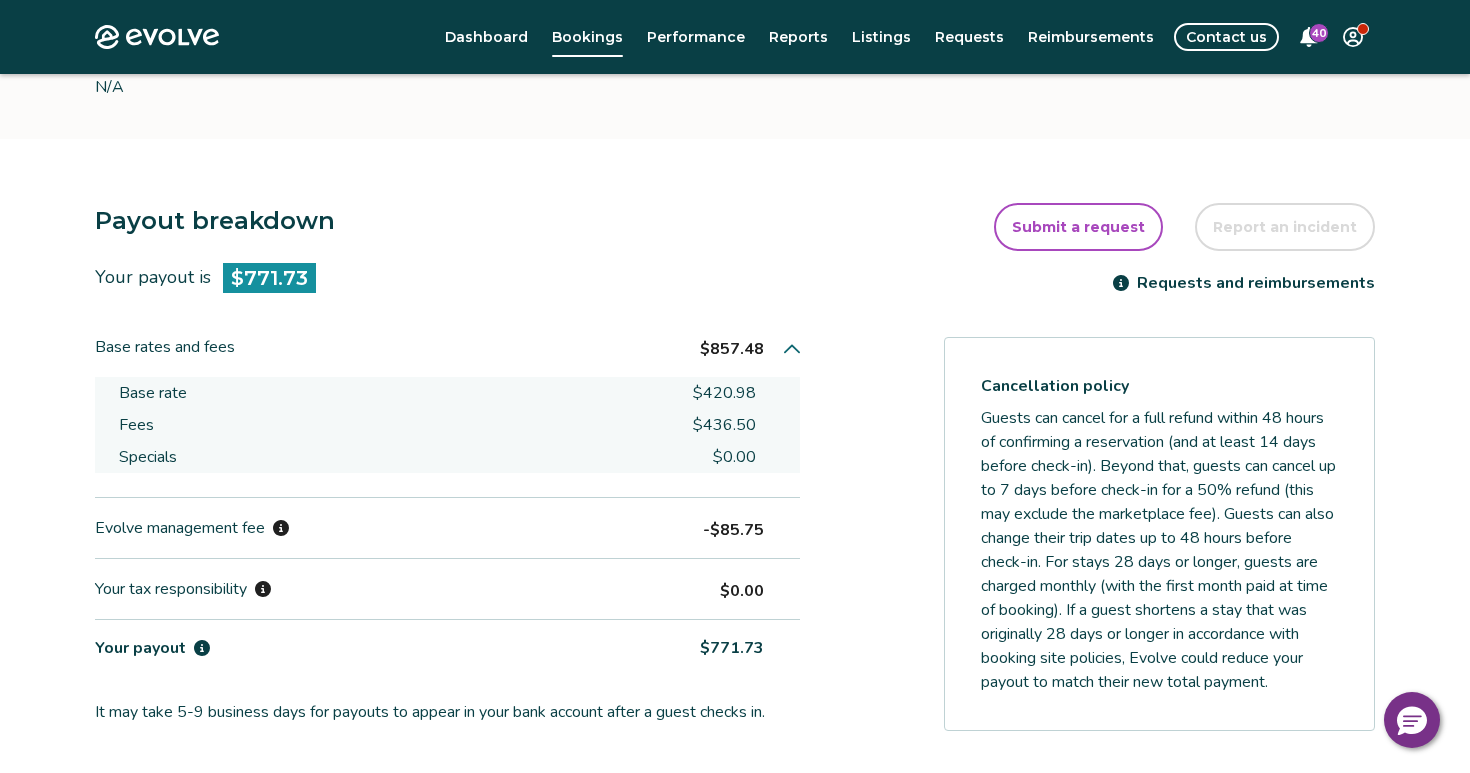 scroll, scrollTop: 427, scrollLeft: 0, axis: vertical 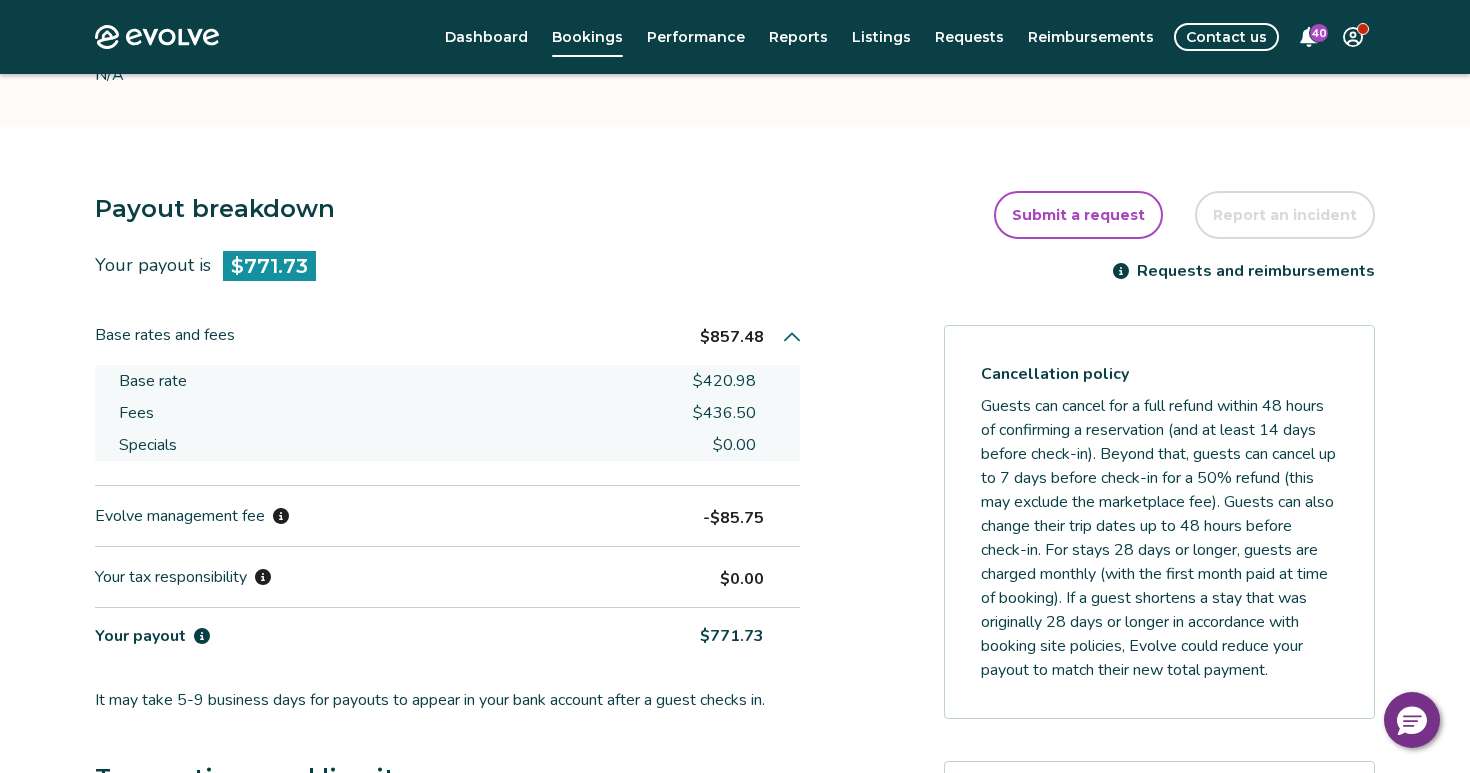 type 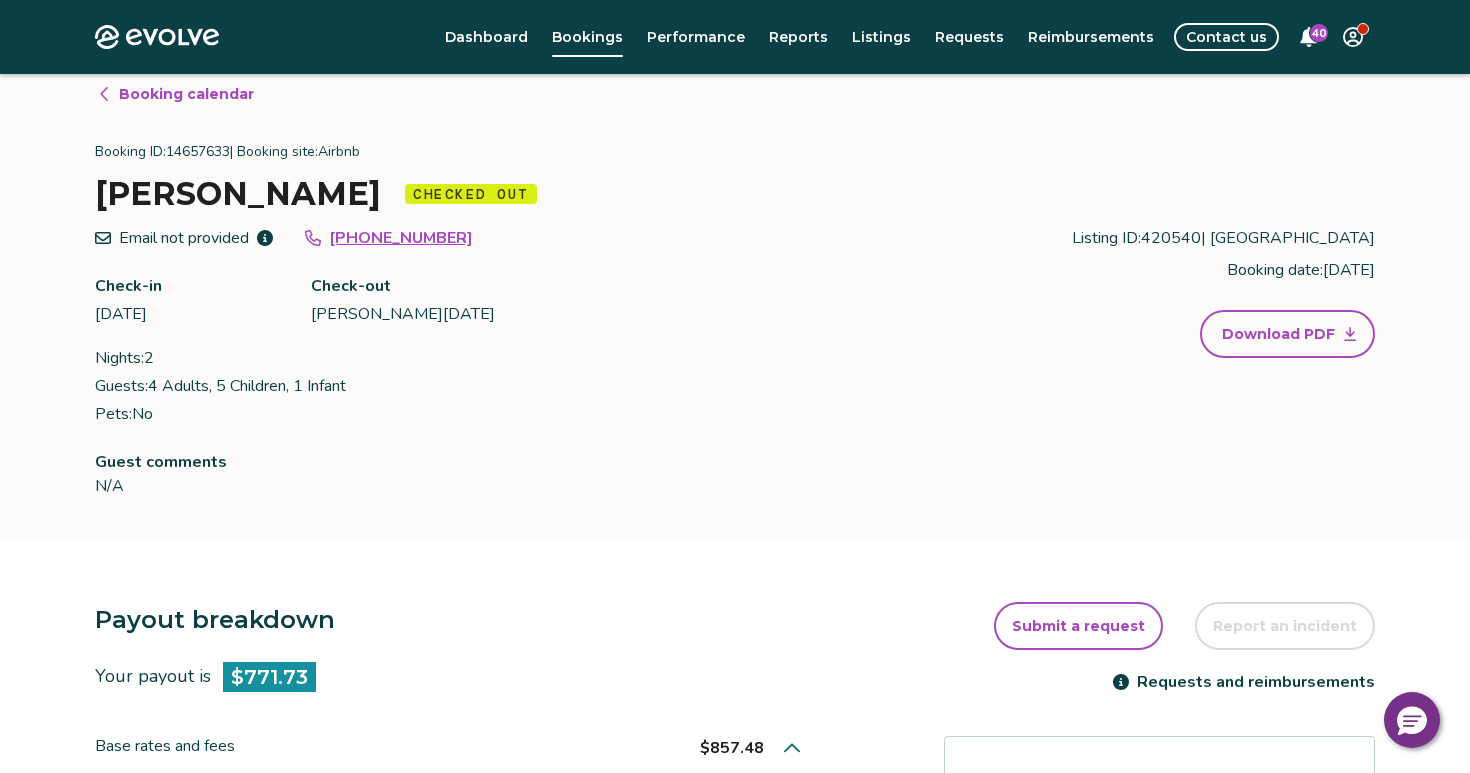 scroll, scrollTop: 0, scrollLeft: 0, axis: both 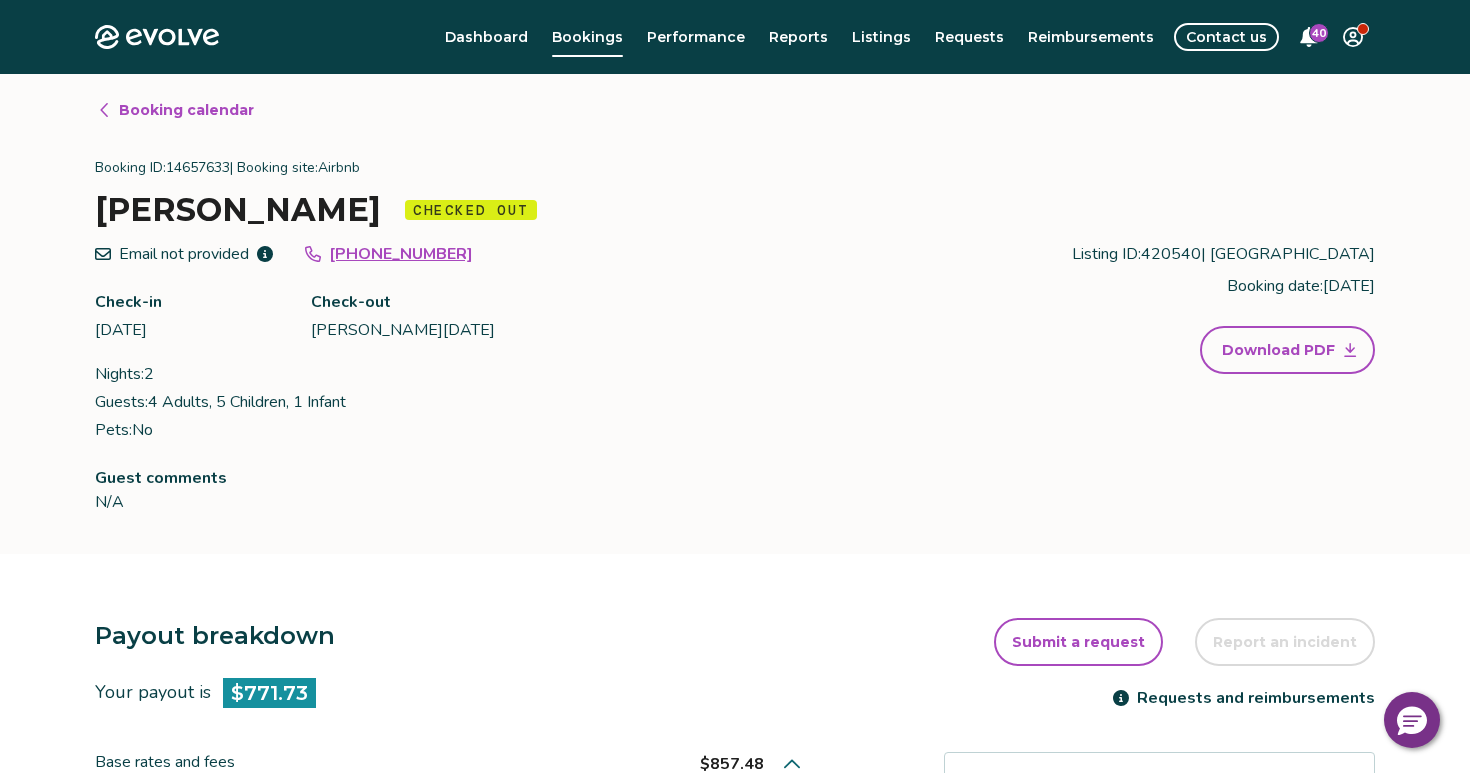 click on "Booking calendar" at bounding box center [186, 110] 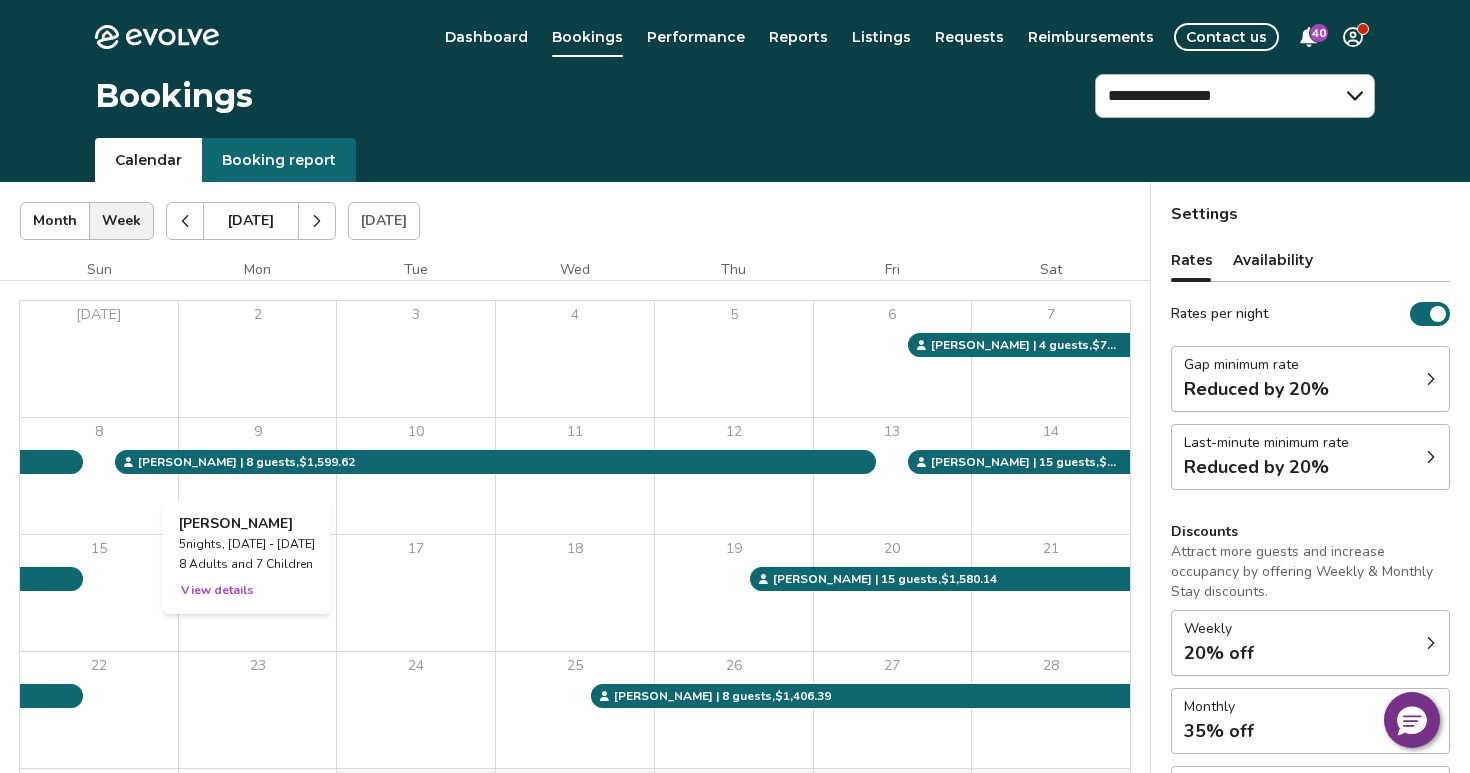 click on "View details" at bounding box center (217, 590) 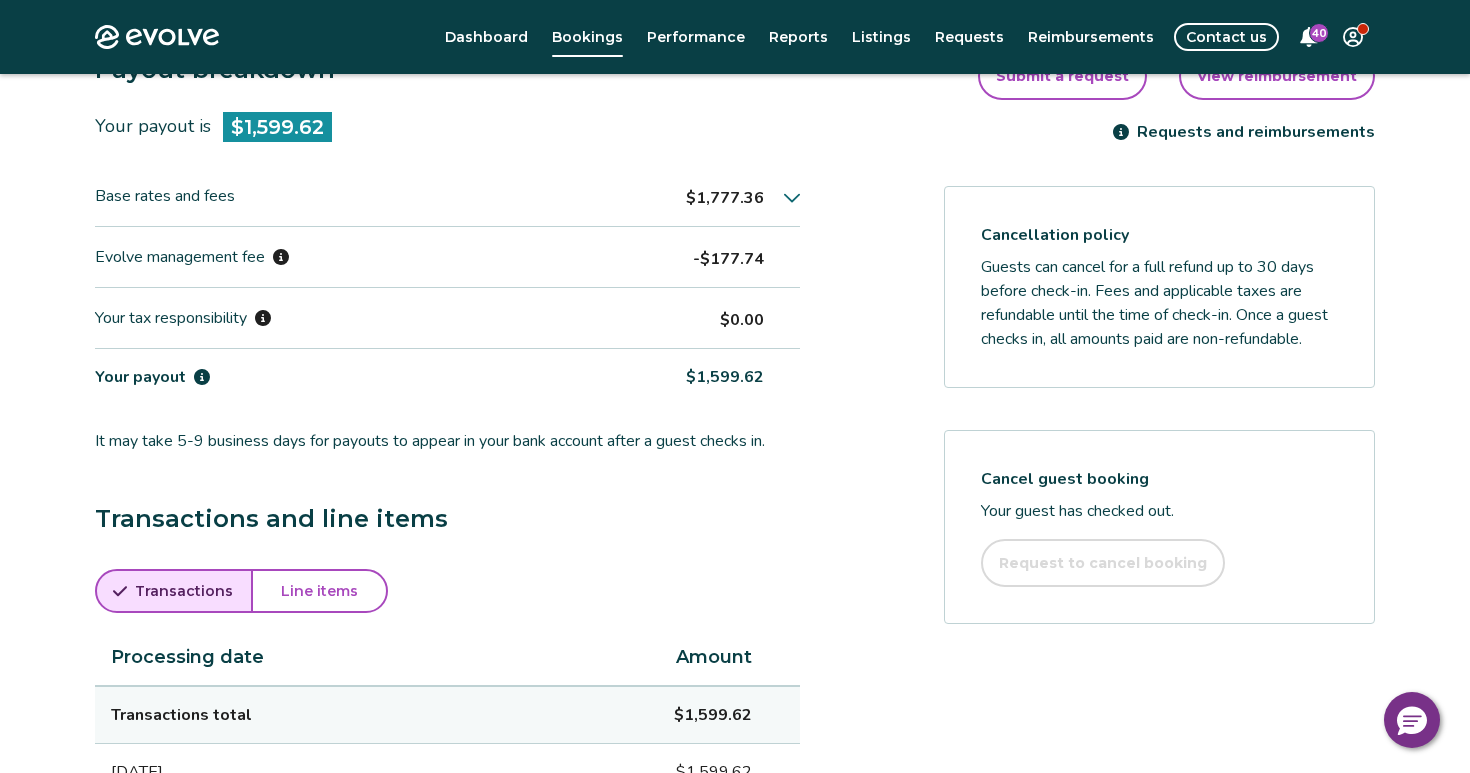 scroll, scrollTop: 567, scrollLeft: 0, axis: vertical 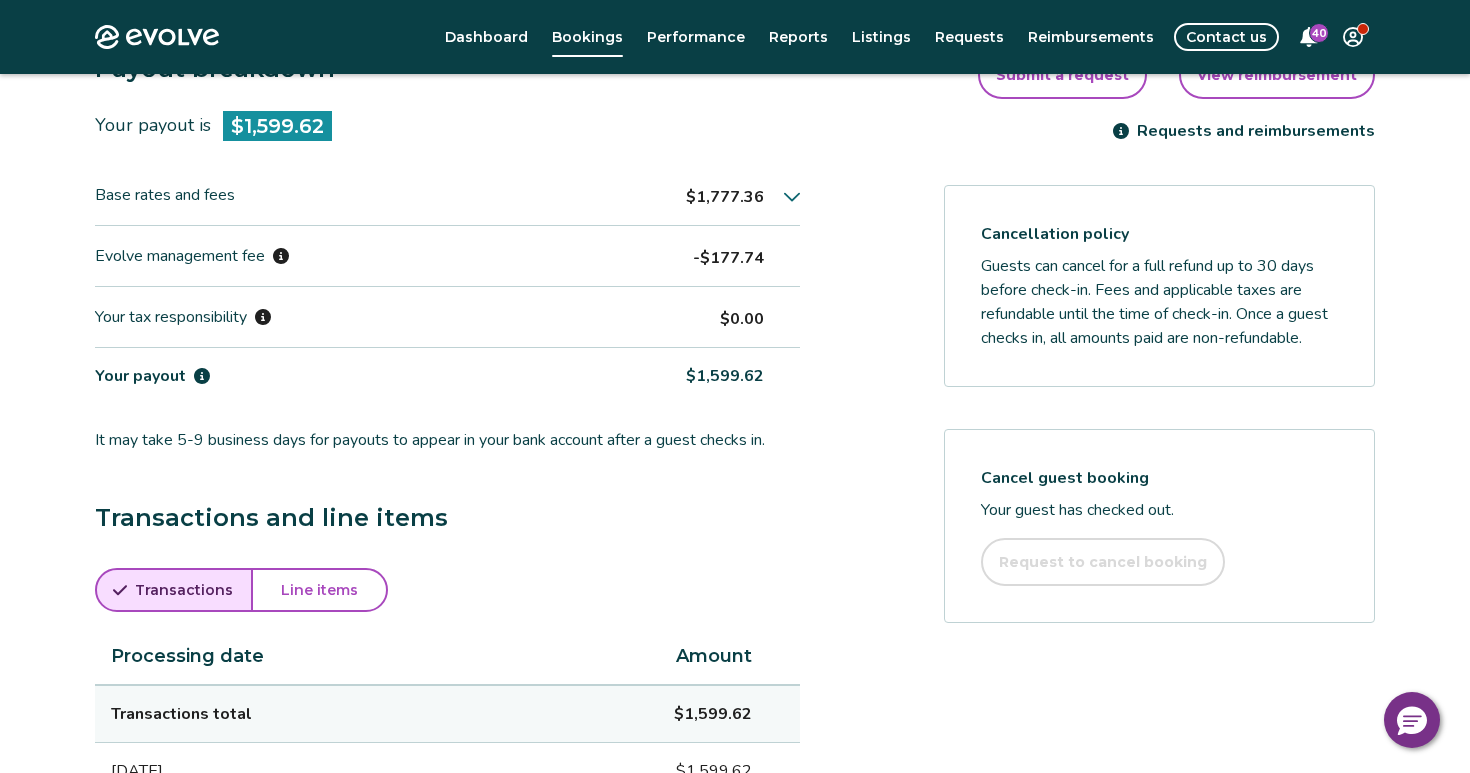 click on "$1,777.36" at bounding box center (743, 195) 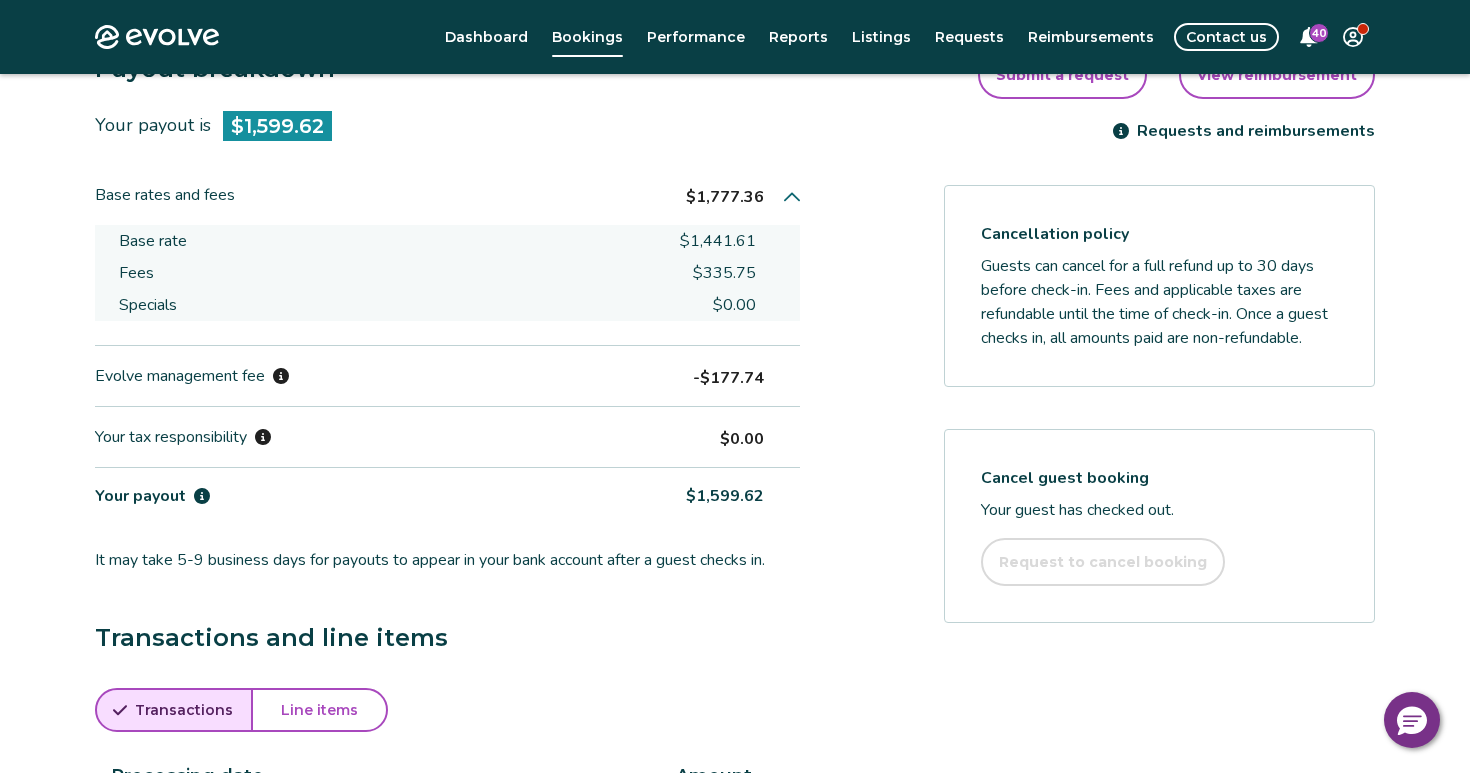 type 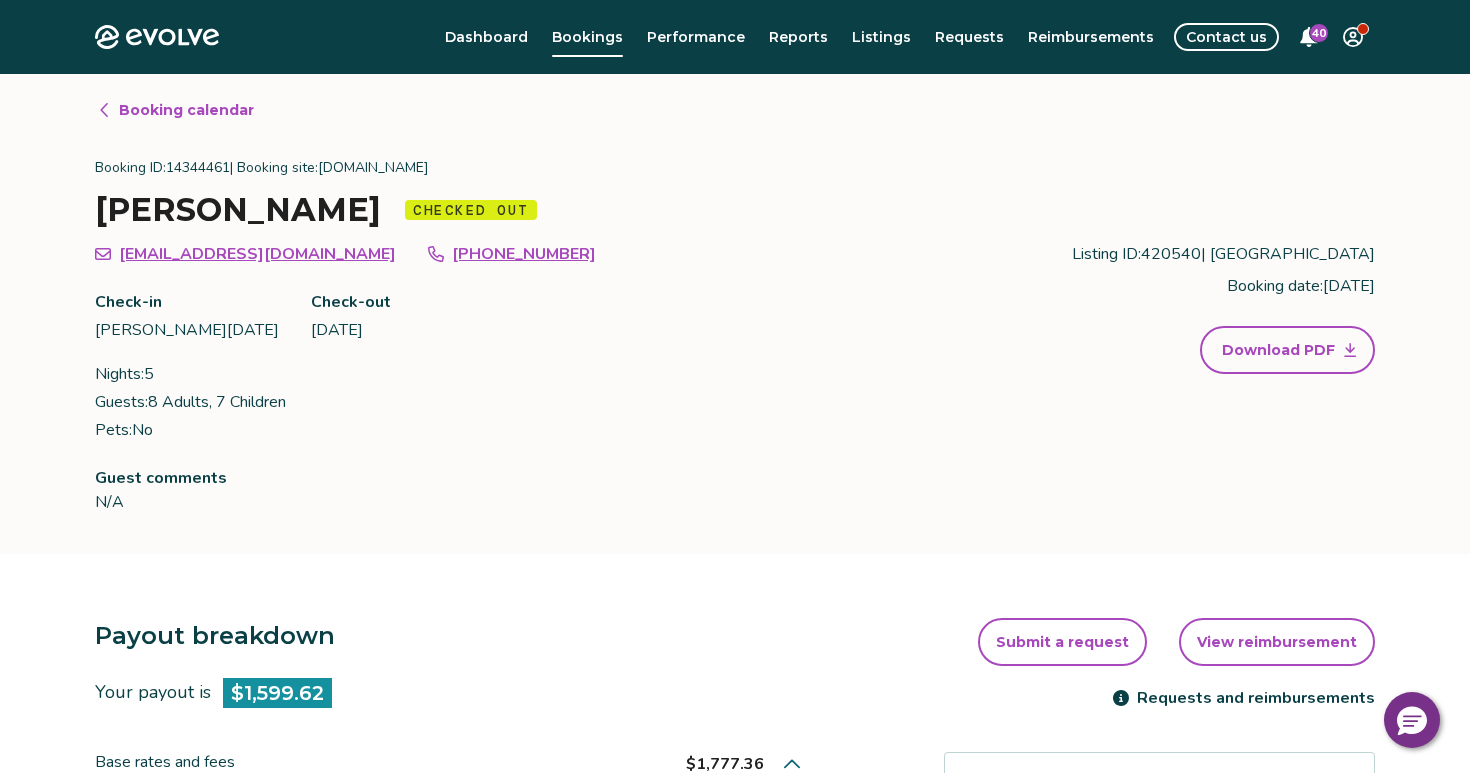 click on "Booking calendar" at bounding box center (186, 110) 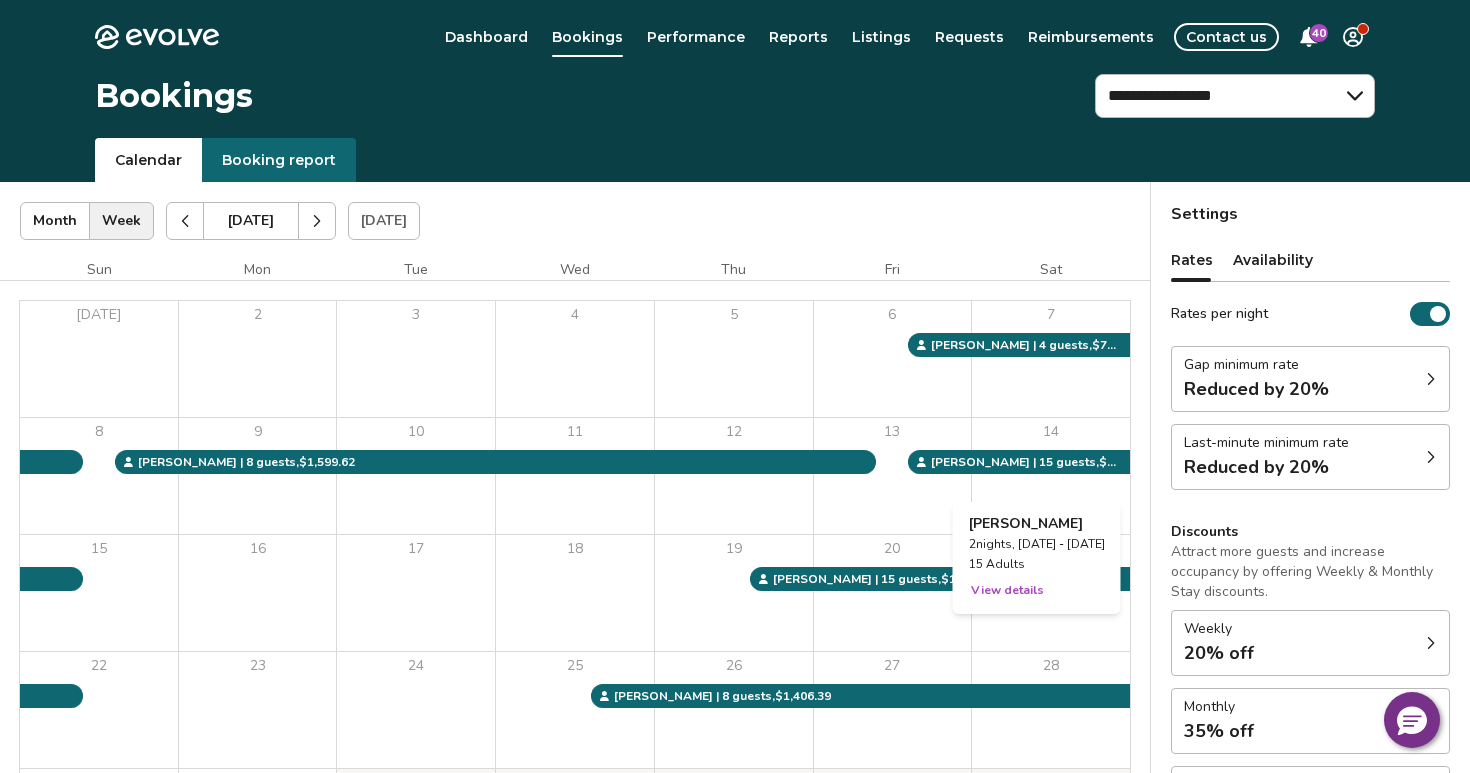 click on "14" at bounding box center [1051, 476] 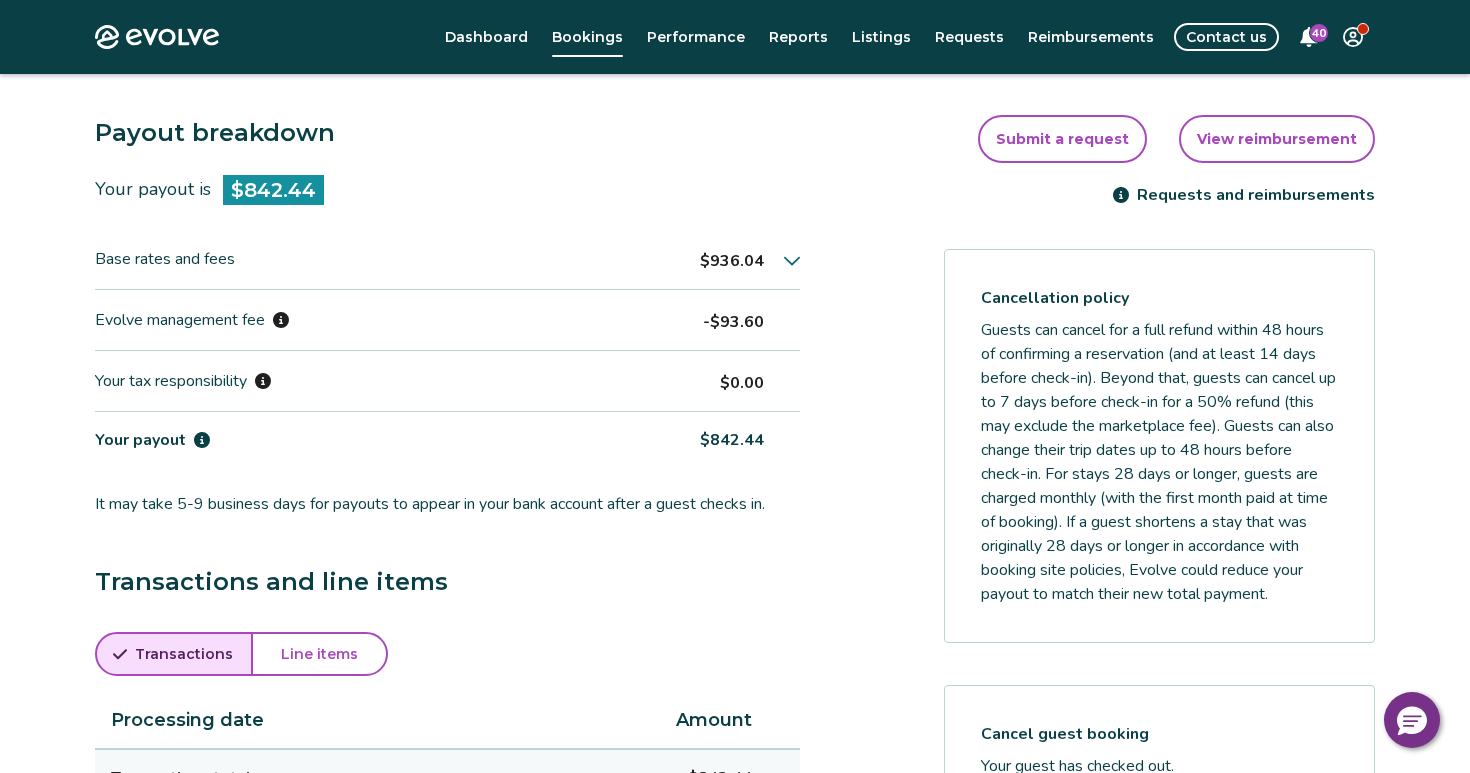 scroll, scrollTop: 512, scrollLeft: 0, axis: vertical 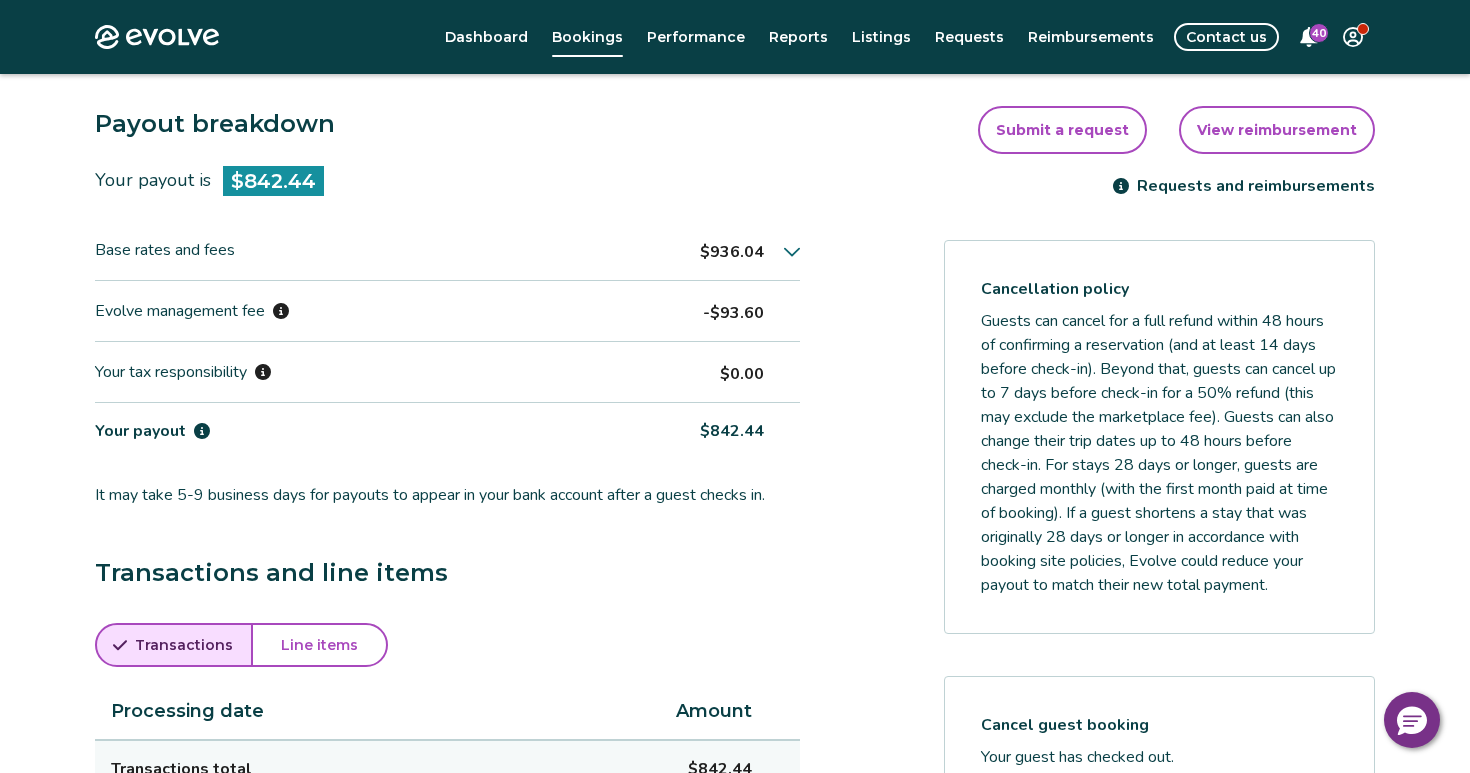 click on "$936.04" at bounding box center [750, 250] 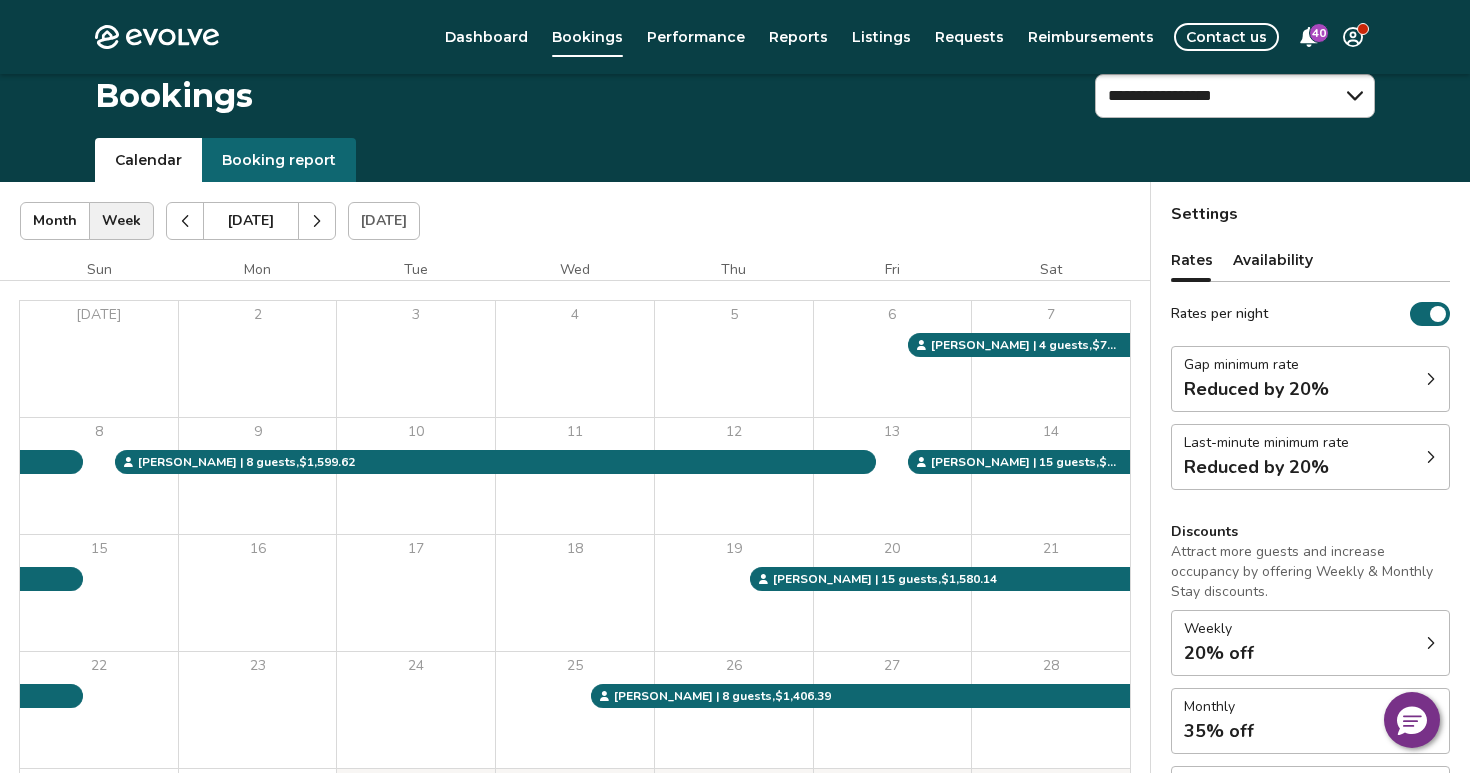 scroll, scrollTop: 158, scrollLeft: 0, axis: vertical 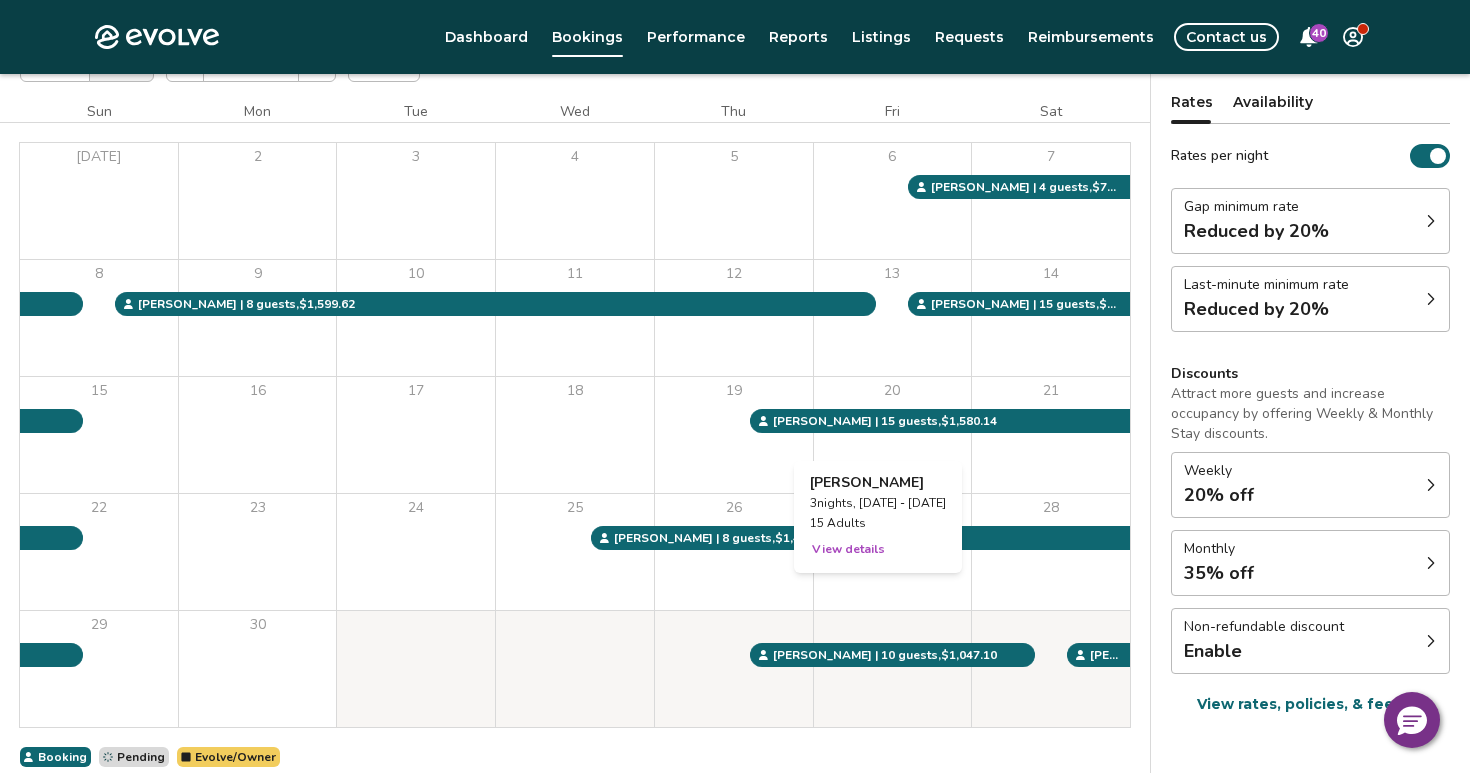 click on "View details" at bounding box center [848, 549] 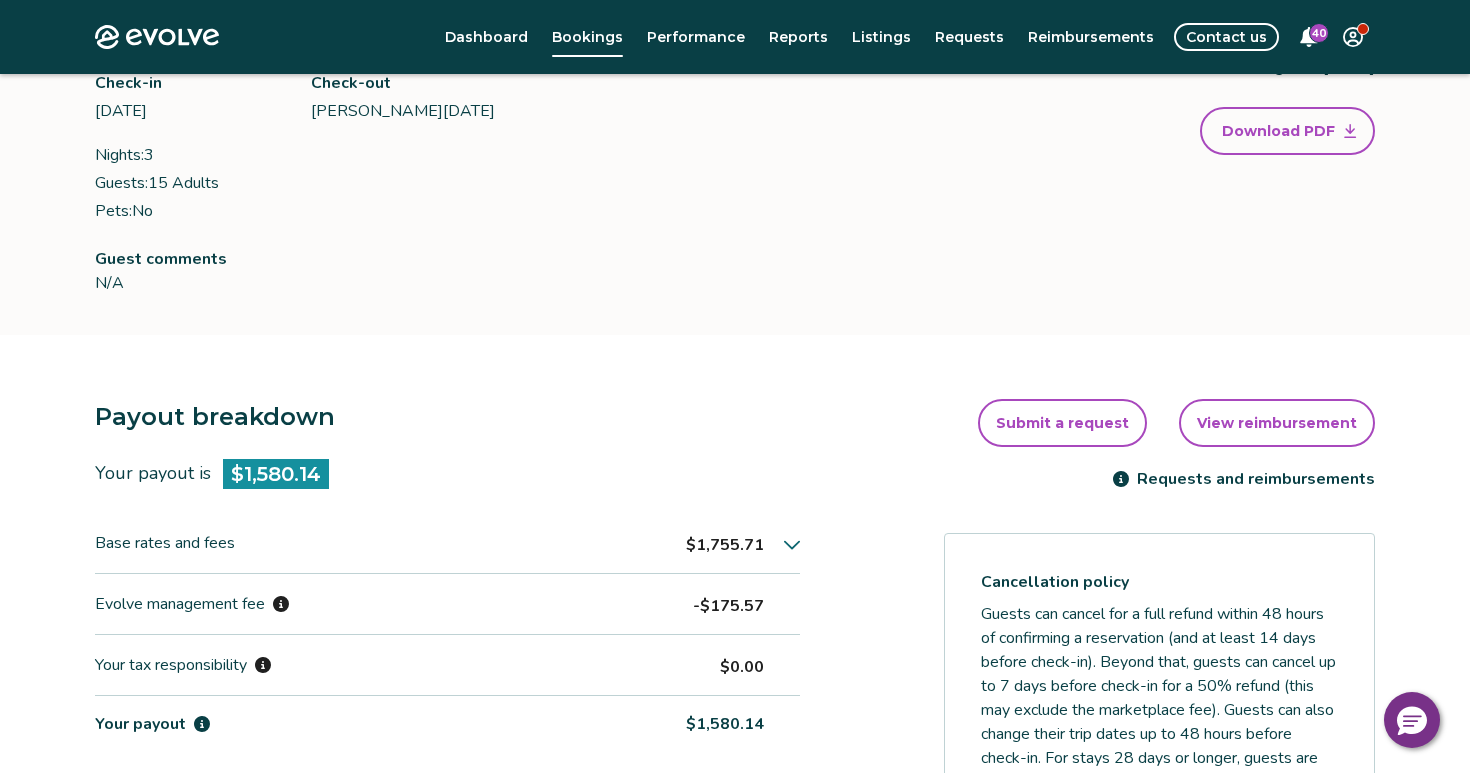 scroll, scrollTop: 220, scrollLeft: 0, axis: vertical 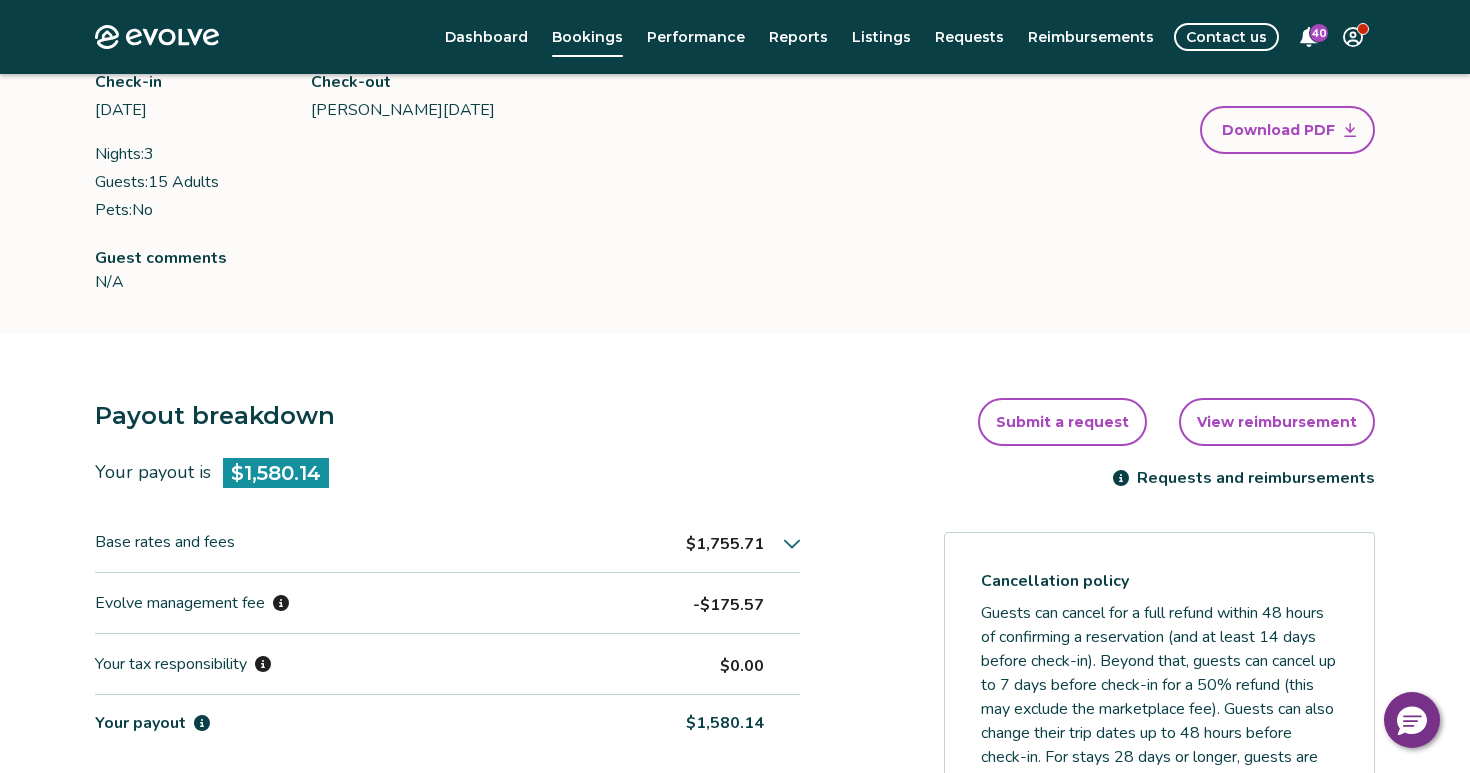 click 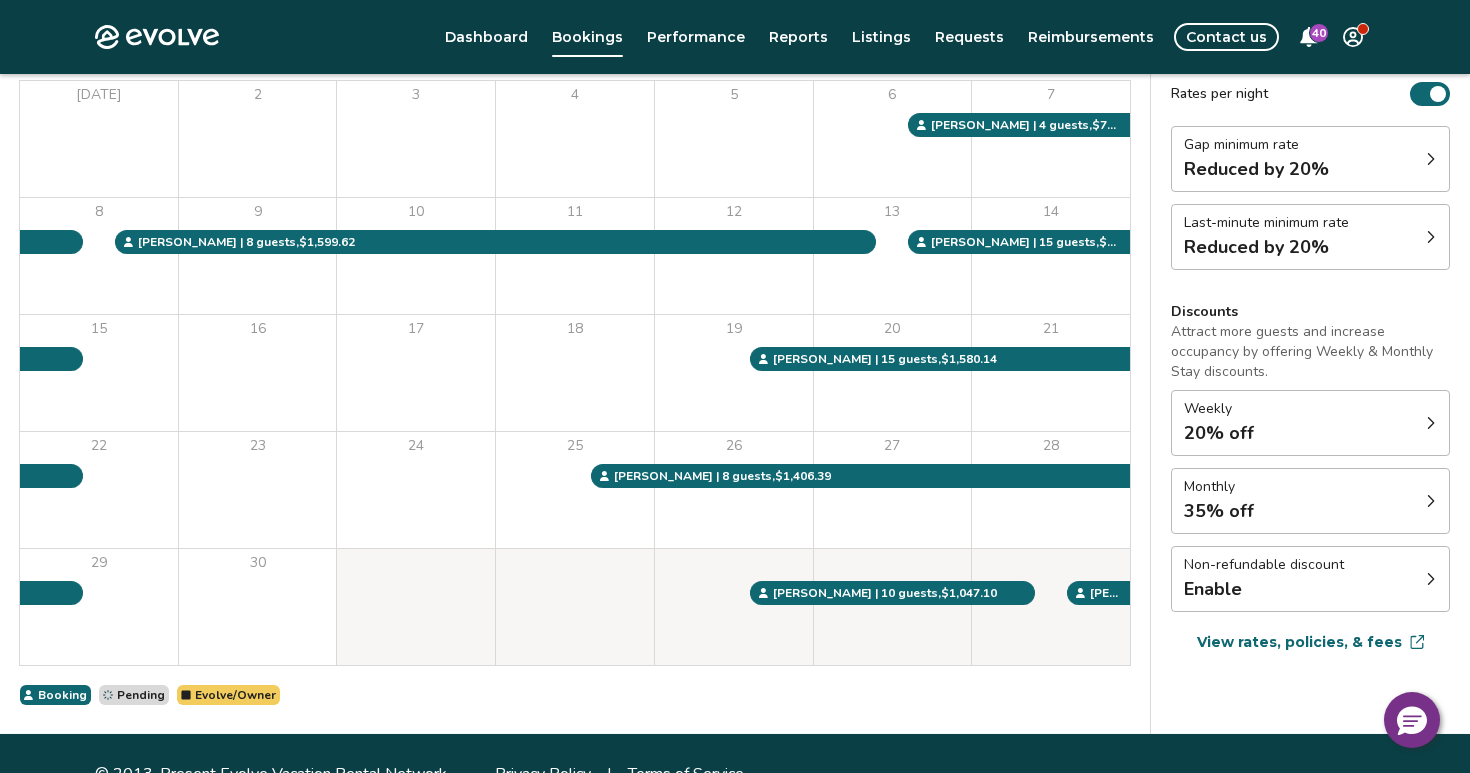 scroll, scrollTop: 158, scrollLeft: 0, axis: vertical 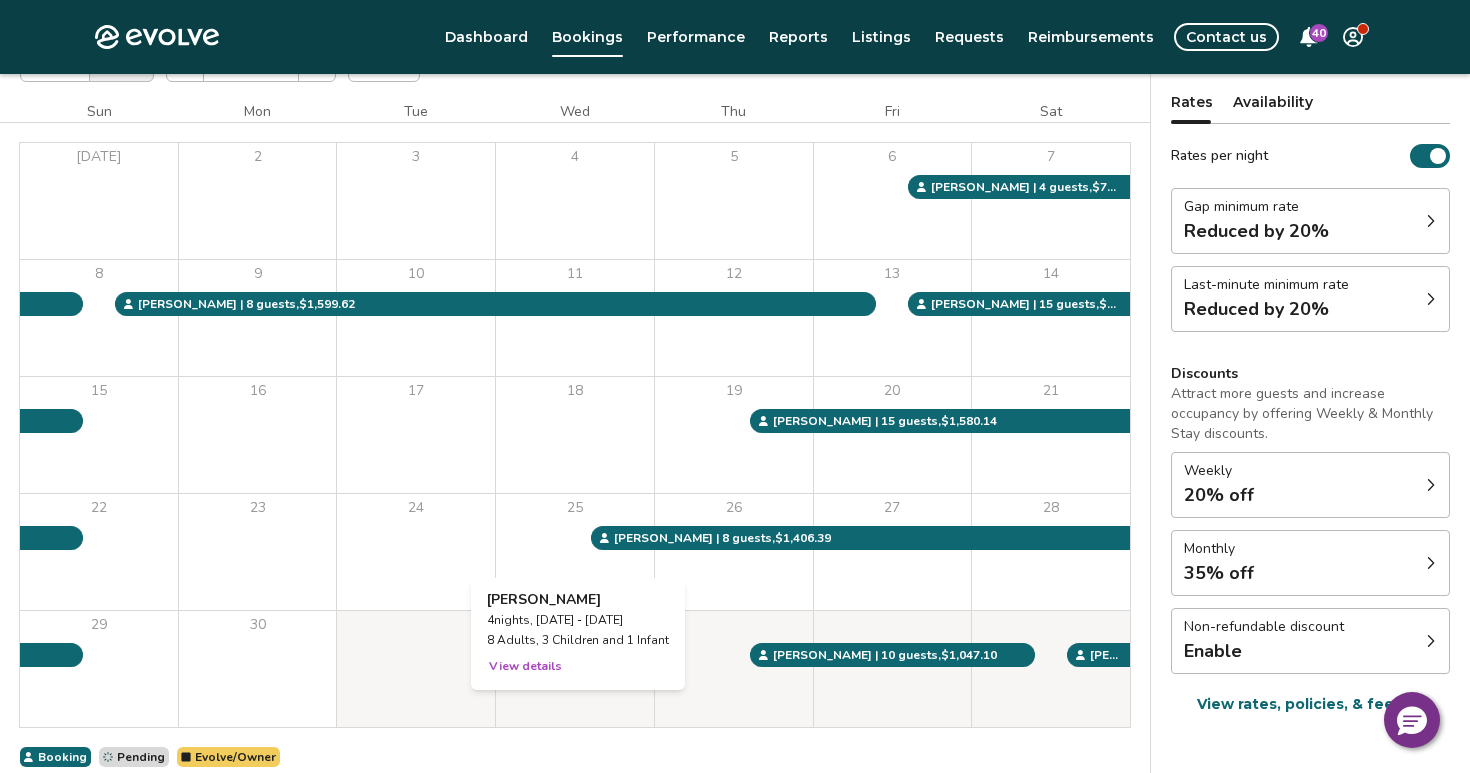 click on "25" at bounding box center [575, 552] 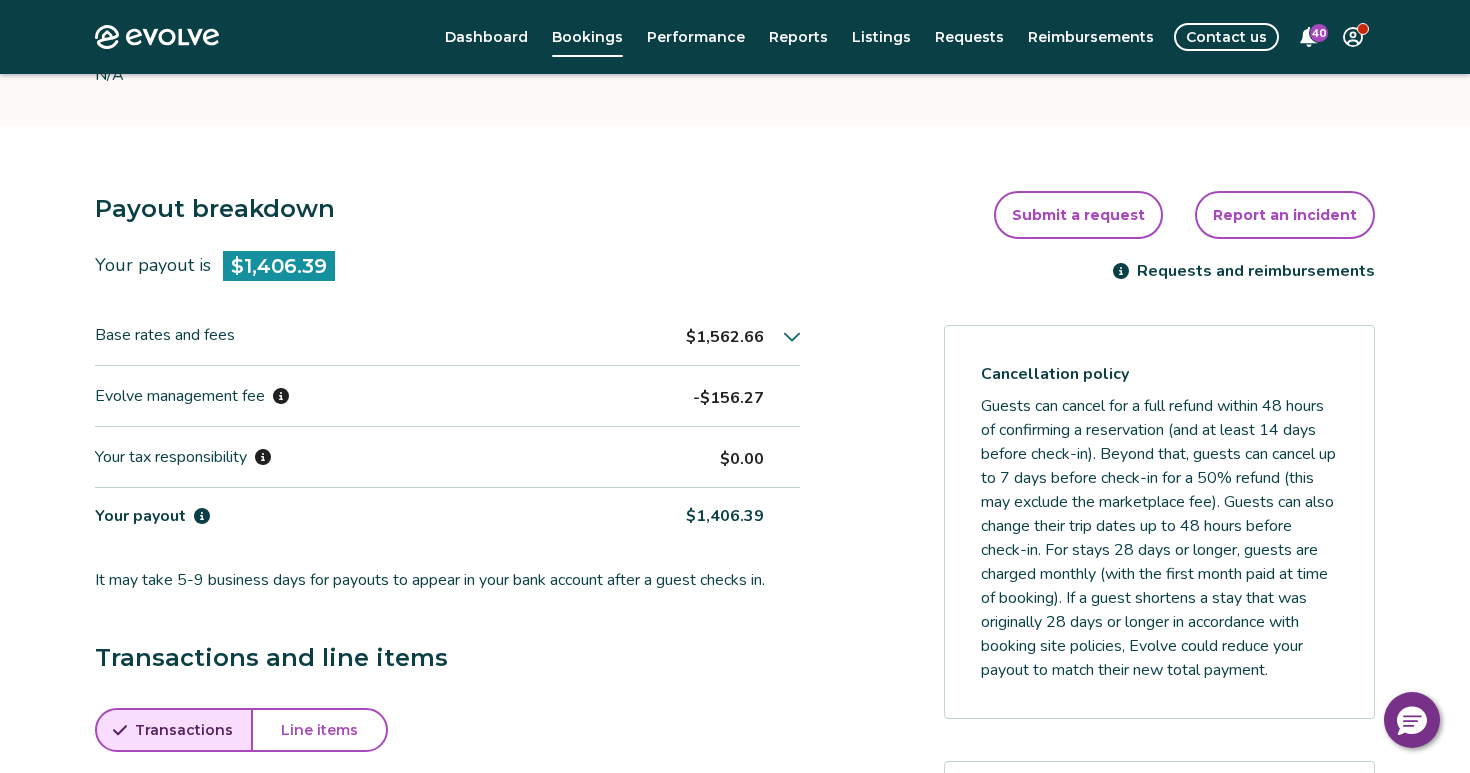 scroll, scrollTop: 430, scrollLeft: 0, axis: vertical 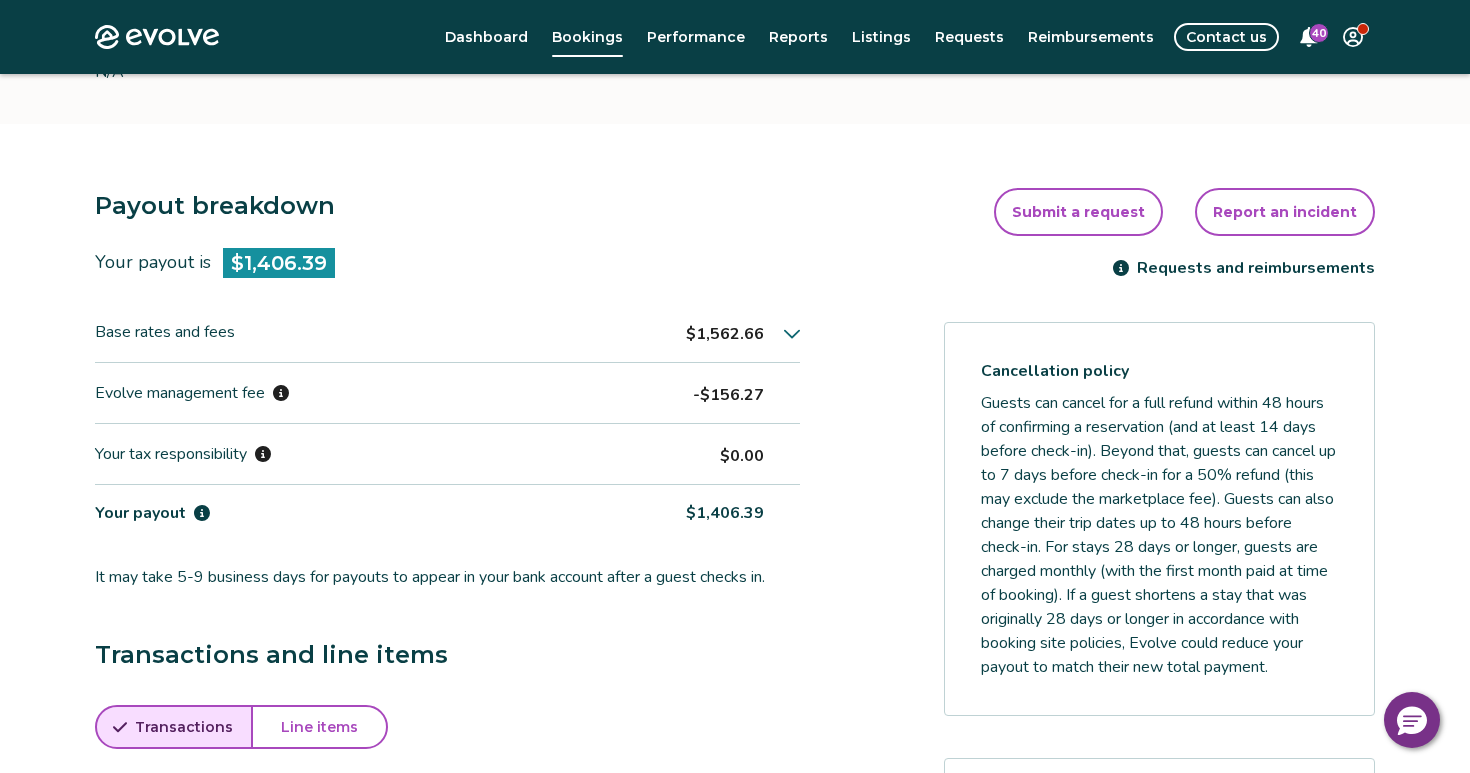 click on "Payout breakdown Your payout is $1,406.39 Base rates and fees $1,562.66 Evolve management fee -$156.27 Your tax responsibility $0.00 Your payout $1,406.39 It may take 5-9 business days for payouts to appear in your bank account after a guest checks in. Transactions and line items Transactions Line items Processing date Amount Transactions total $1,406.39 Jun 27, 2025 $1,406.39 Submit a request Report an incident Requests and reimbursements Cancellation policy Cancel guest booking Your guest has checked out. Request to cancel booking" at bounding box center [735, 610] 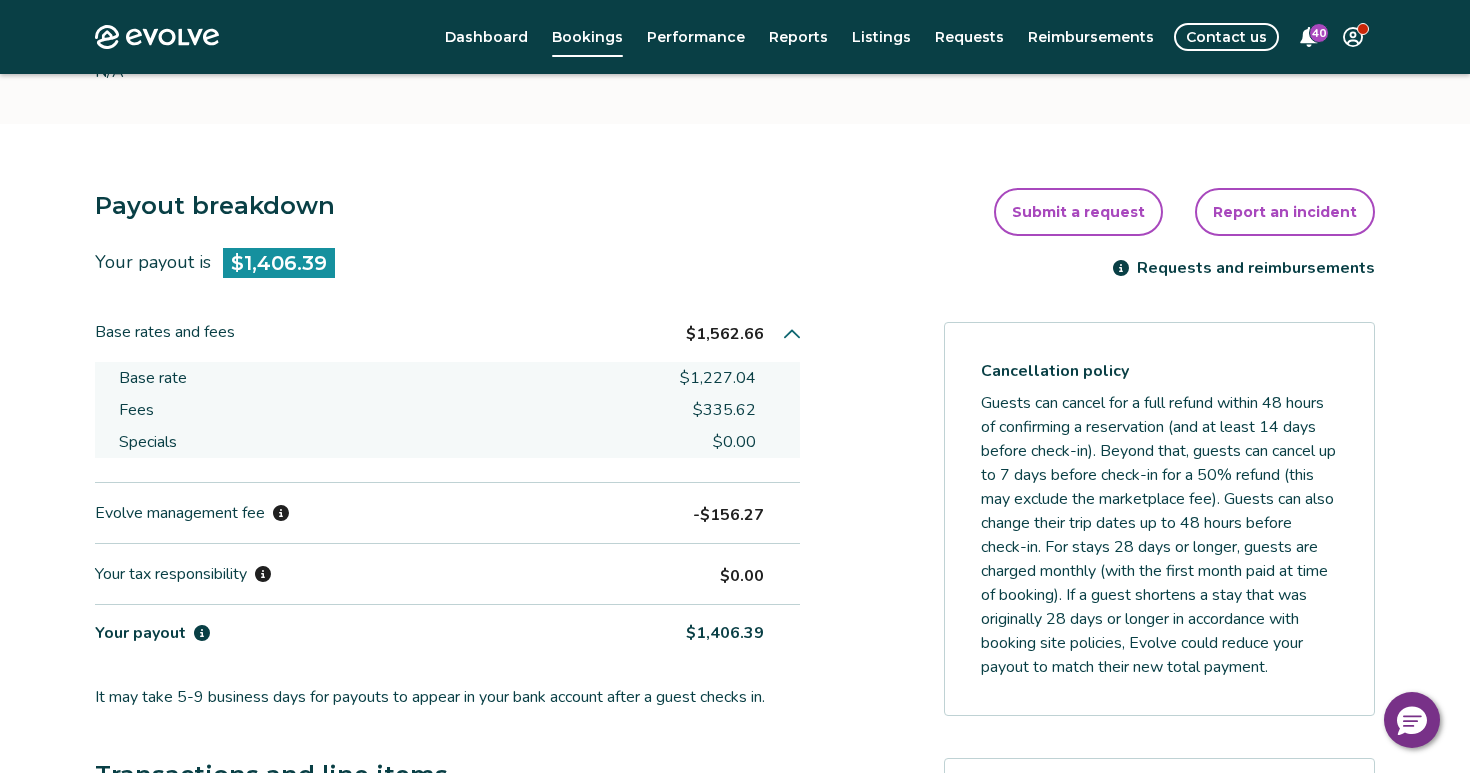 scroll, scrollTop: 158, scrollLeft: 0, axis: vertical 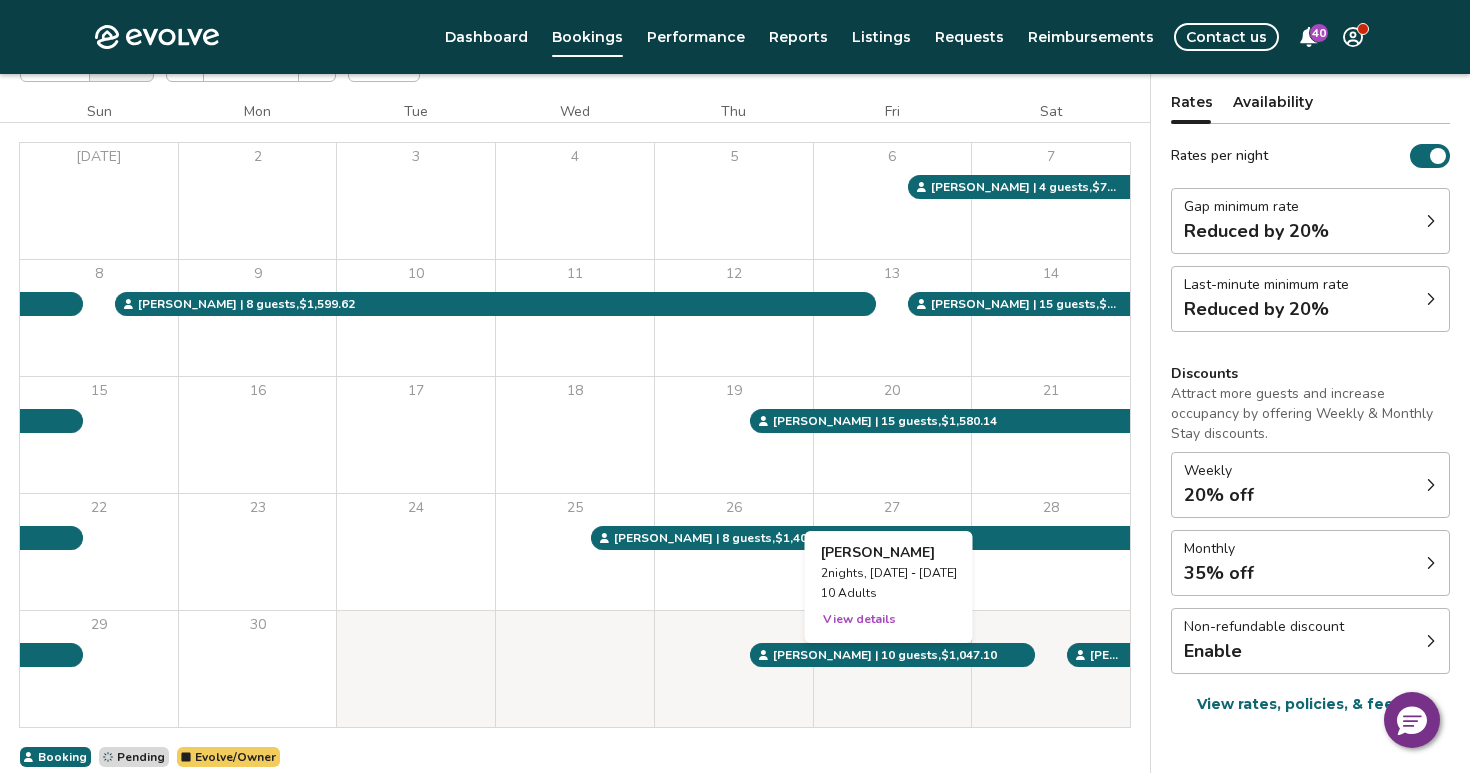 click at bounding box center [893, 669] 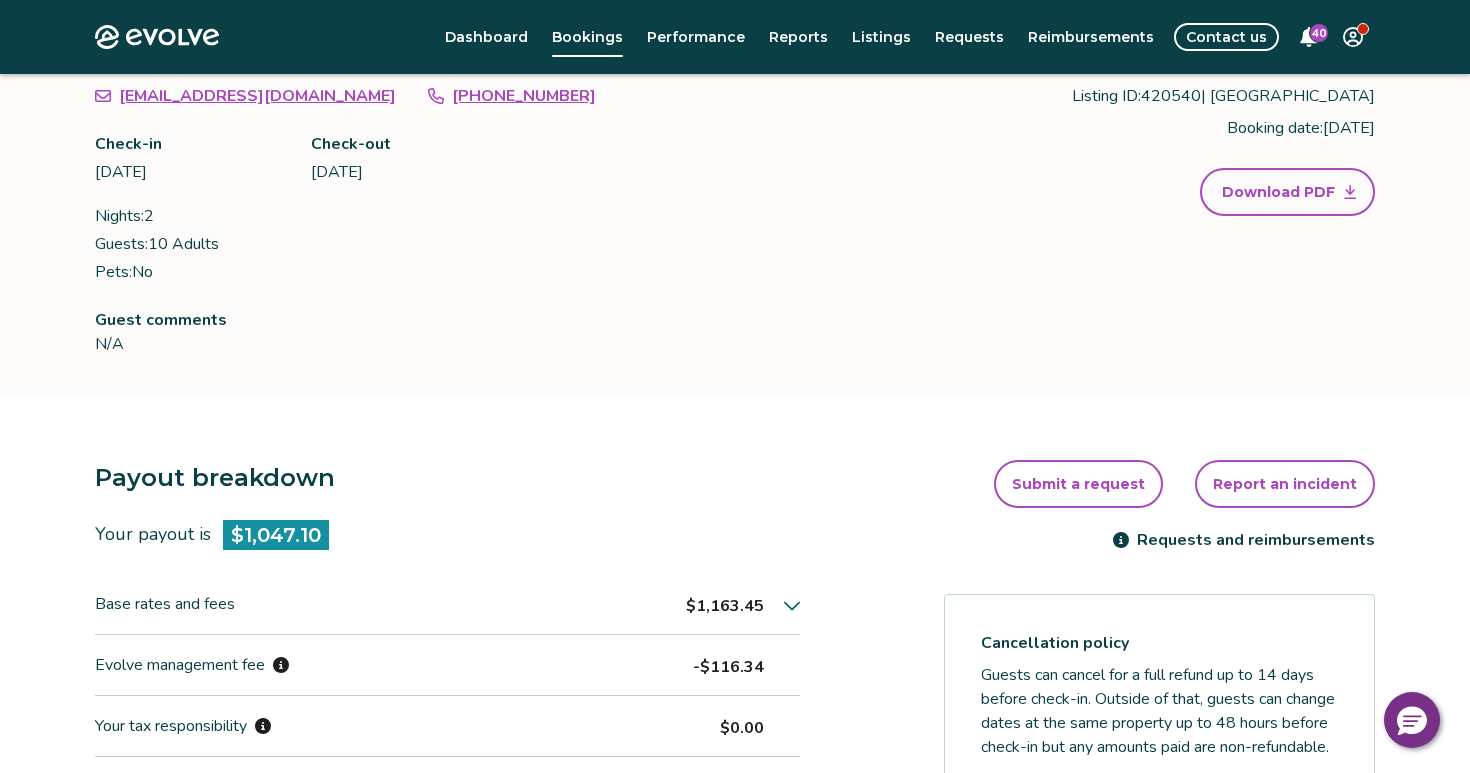 click on "$1,163.45" at bounding box center (743, 604) 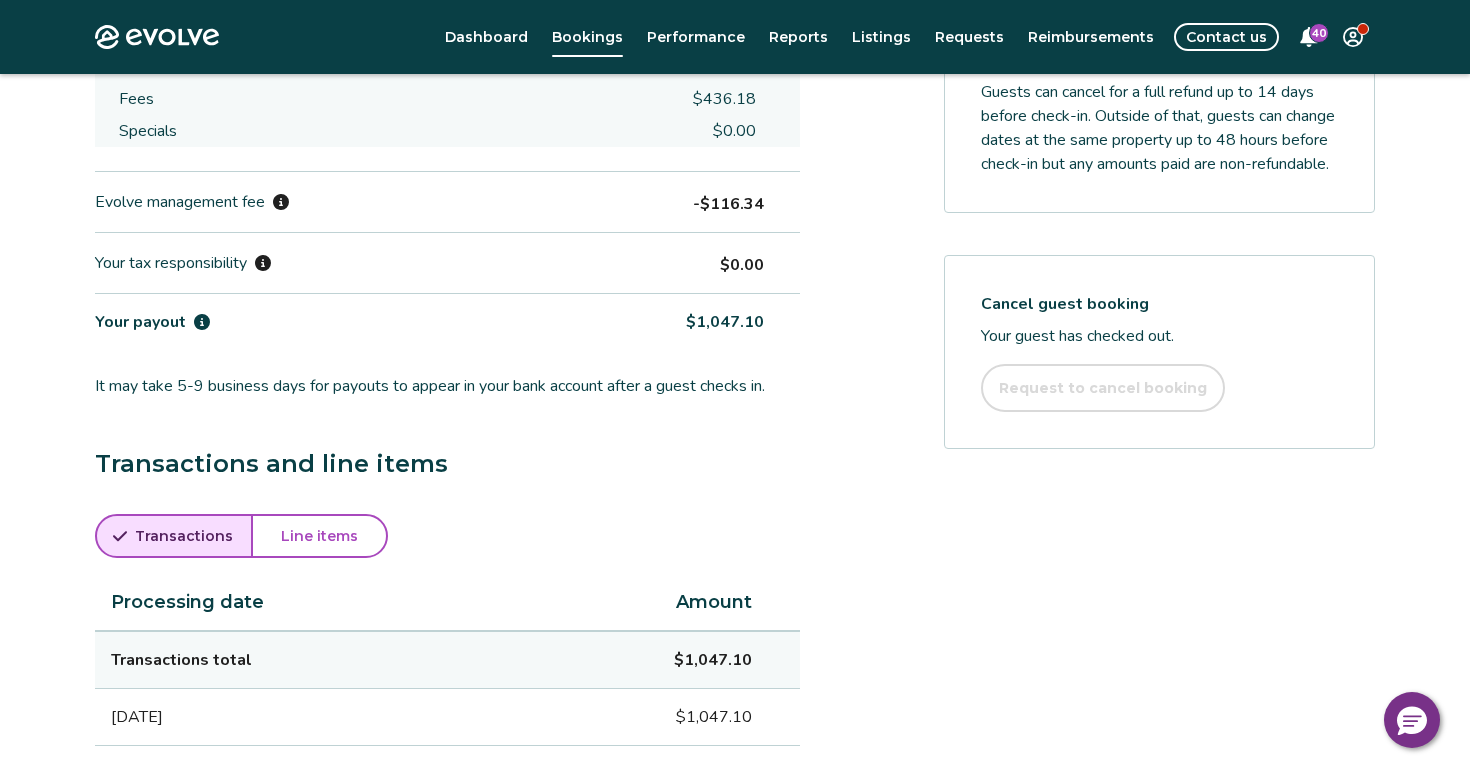scroll, scrollTop: 914, scrollLeft: 0, axis: vertical 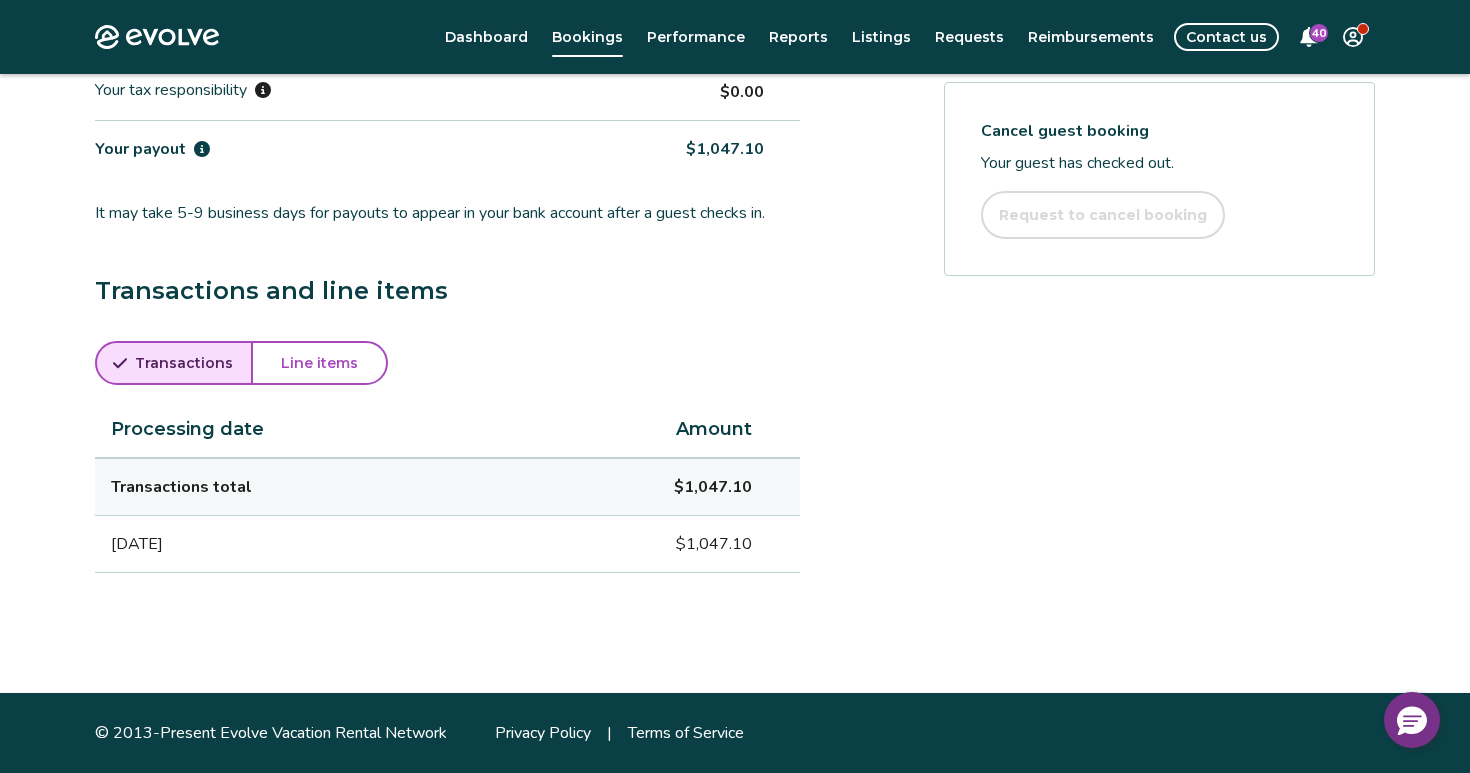 click on "Line items" at bounding box center [319, 363] 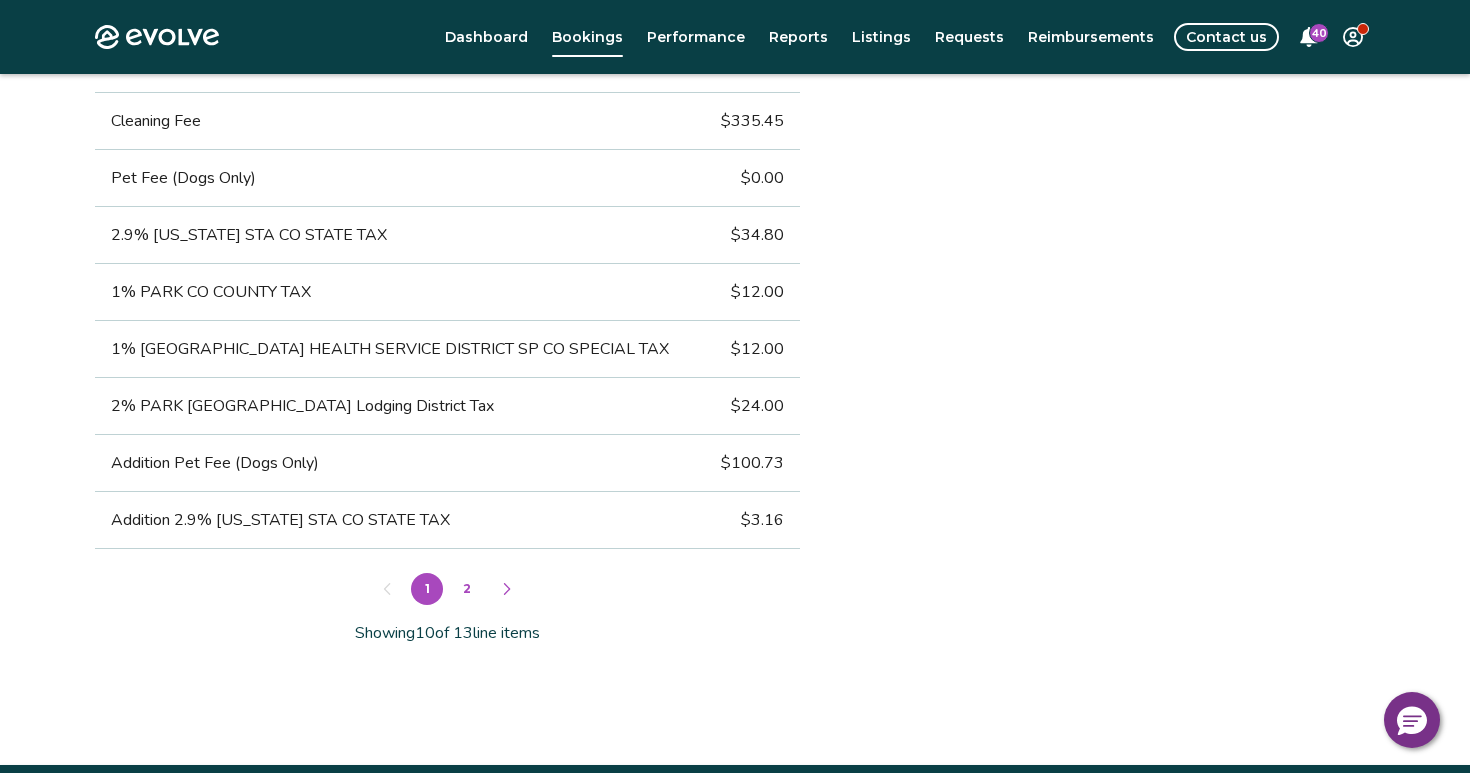 scroll, scrollTop: 1455, scrollLeft: 0, axis: vertical 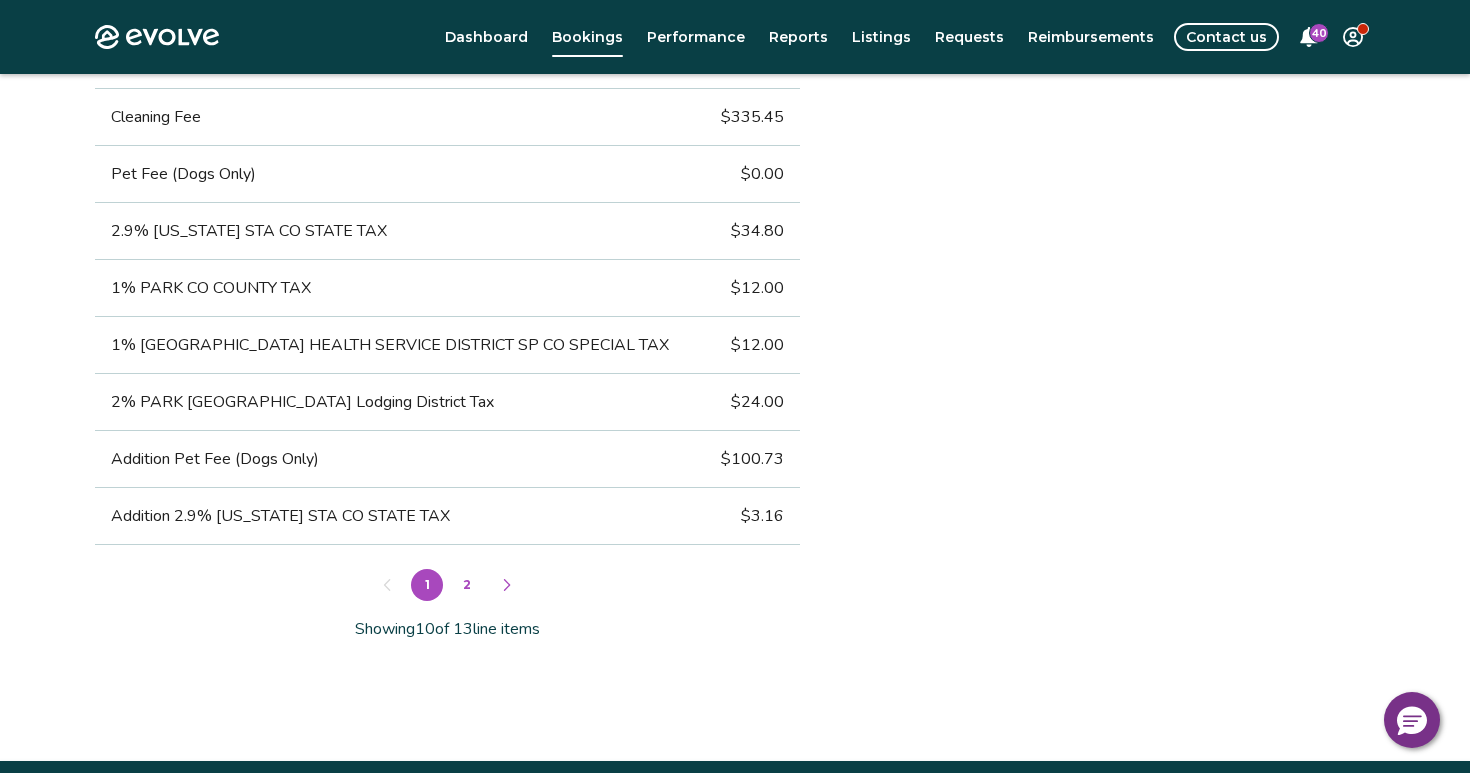 click at bounding box center (507, 585) 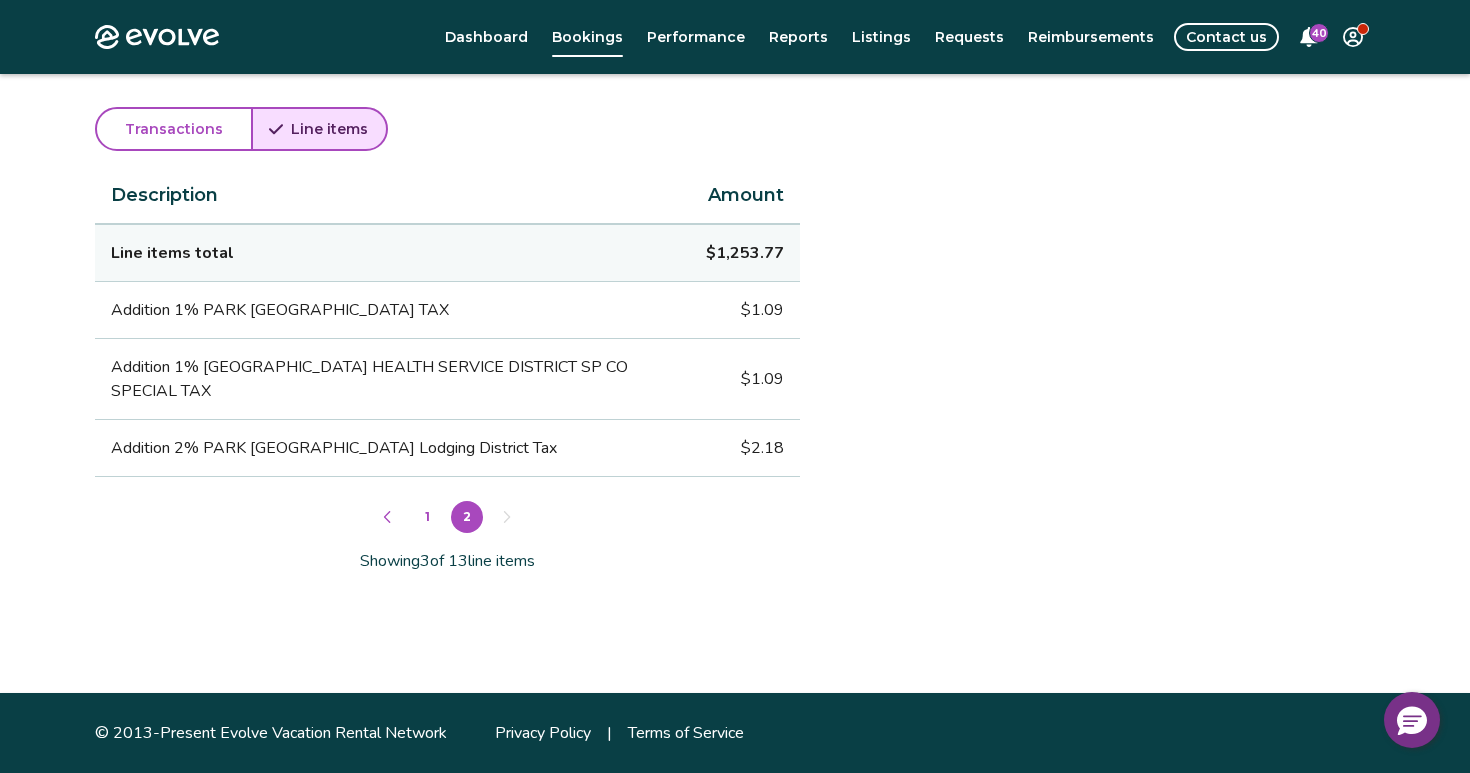 click 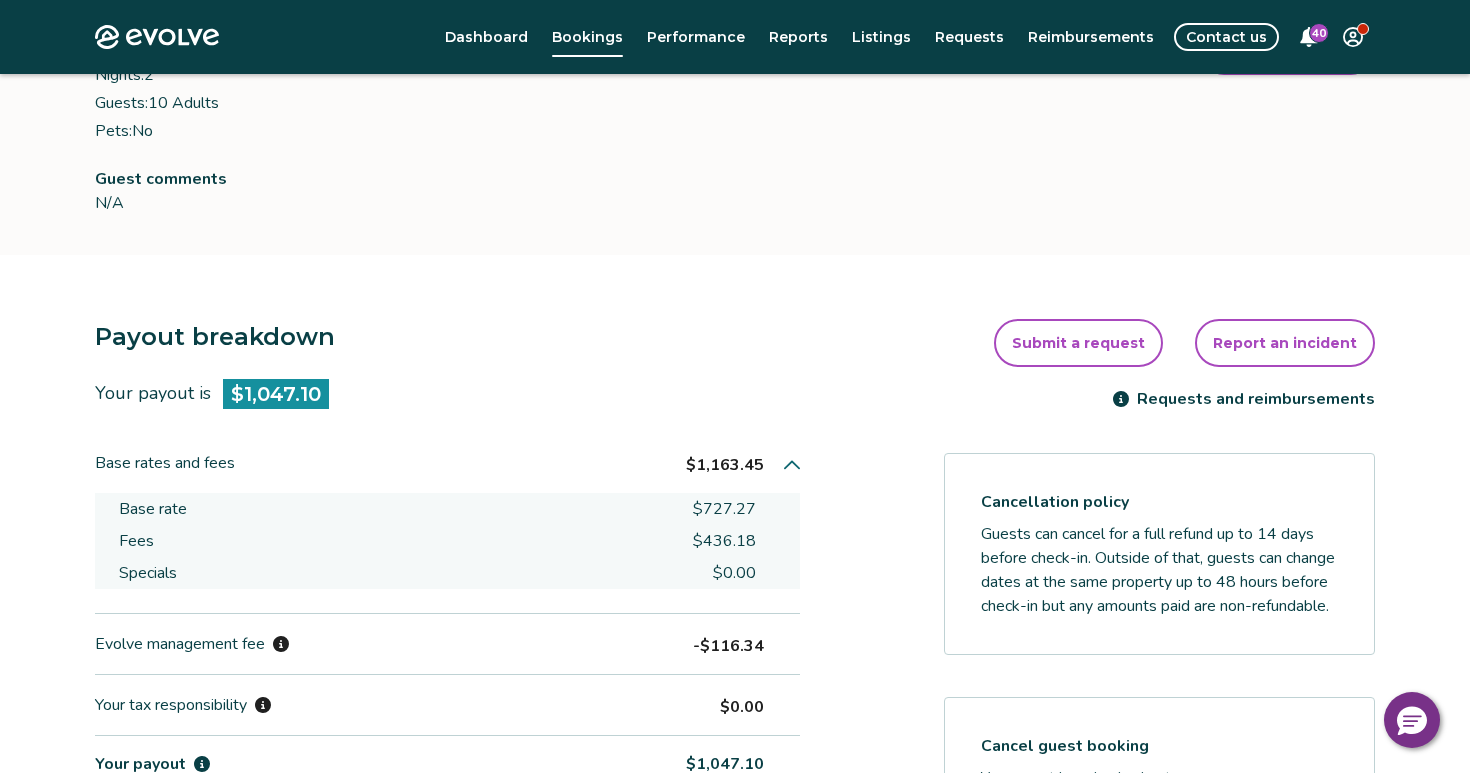 scroll, scrollTop: 0, scrollLeft: 0, axis: both 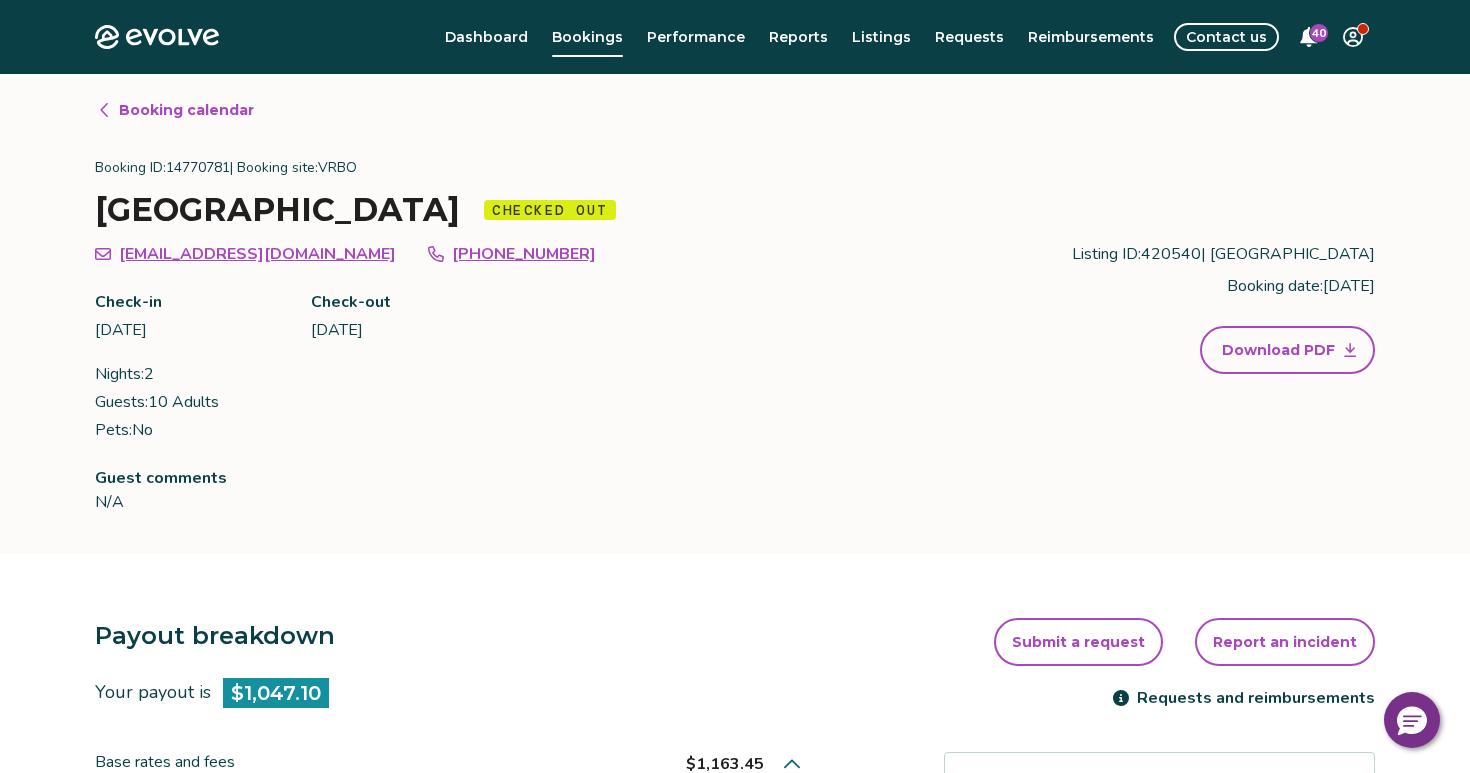 click on "Booking calendar" at bounding box center [186, 110] 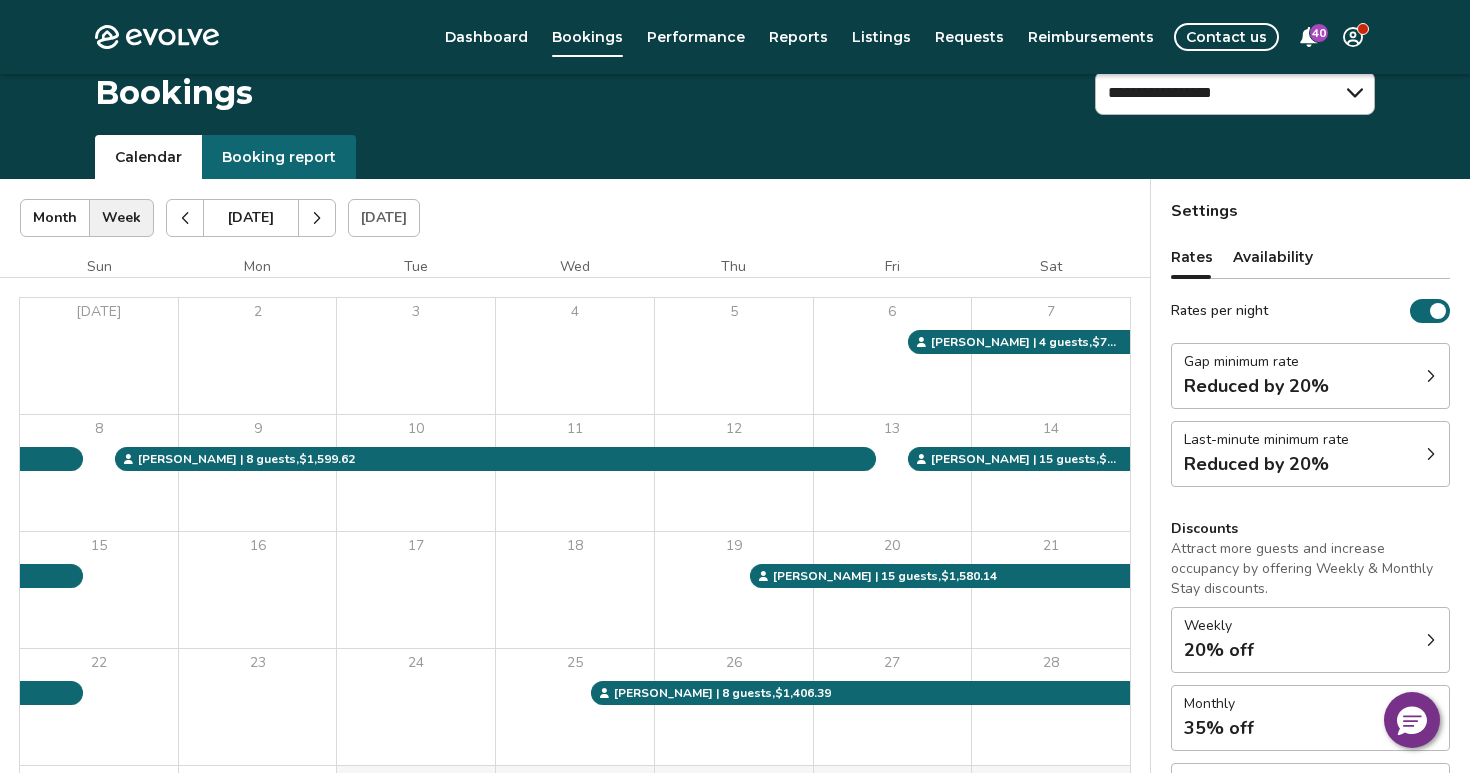 scroll, scrollTop: 261, scrollLeft: 0, axis: vertical 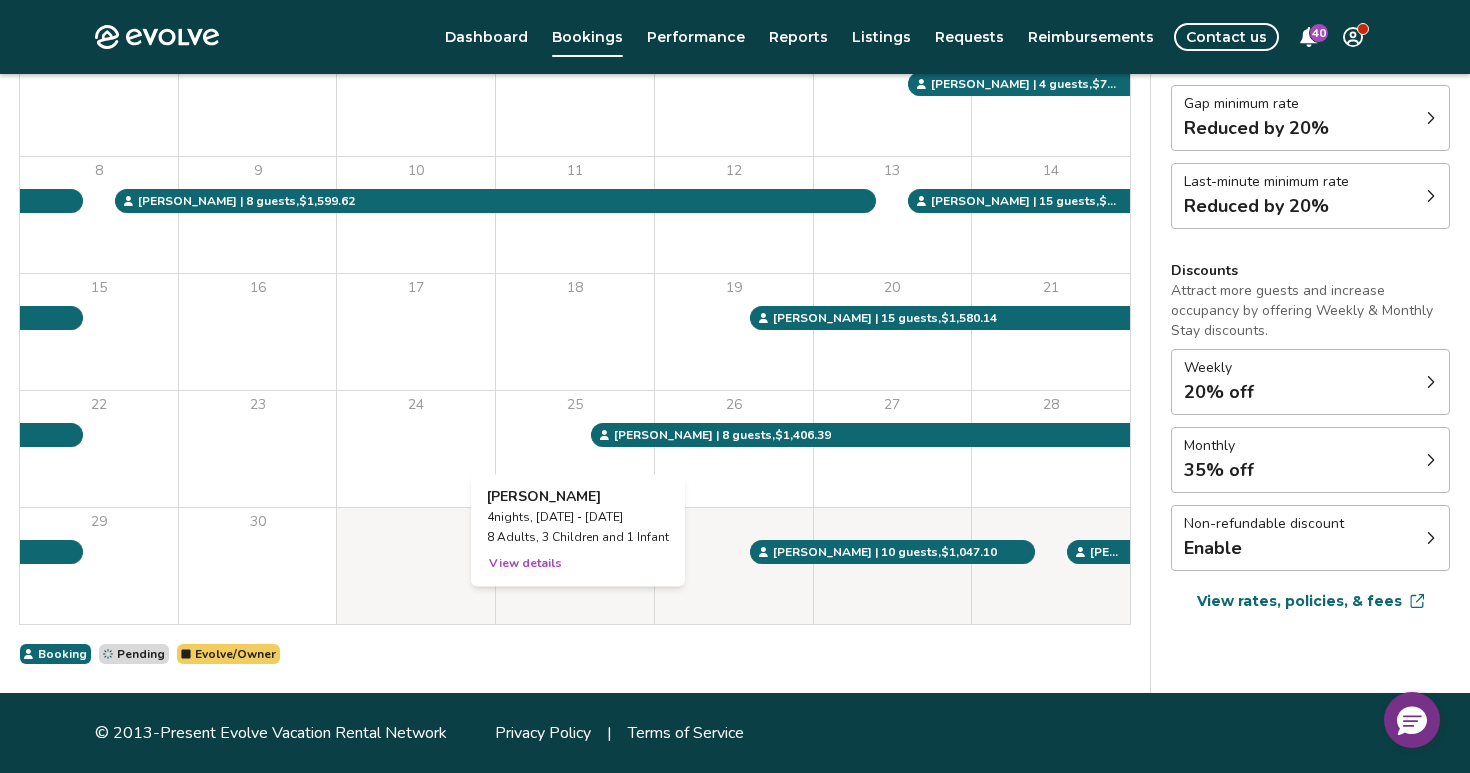 click on "View details" at bounding box center [525, 563] 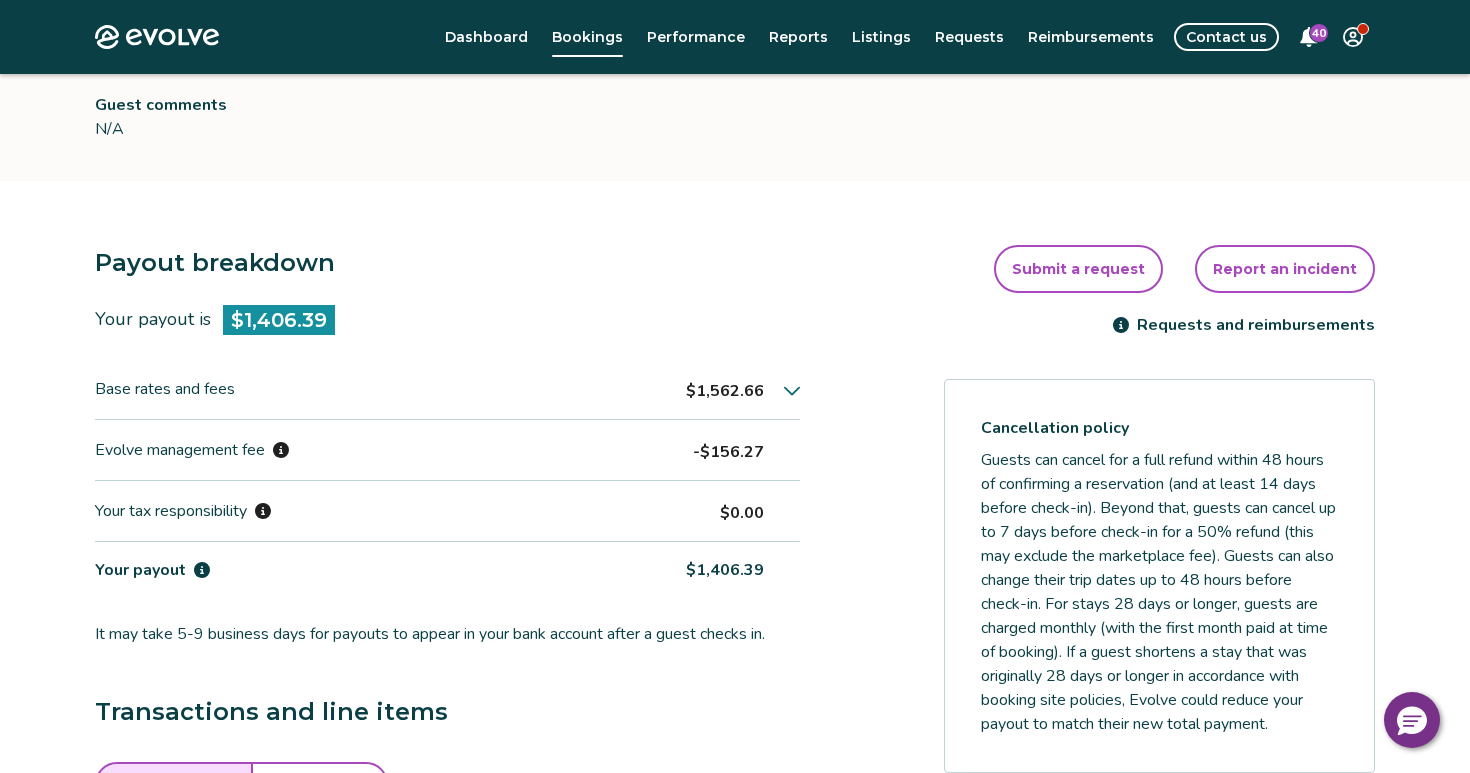 scroll, scrollTop: 368, scrollLeft: 0, axis: vertical 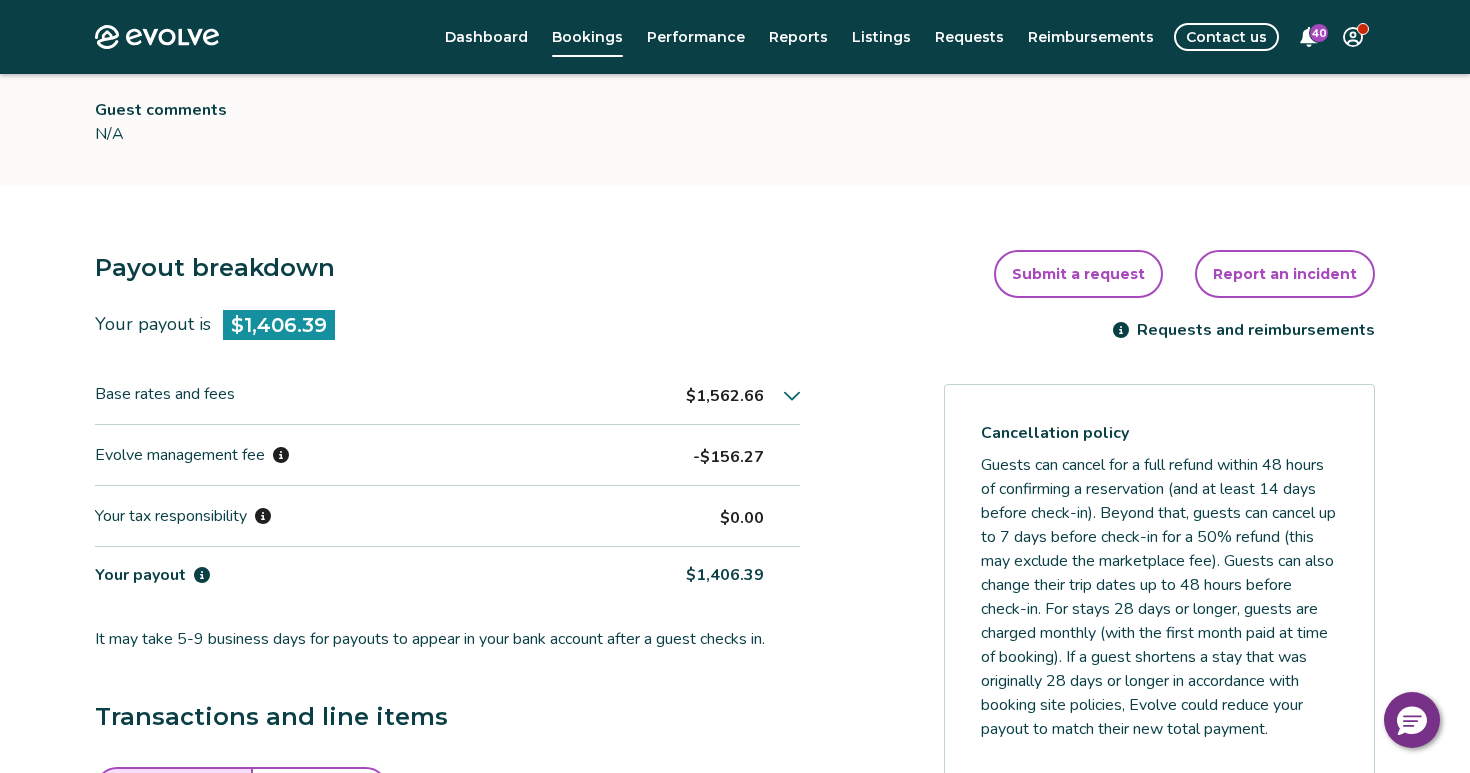 click on "$1,562.66" at bounding box center [743, 394] 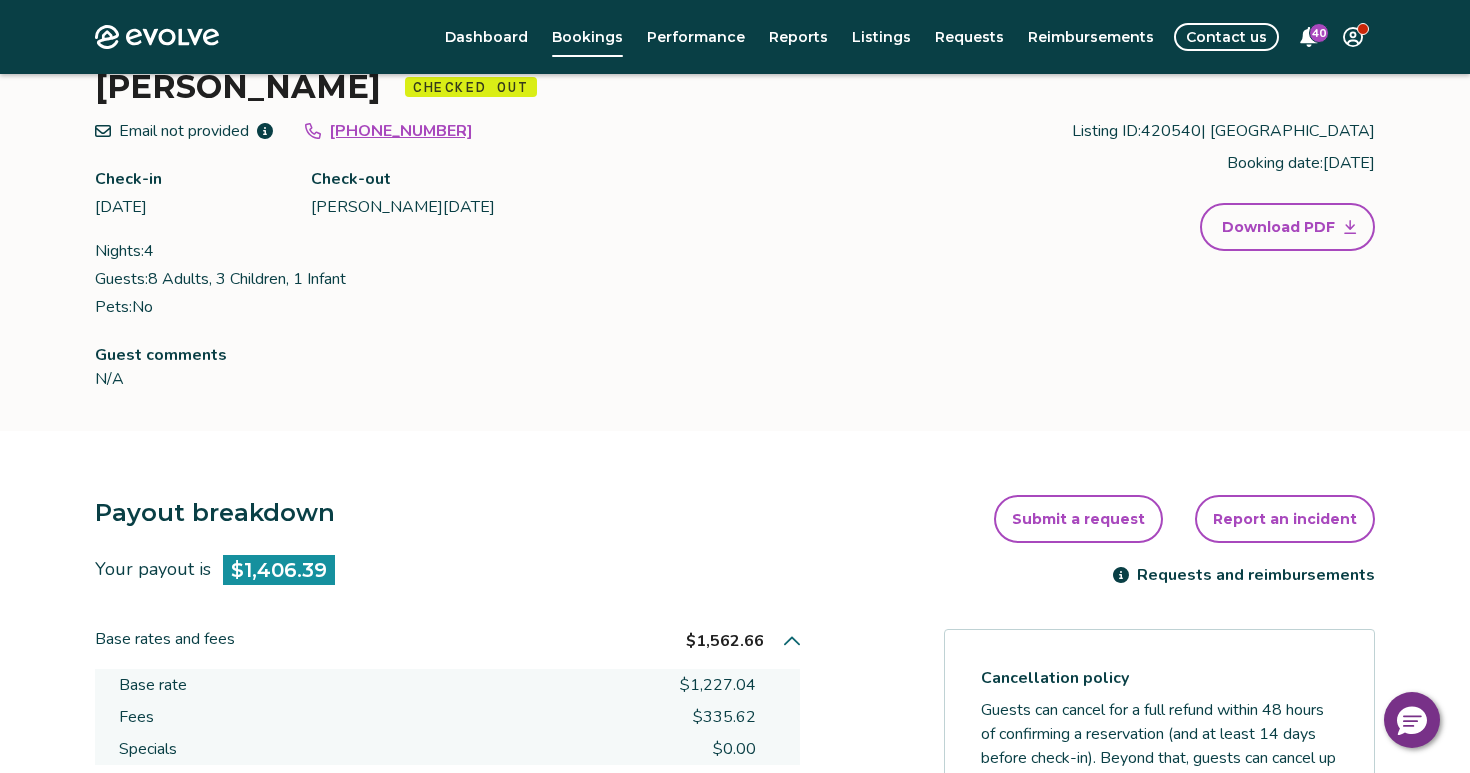 scroll, scrollTop: 0, scrollLeft: 0, axis: both 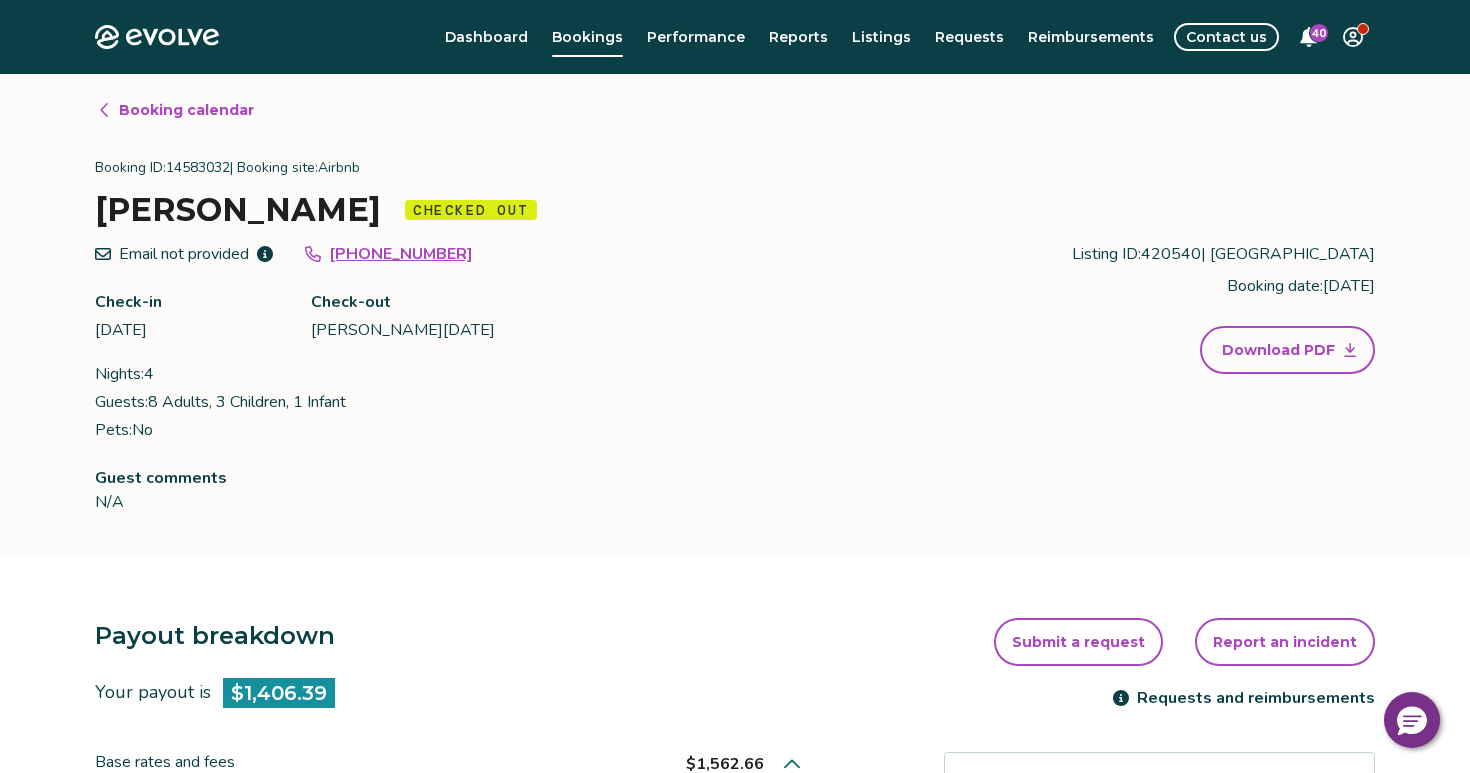 click on "Booking calendar" at bounding box center (186, 110) 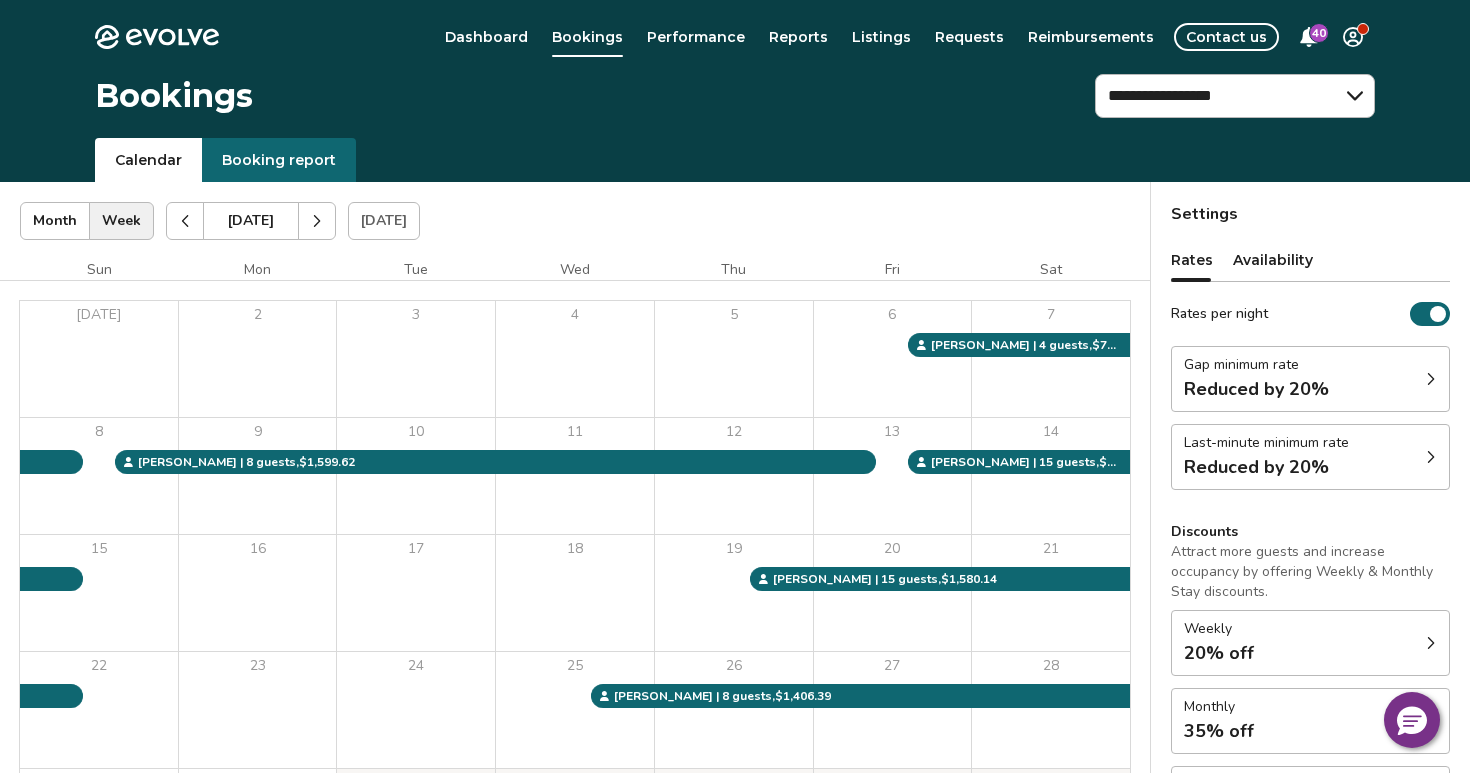 click 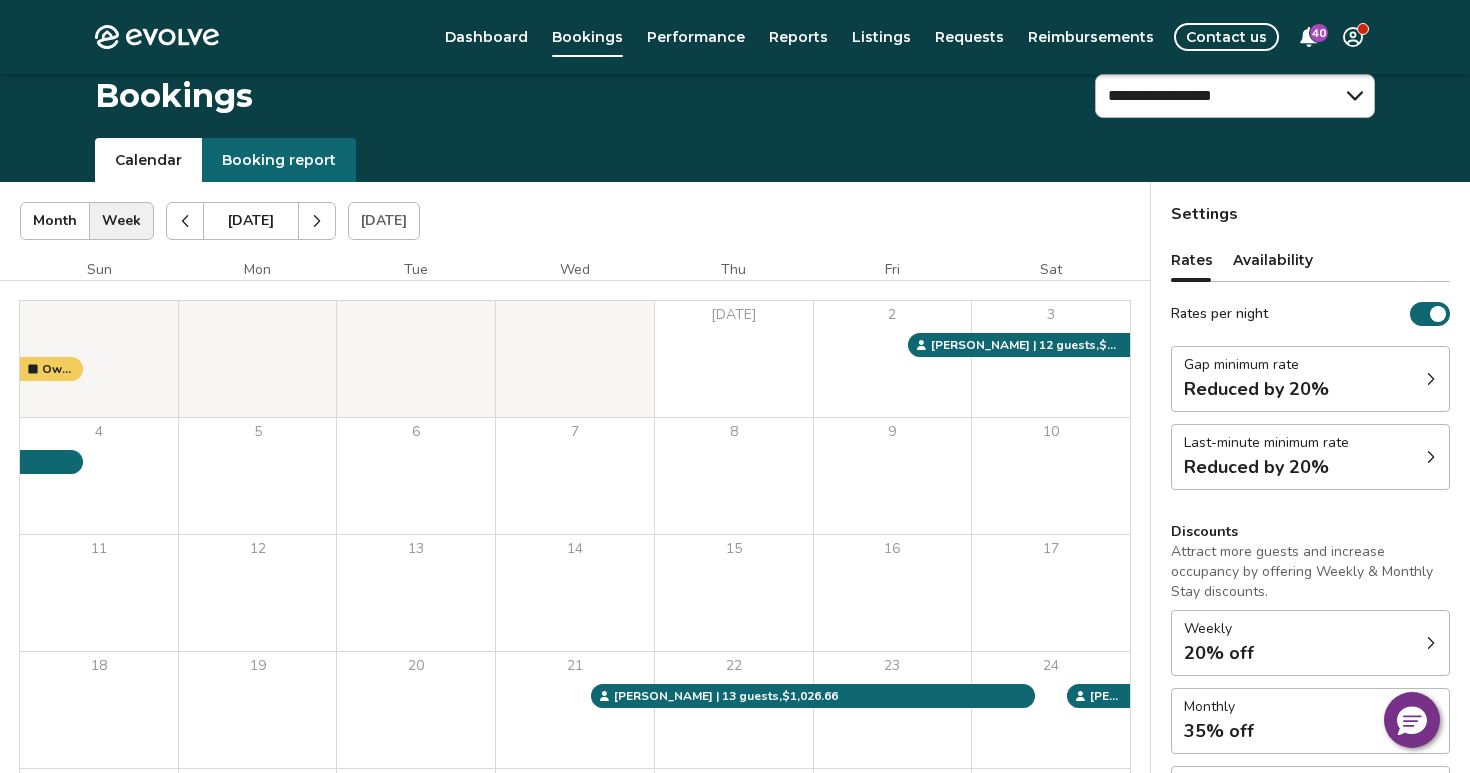 scroll, scrollTop: 60, scrollLeft: 0, axis: vertical 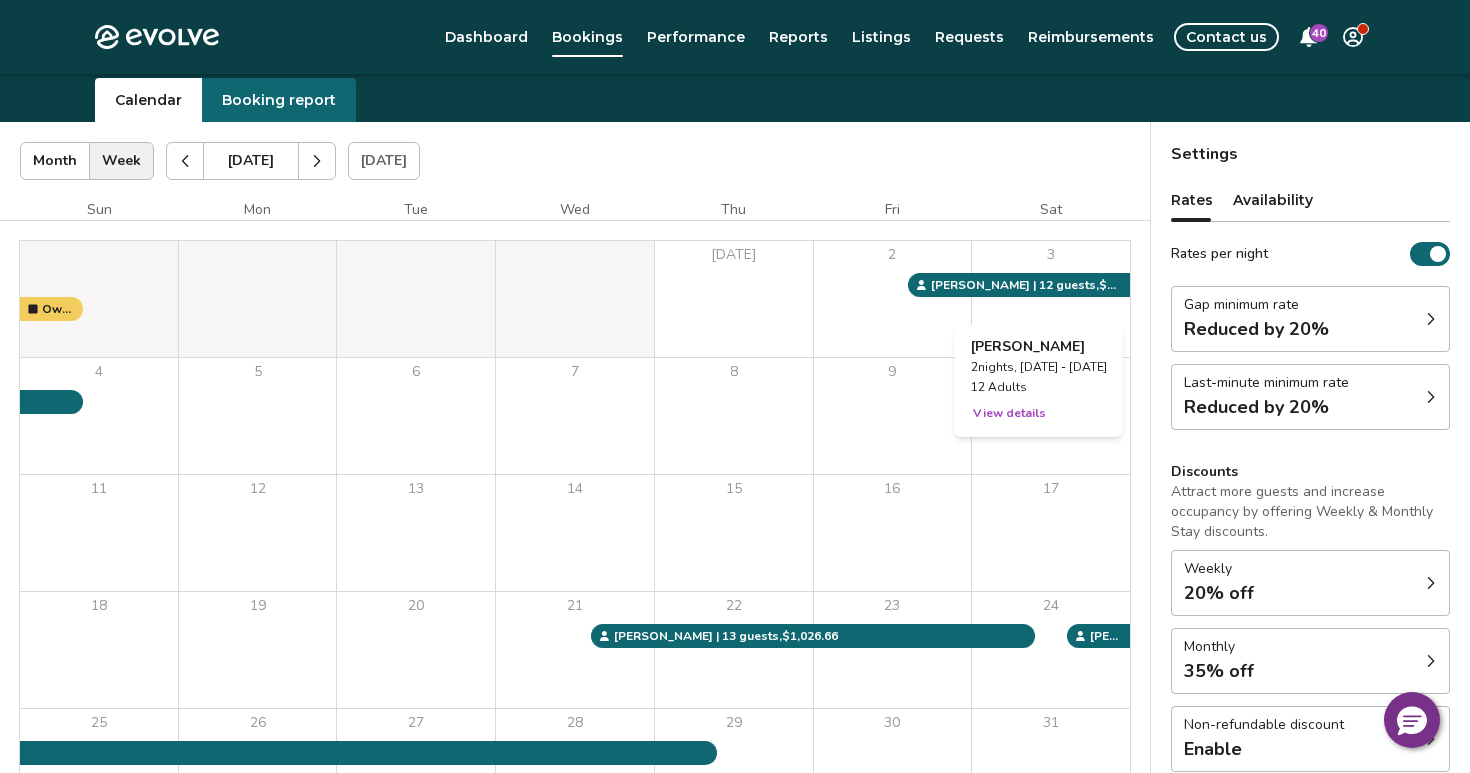 click on "View details" at bounding box center (1009, 413) 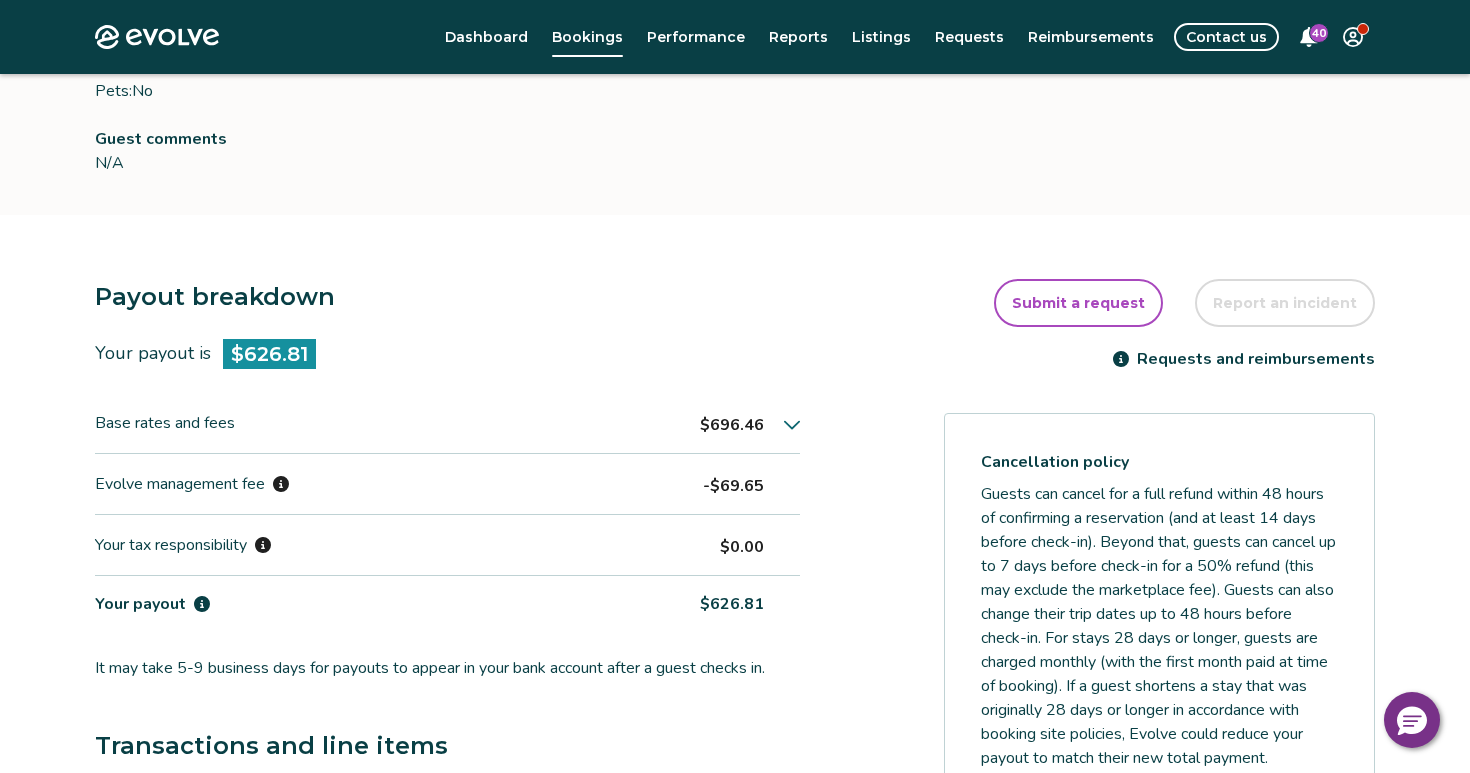 scroll, scrollTop: 337, scrollLeft: 0, axis: vertical 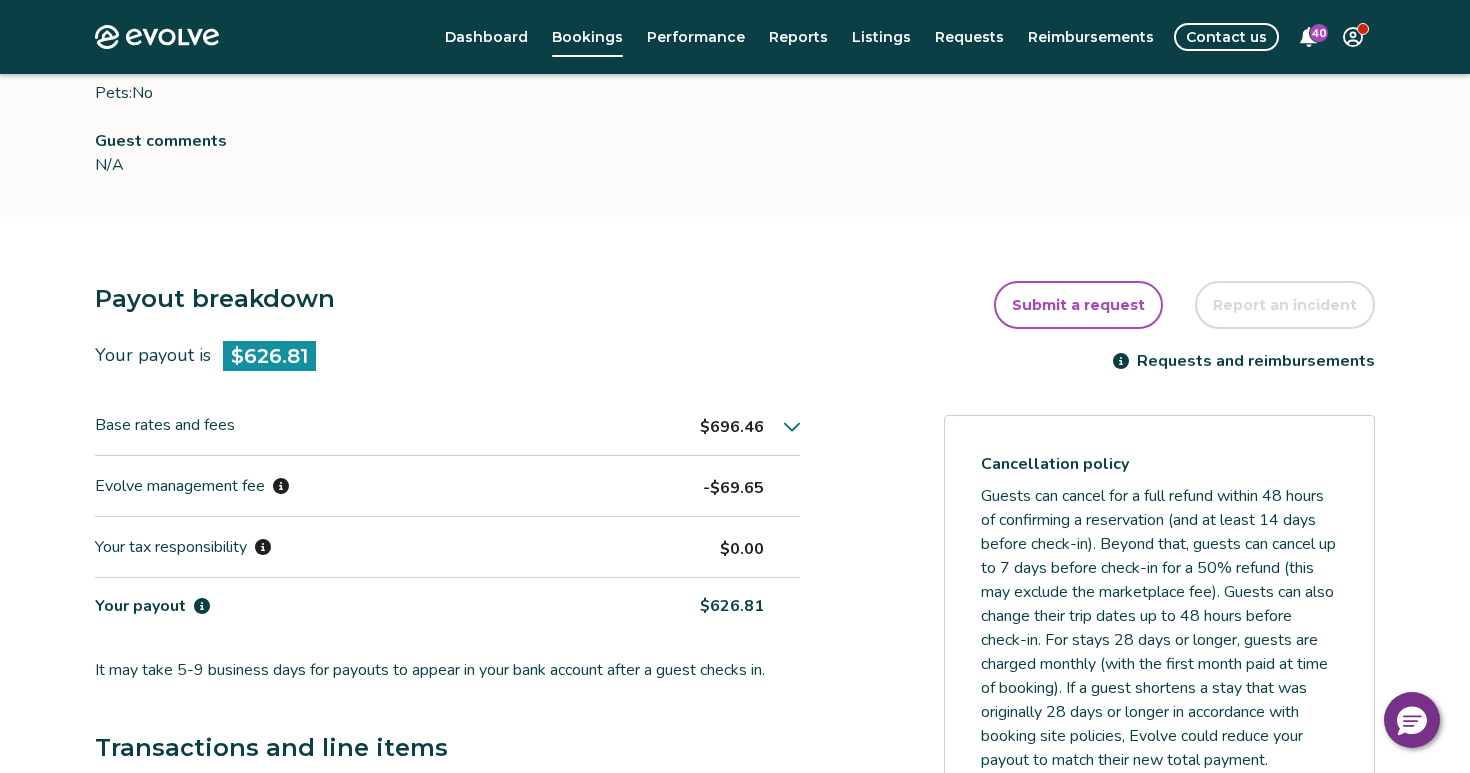 click on "$696.46" at bounding box center (750, 425) 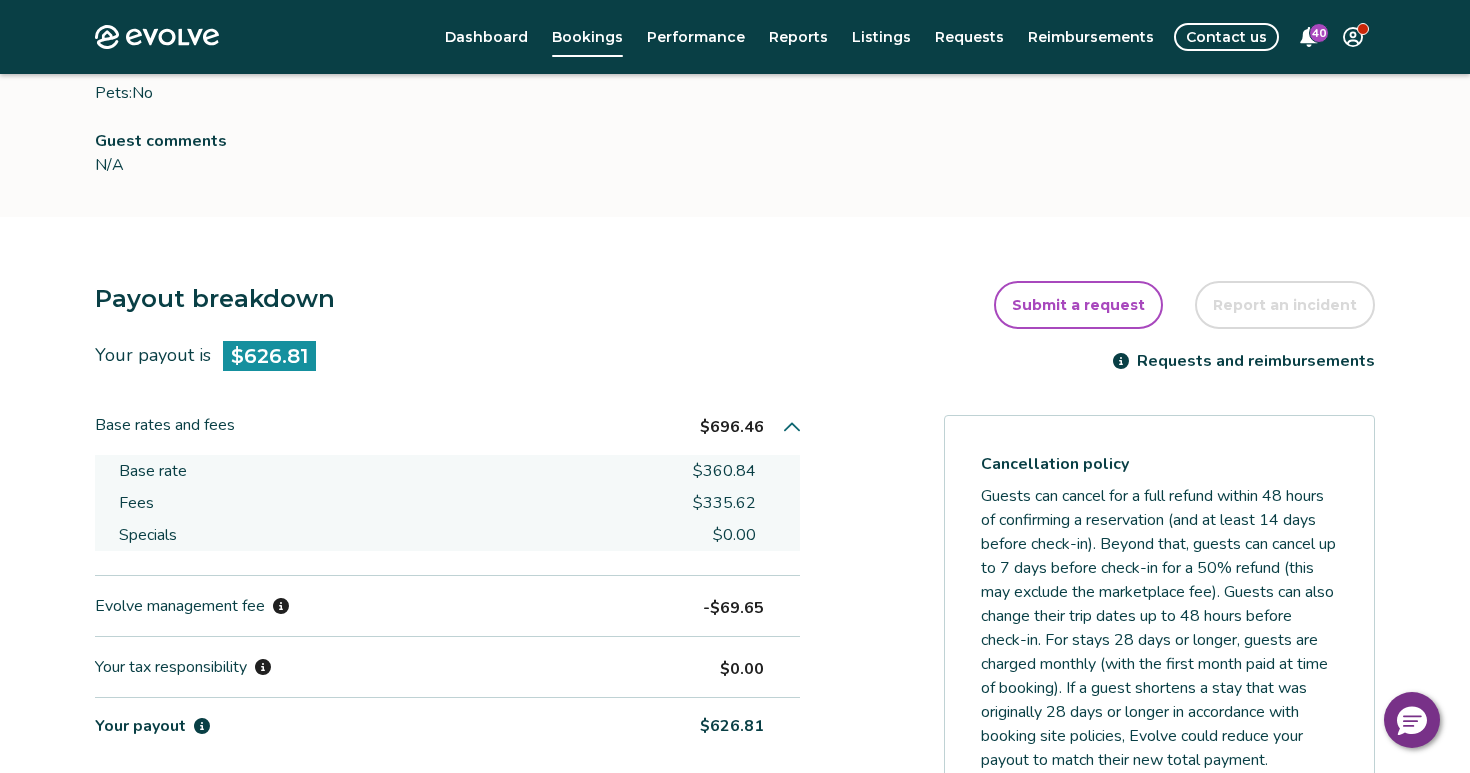 scroll, scrollTop: 367, scrollLeft: 0, axis: vertical 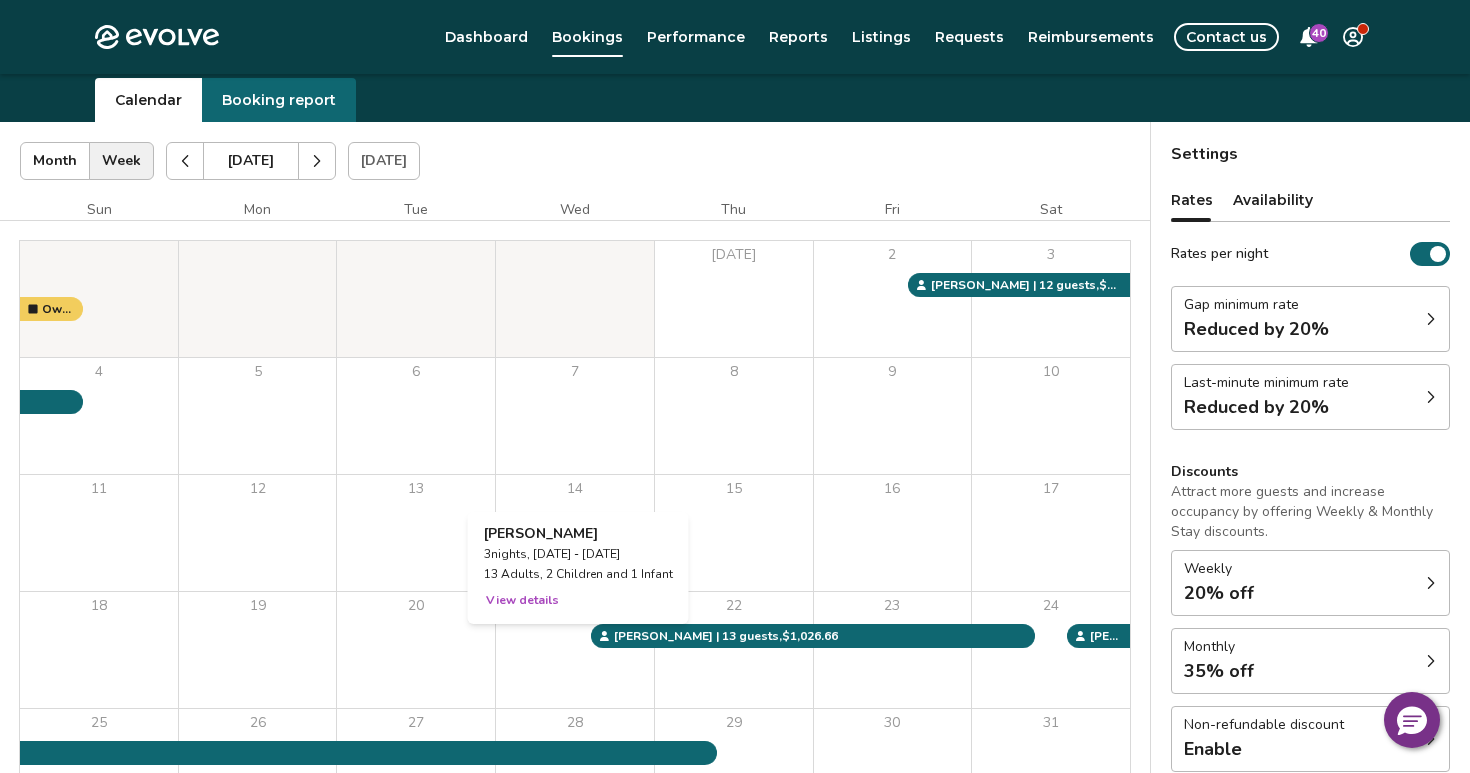 click on "21" at bounding box center [575, 650] 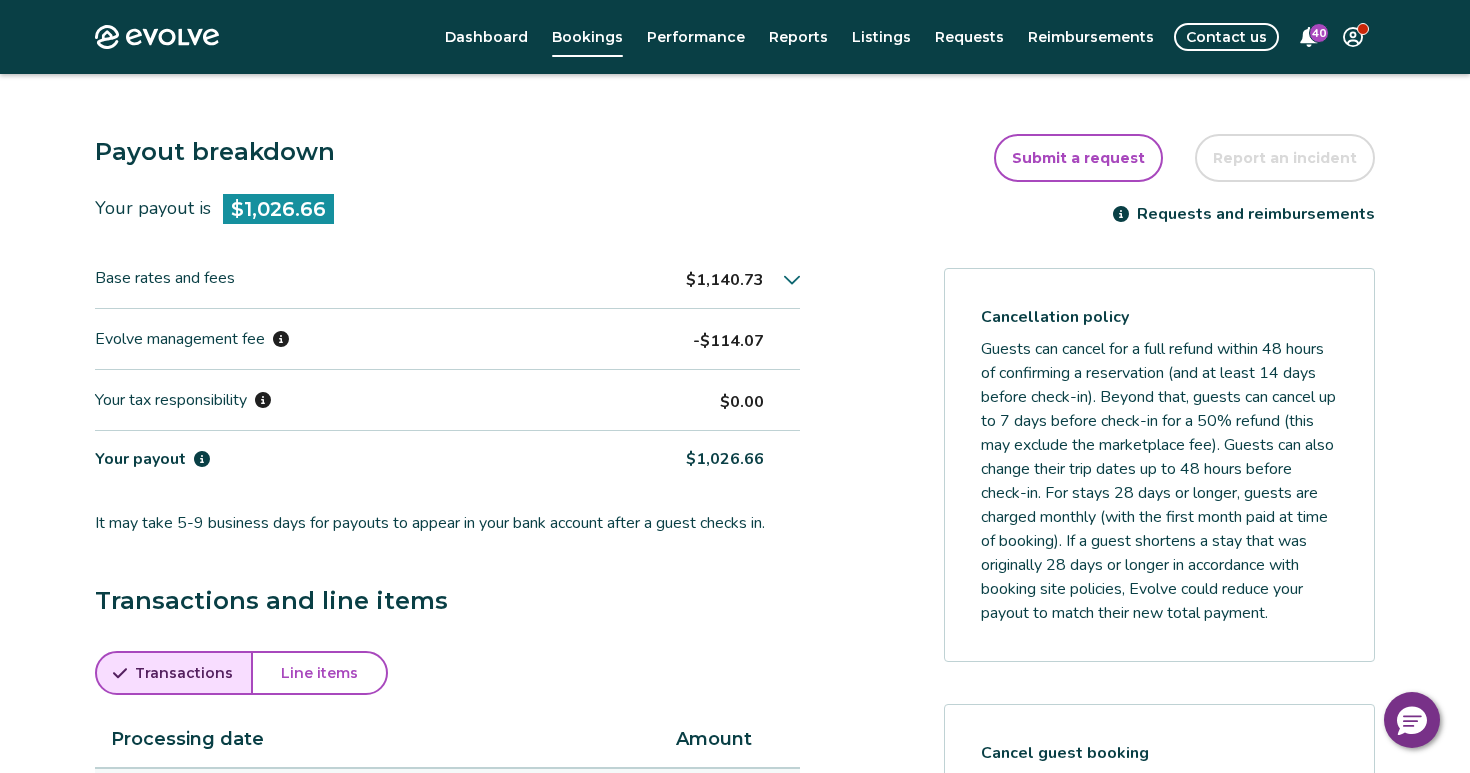 scroll, scrollTop: 515, scrollLeft: 0, axis: vertical 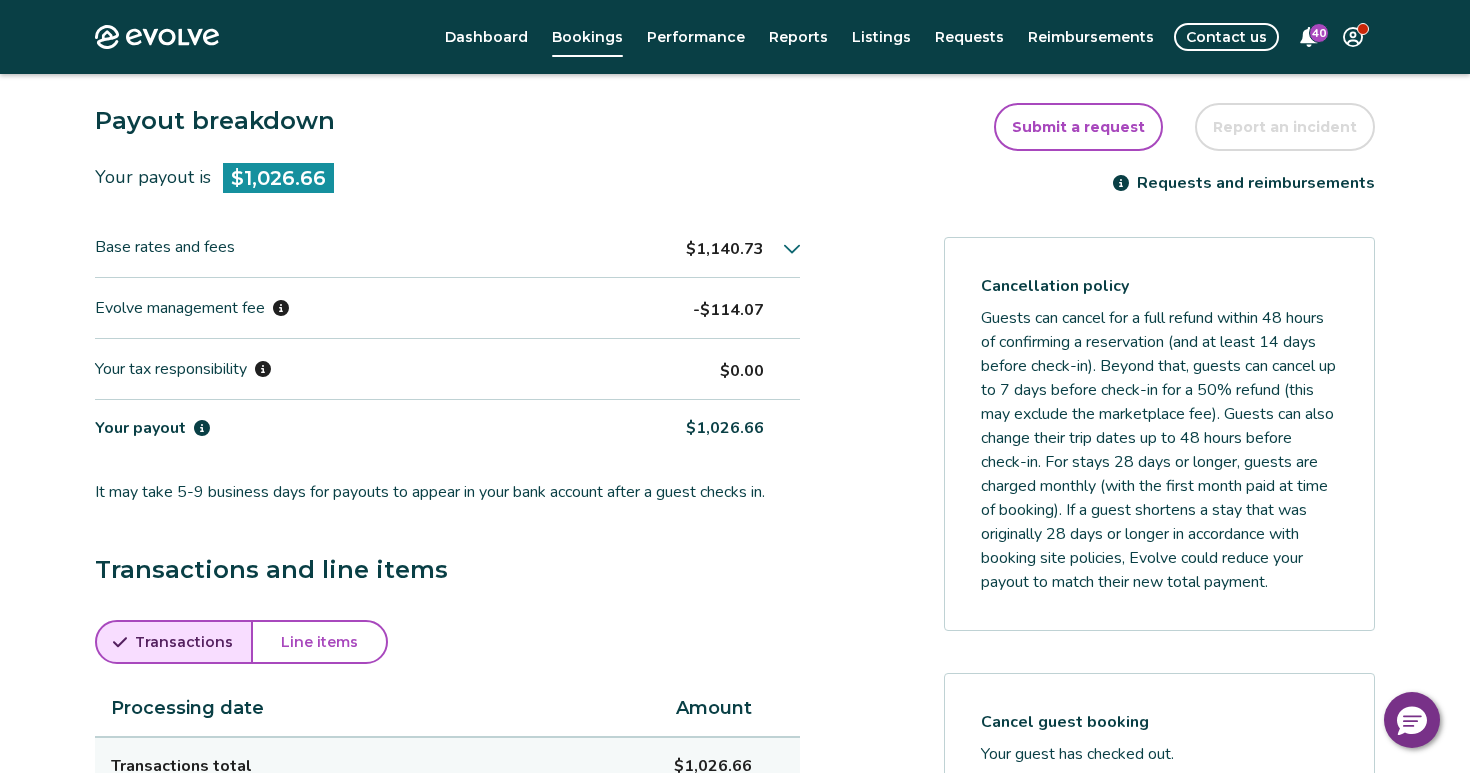 click on "Base rates and fees $1,140.73" at bounding box center [447, 247] 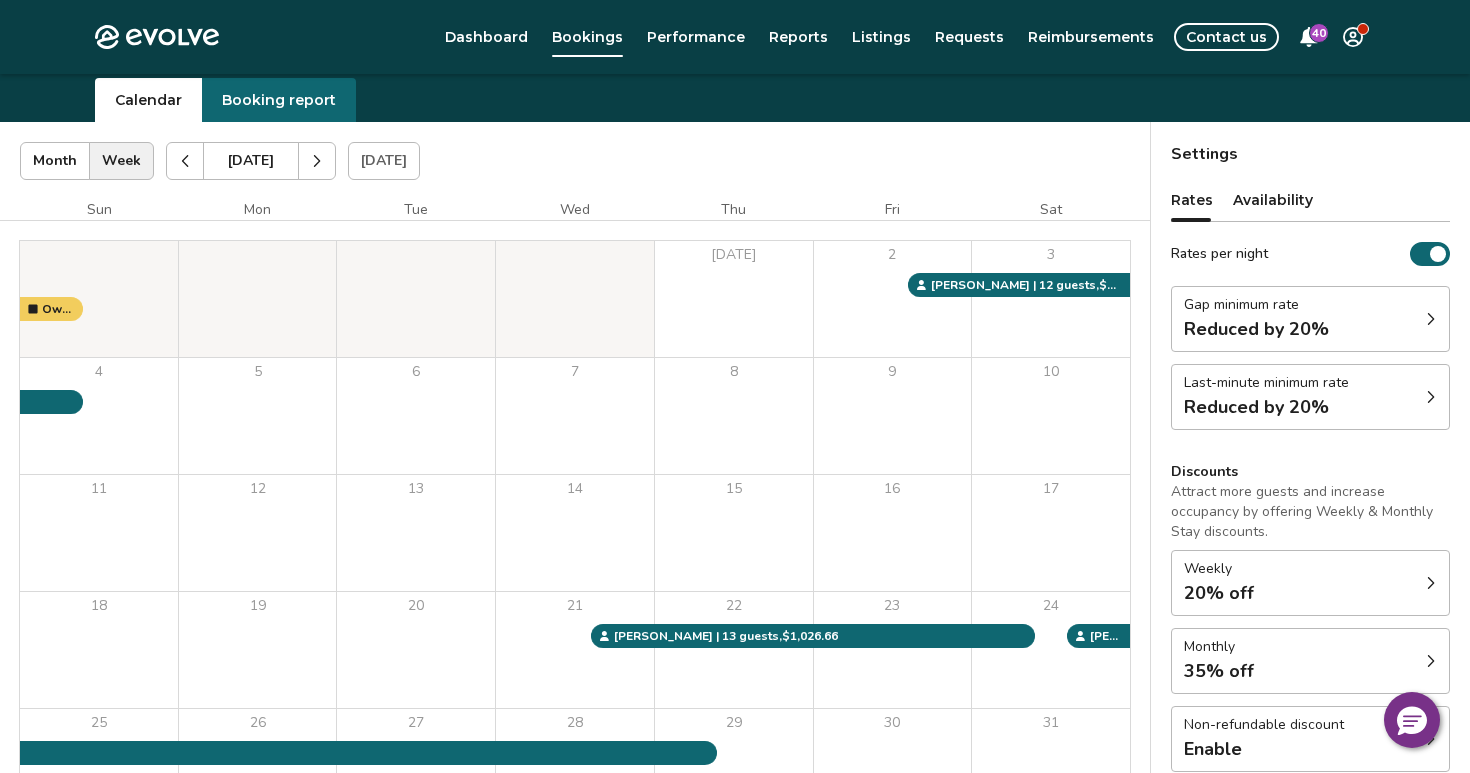scroll, scrollTop: 261, scrollLeft: 0, axis: vertical 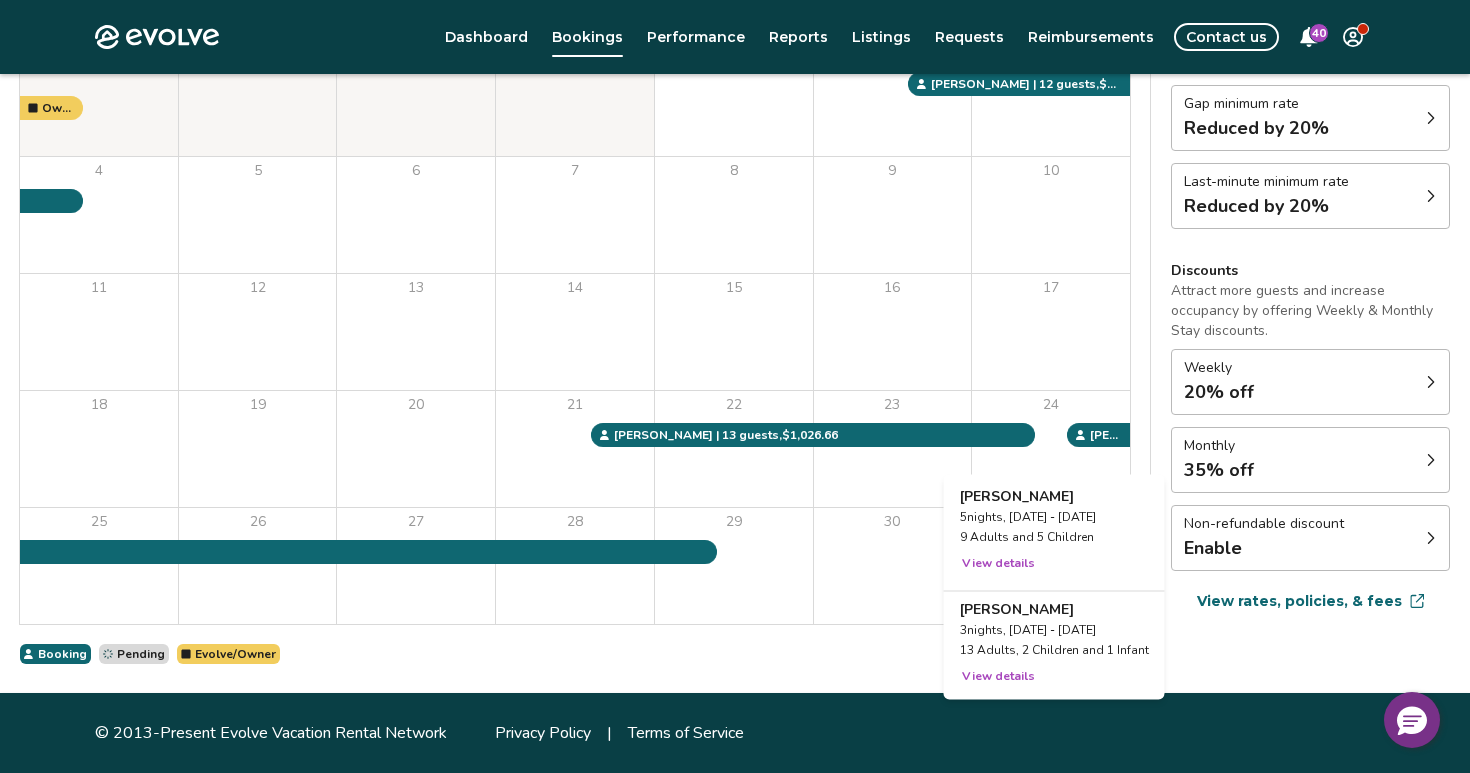 click on "24" at bounding box center [1051, 449] 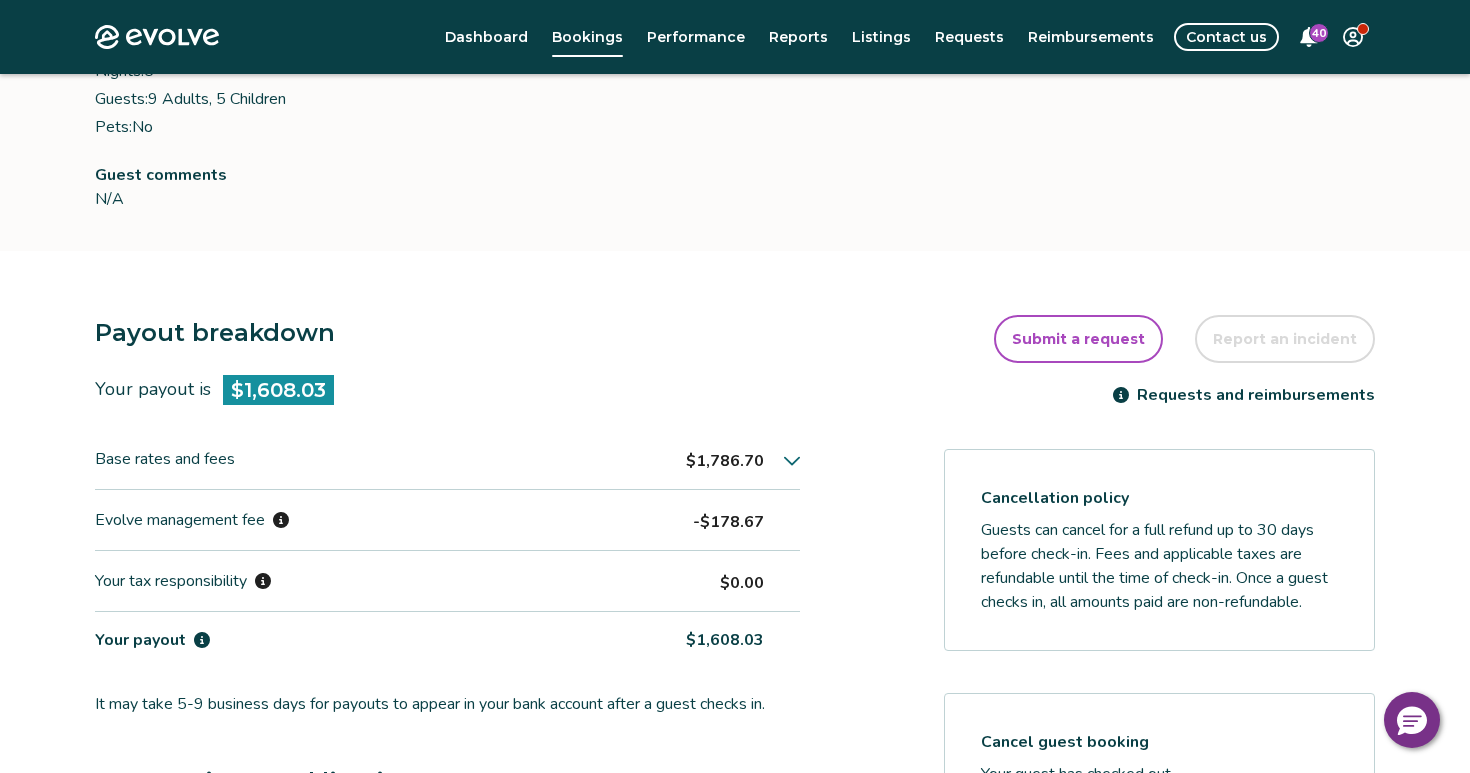 scroll, scrollTop: 301, scrollLeft: 0, axis: vertical 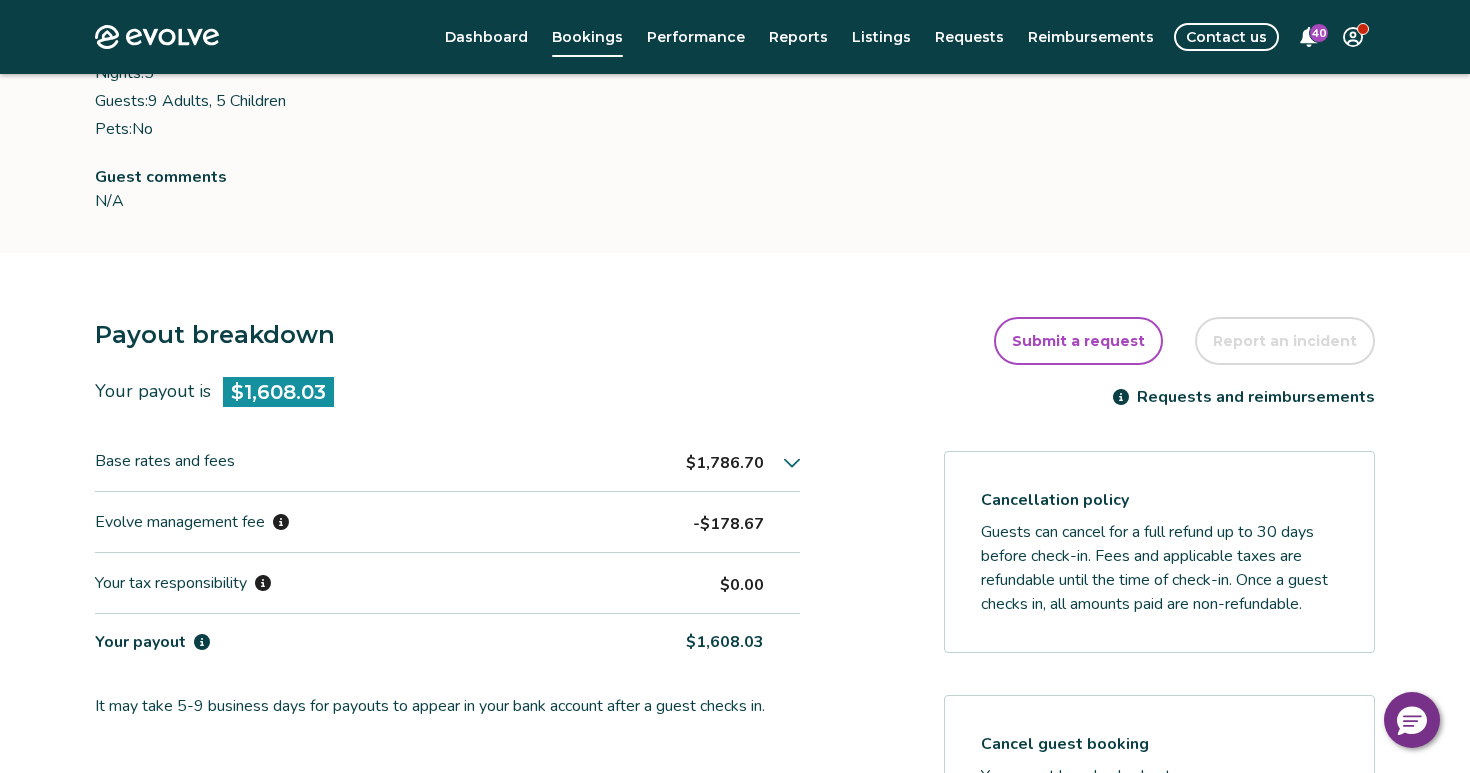 click 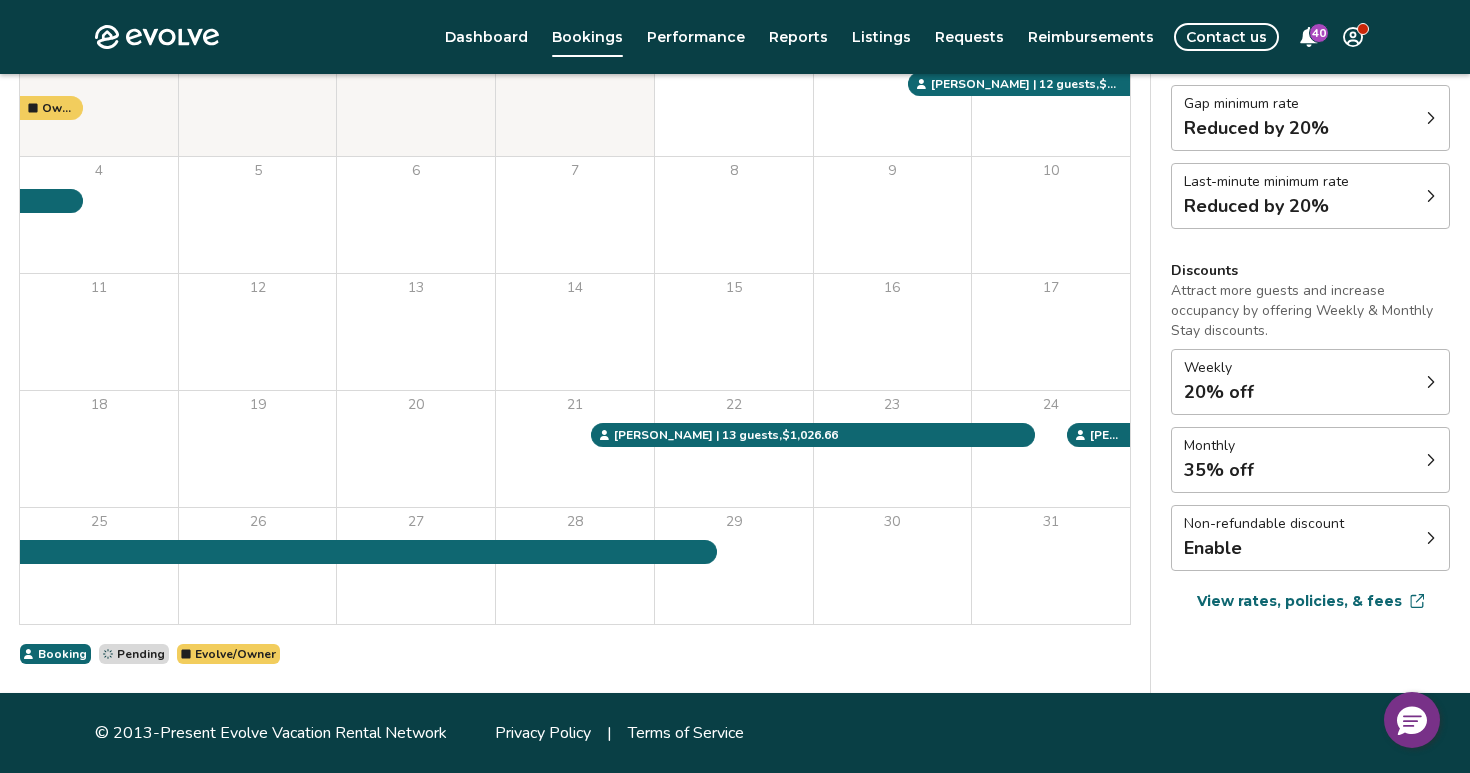 scroll, scrollTop: 0, scrollLeft: 0, axis: both 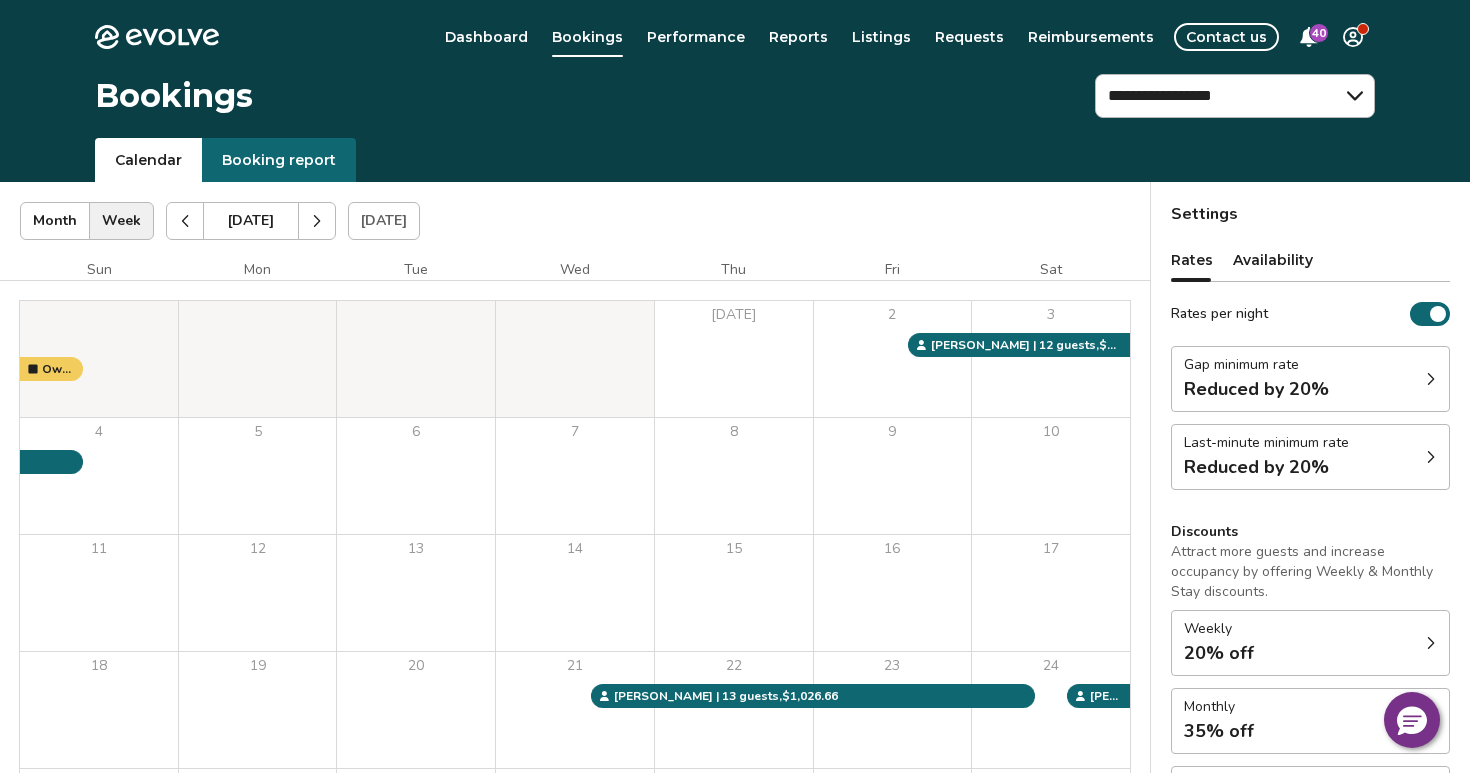 click on "Reimbursements" at bounding box center (1091, 37) 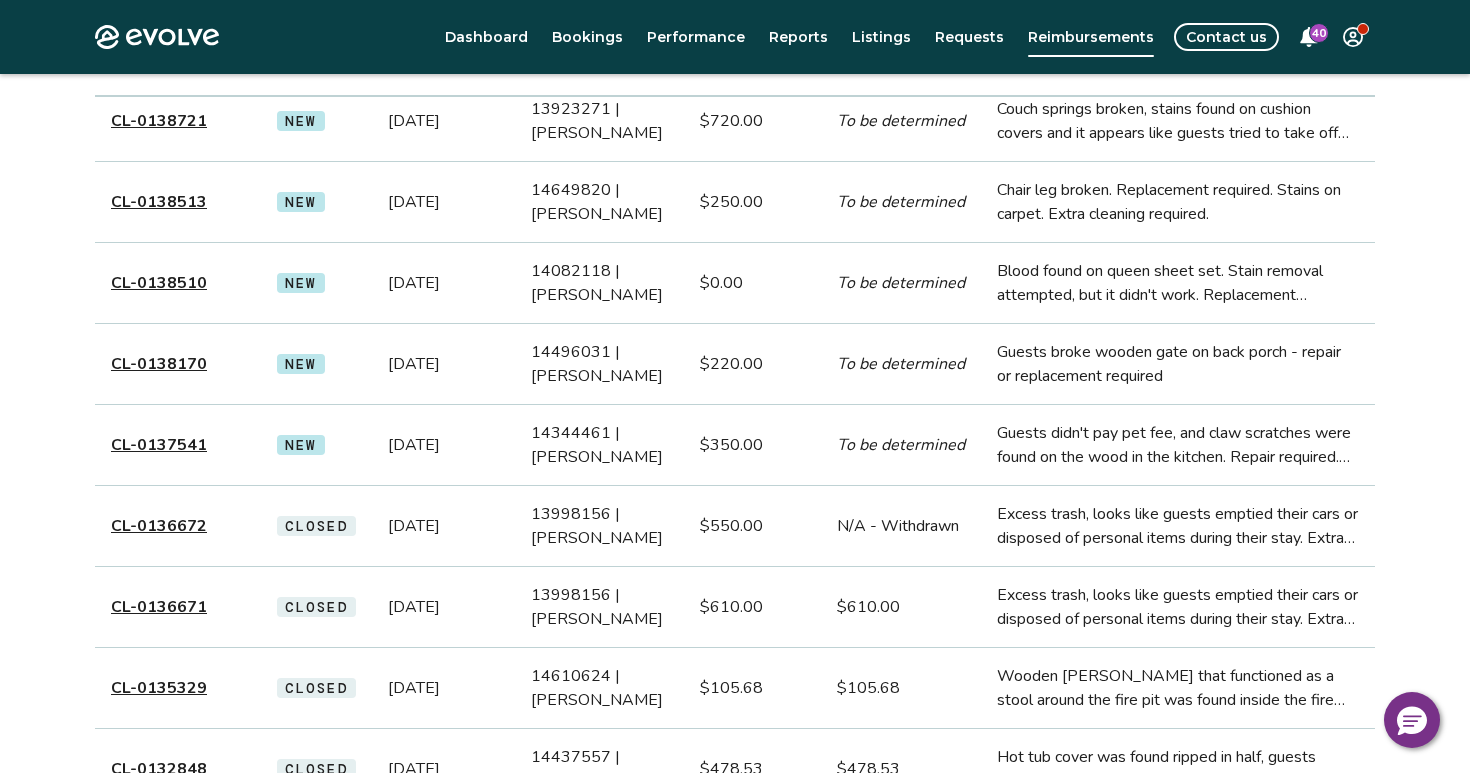 scroll, scrollTop: 485, scrollLeft: 0, axis: vertical 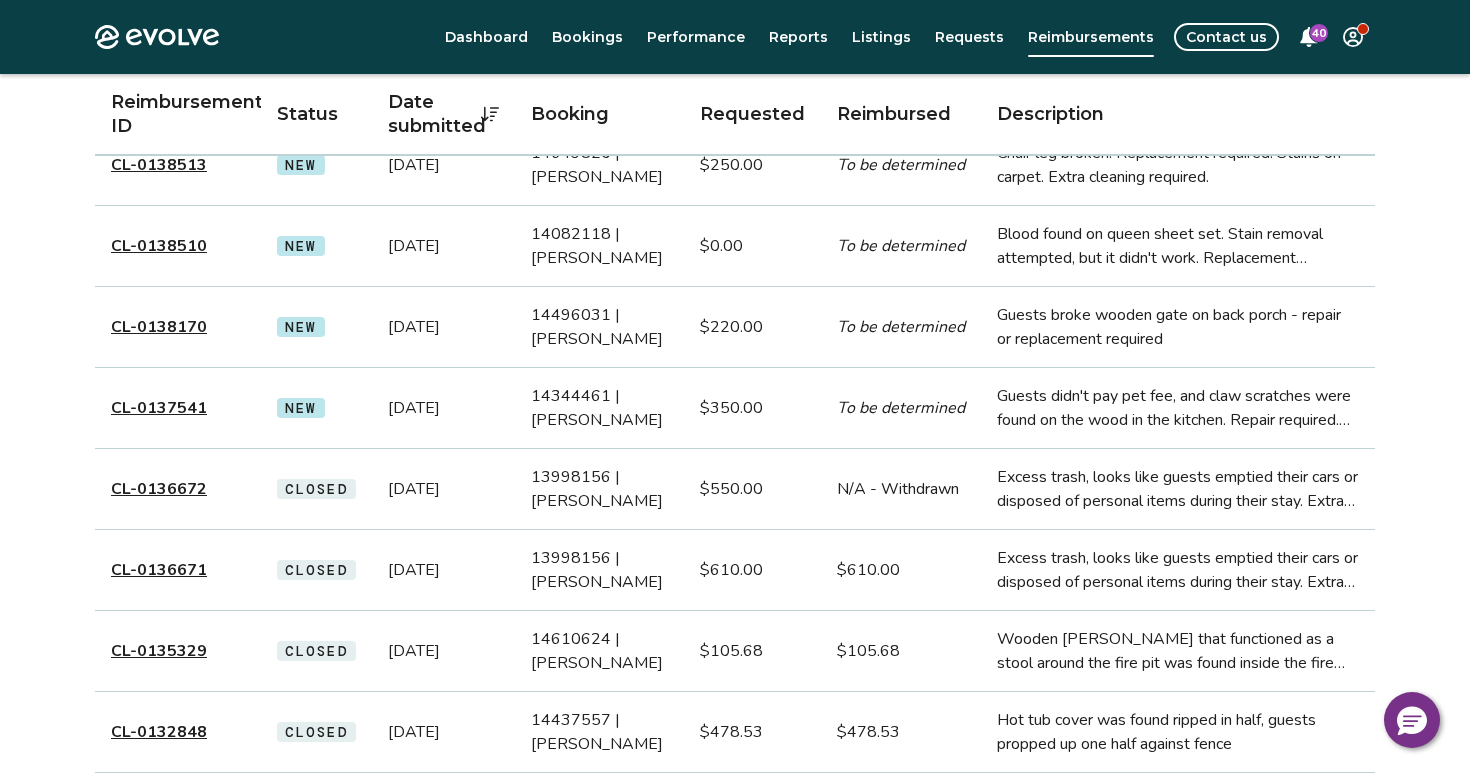 click on "CL-0137541" at bounding box center (159, 408) 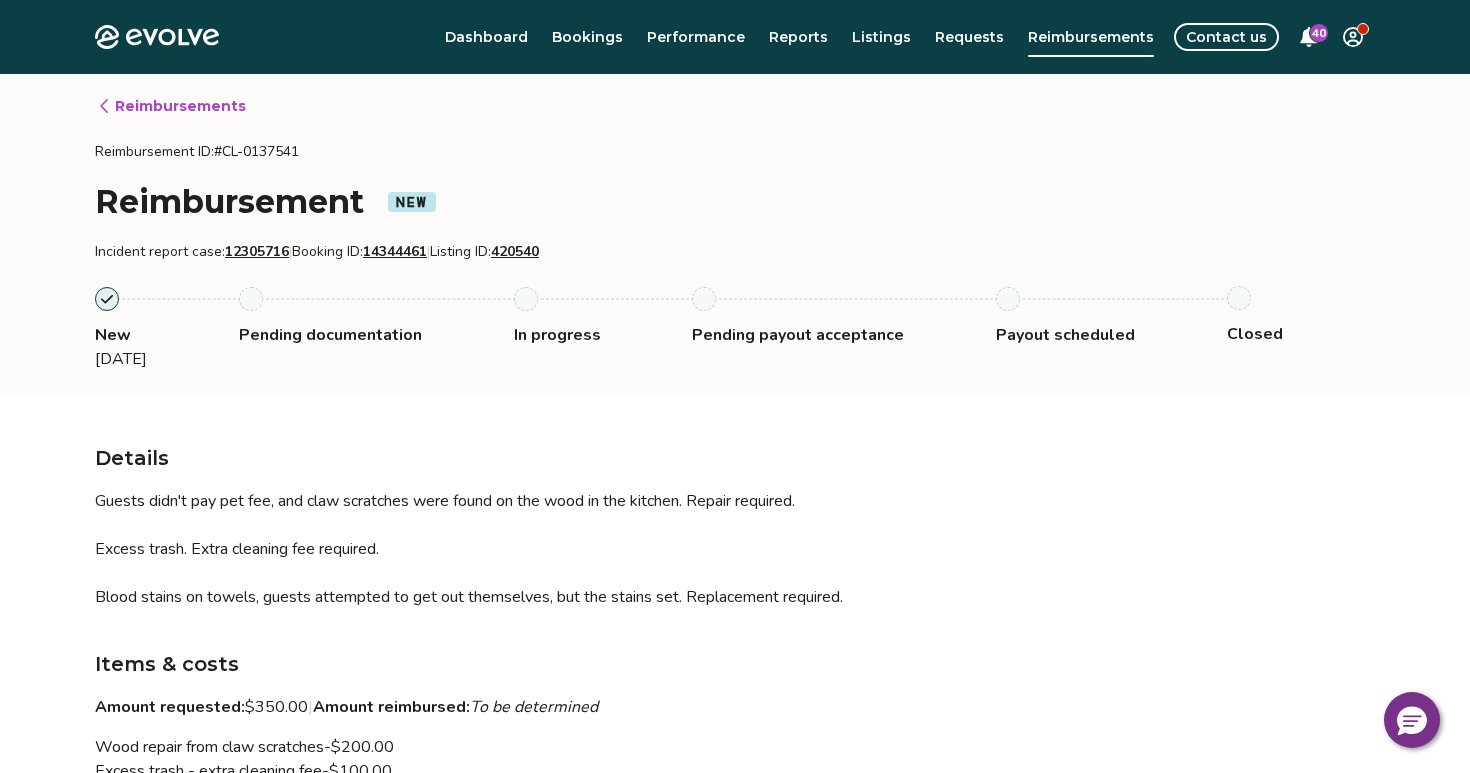 scroll, scrollTop: 0, scrollLeft: 0, axis: both 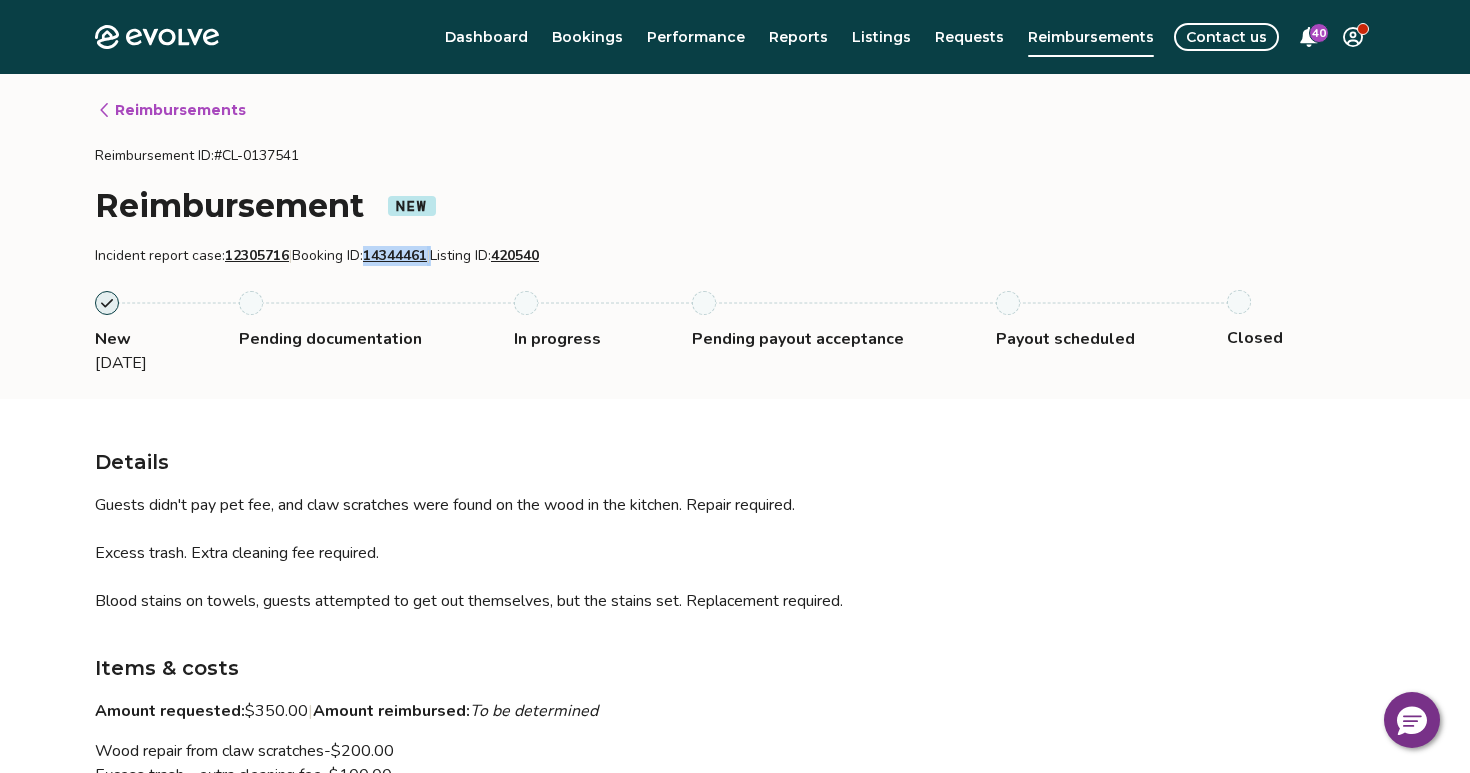 drag, startPoint x: 449, startPoint y: 258, endPoint x: 384, endPoint y: 260, distance: 65.03076 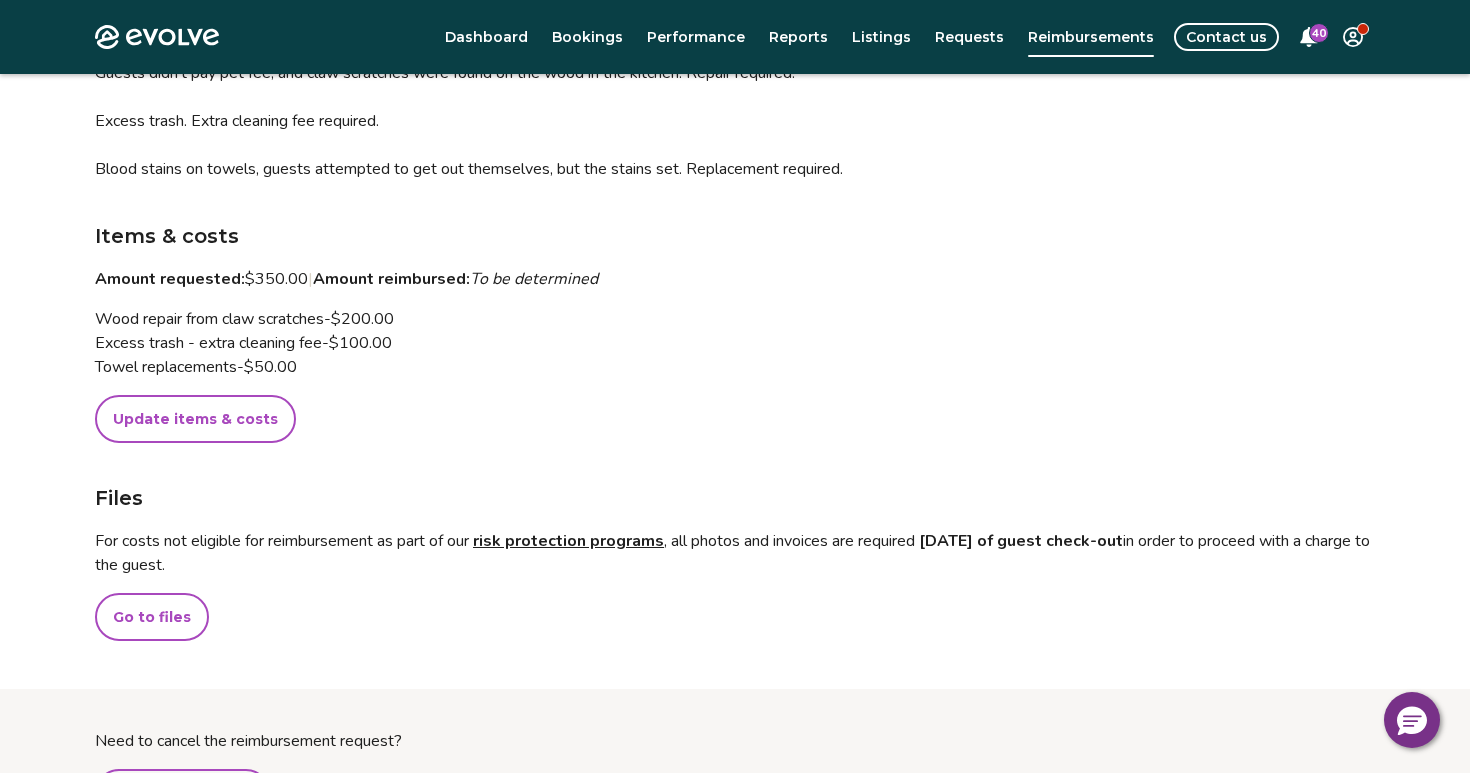 scroll, scrollTop: 596, scrollLeft: 0, axis: vertical 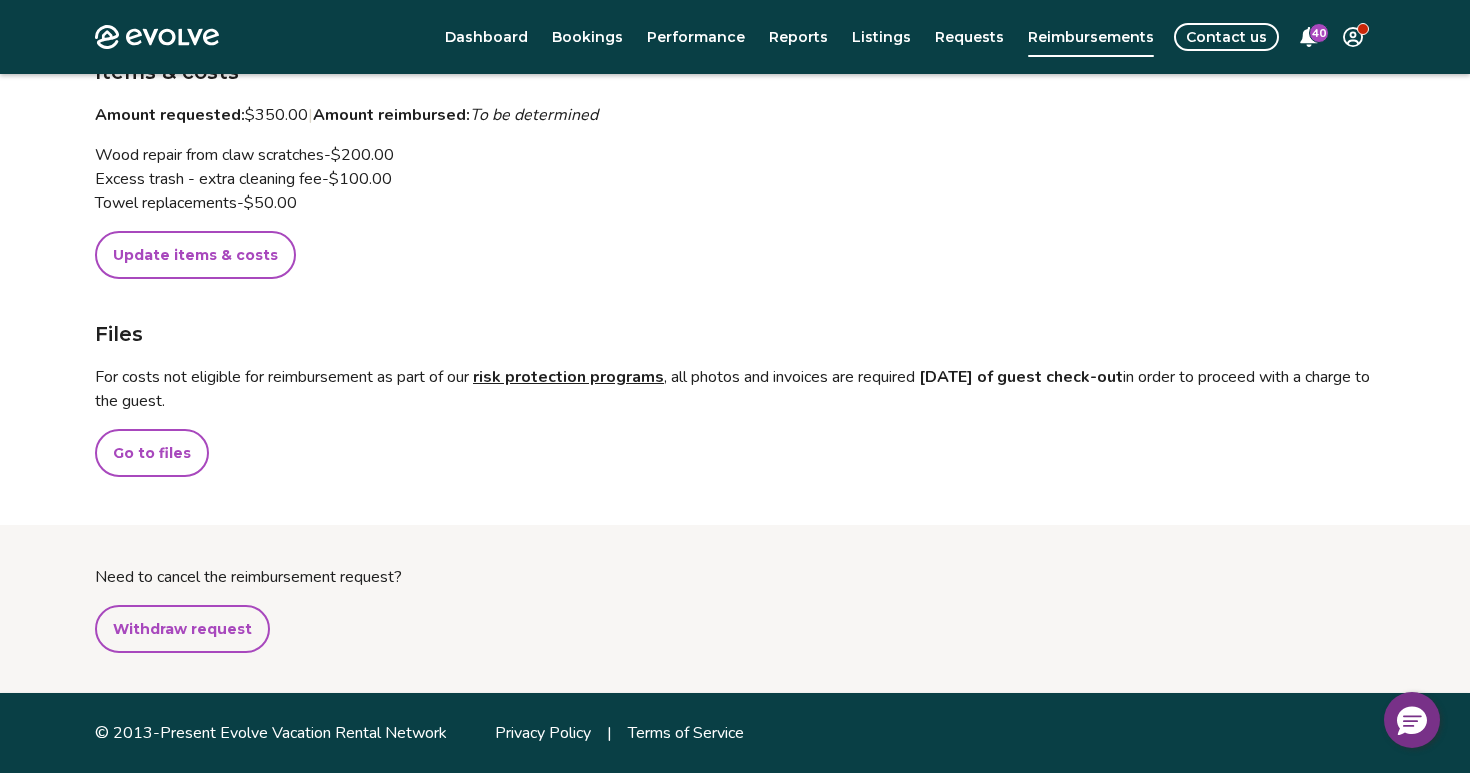 click on "Go to files" at bounding box center [152, 453] 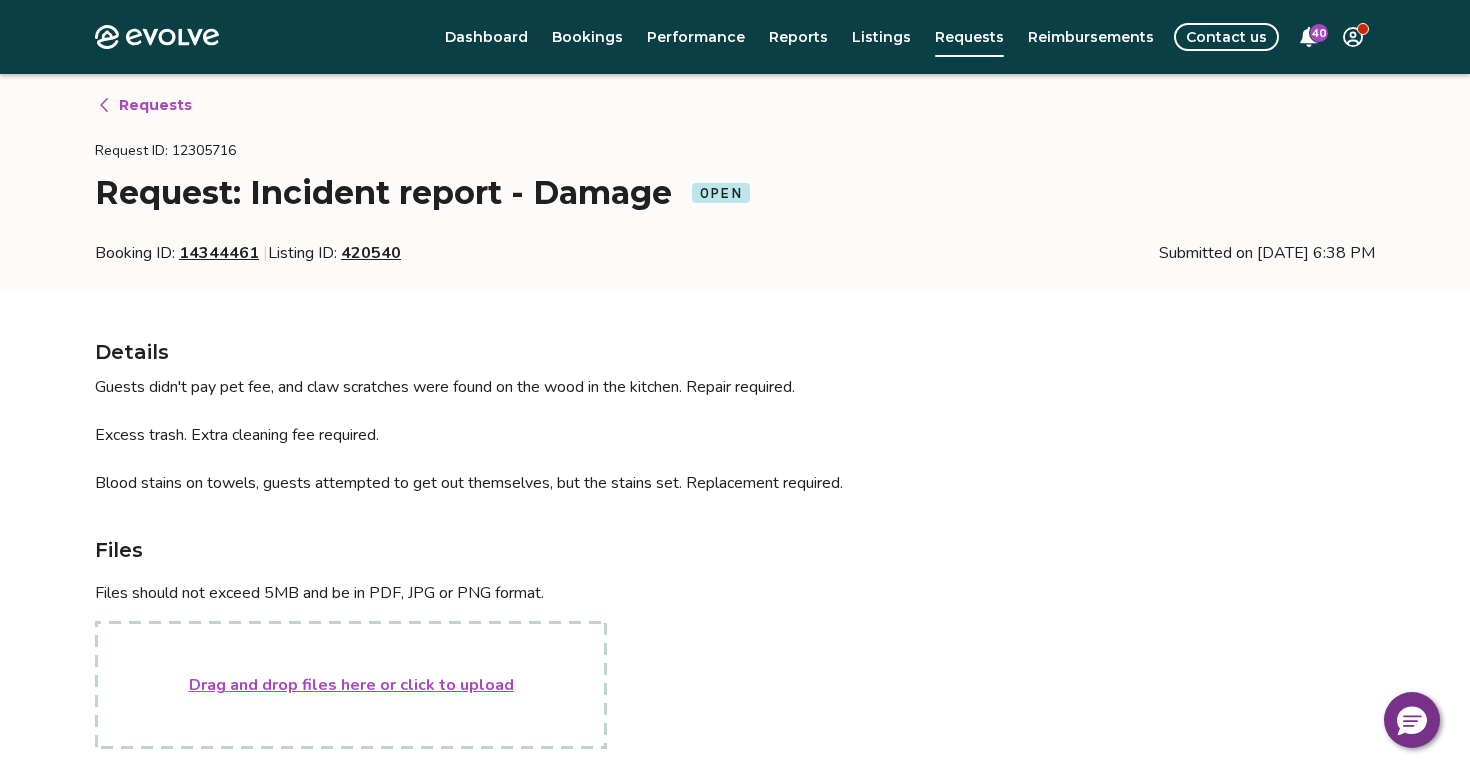scroll, scrollTop: 3, scrollLeft: 0, axis: vertical 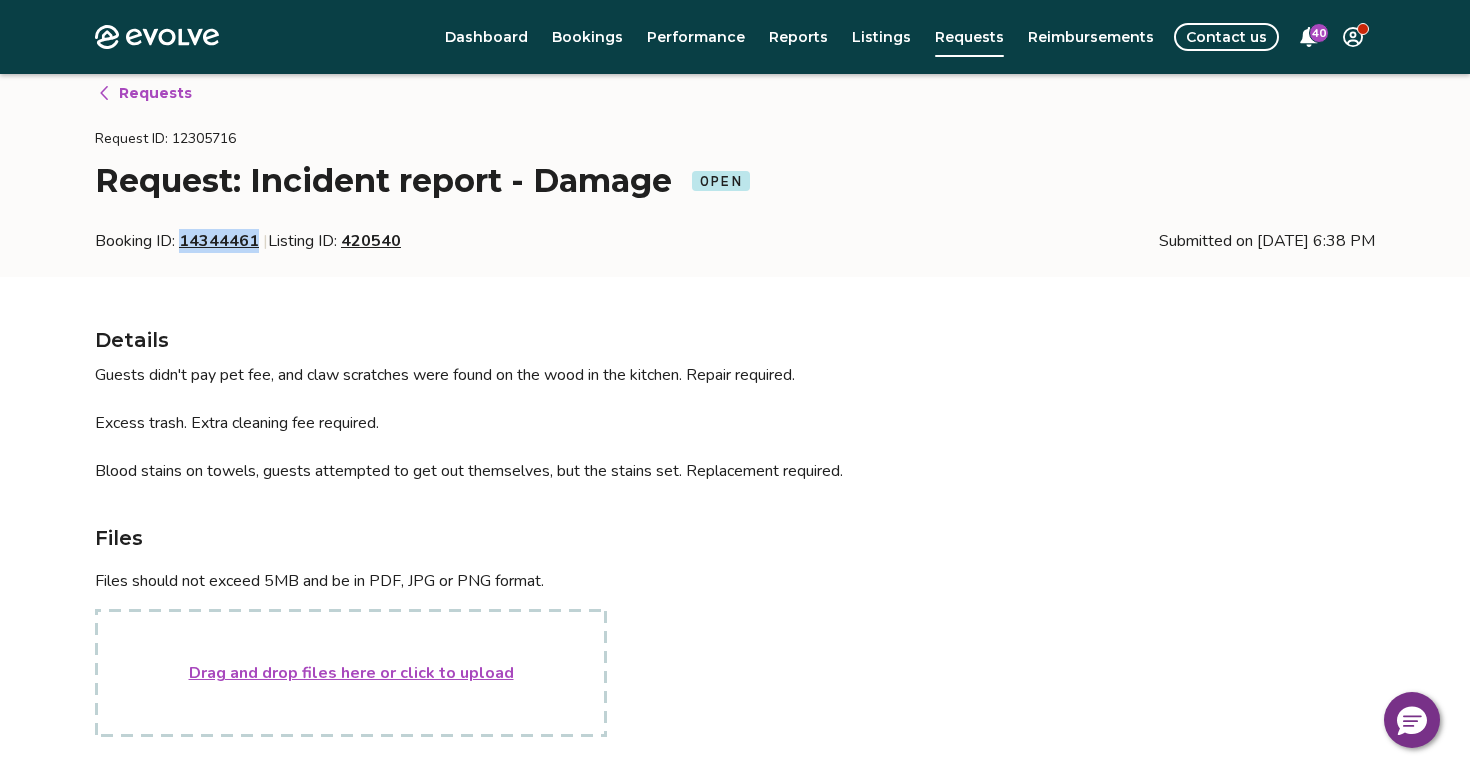 drag, startPoint x: 259, startPoint y: 237, endPoint x: 185, endPoint y: 242, distance: 74.168724 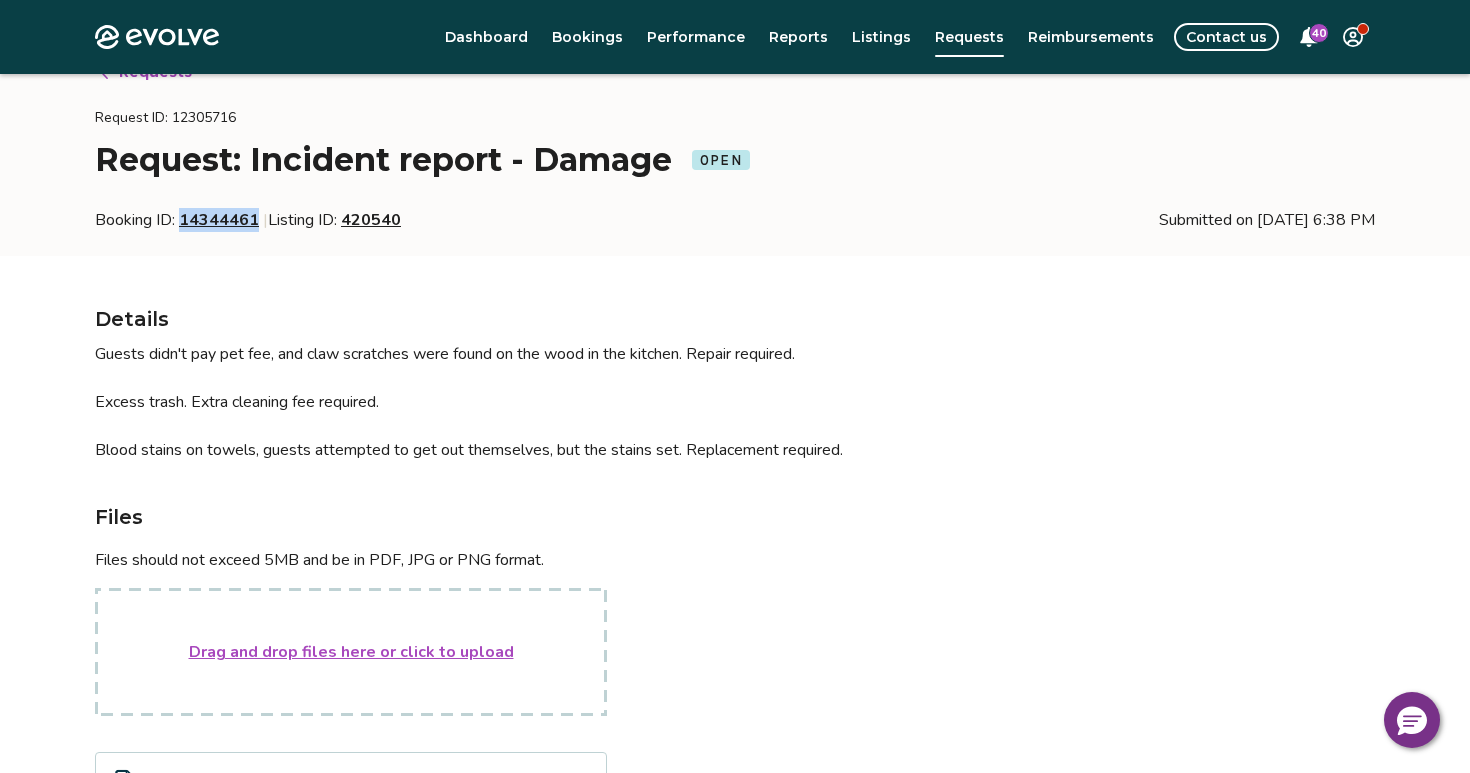 scroll, scrollTop: 0, scrollLeft: 0, axis: both 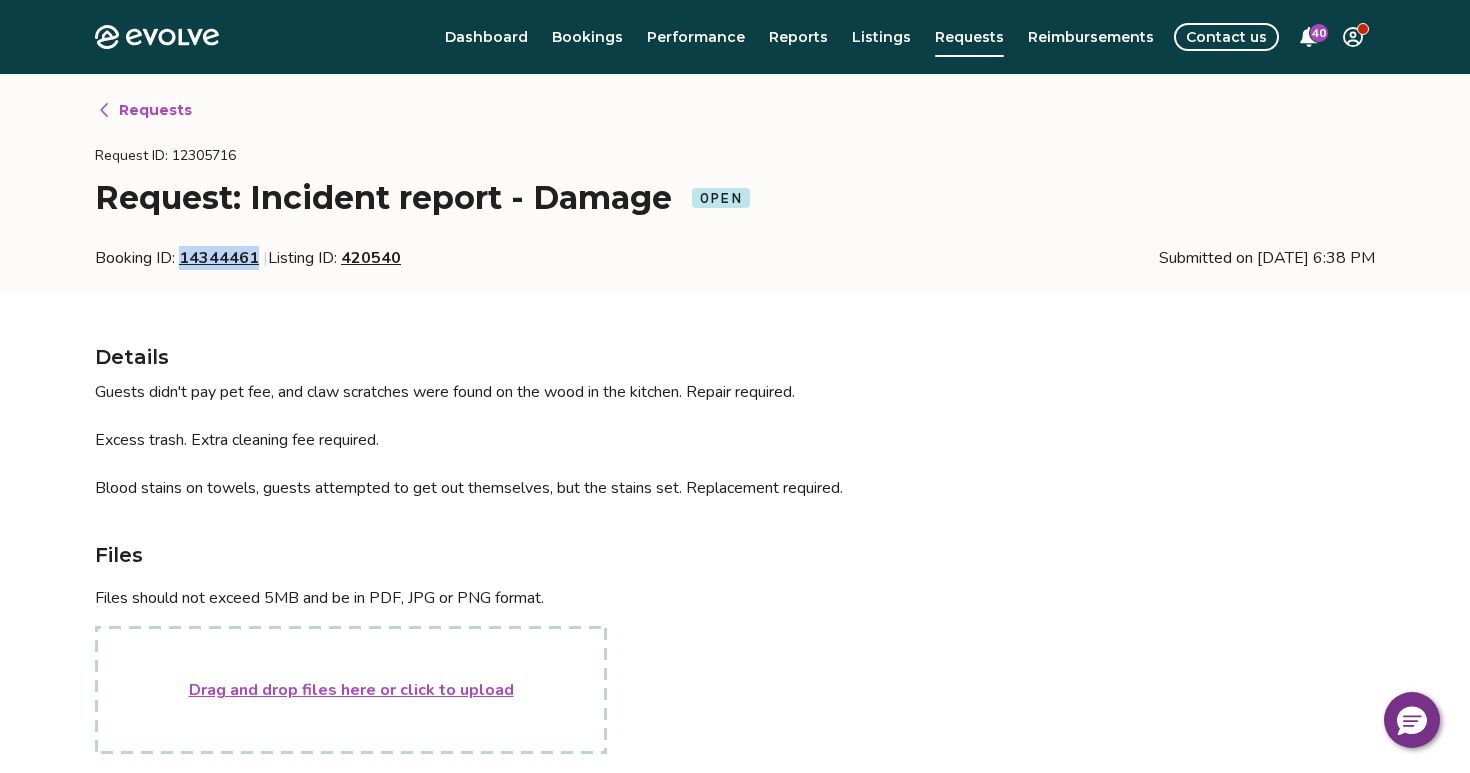 click on "Requests" at bounding box center (155, 110) 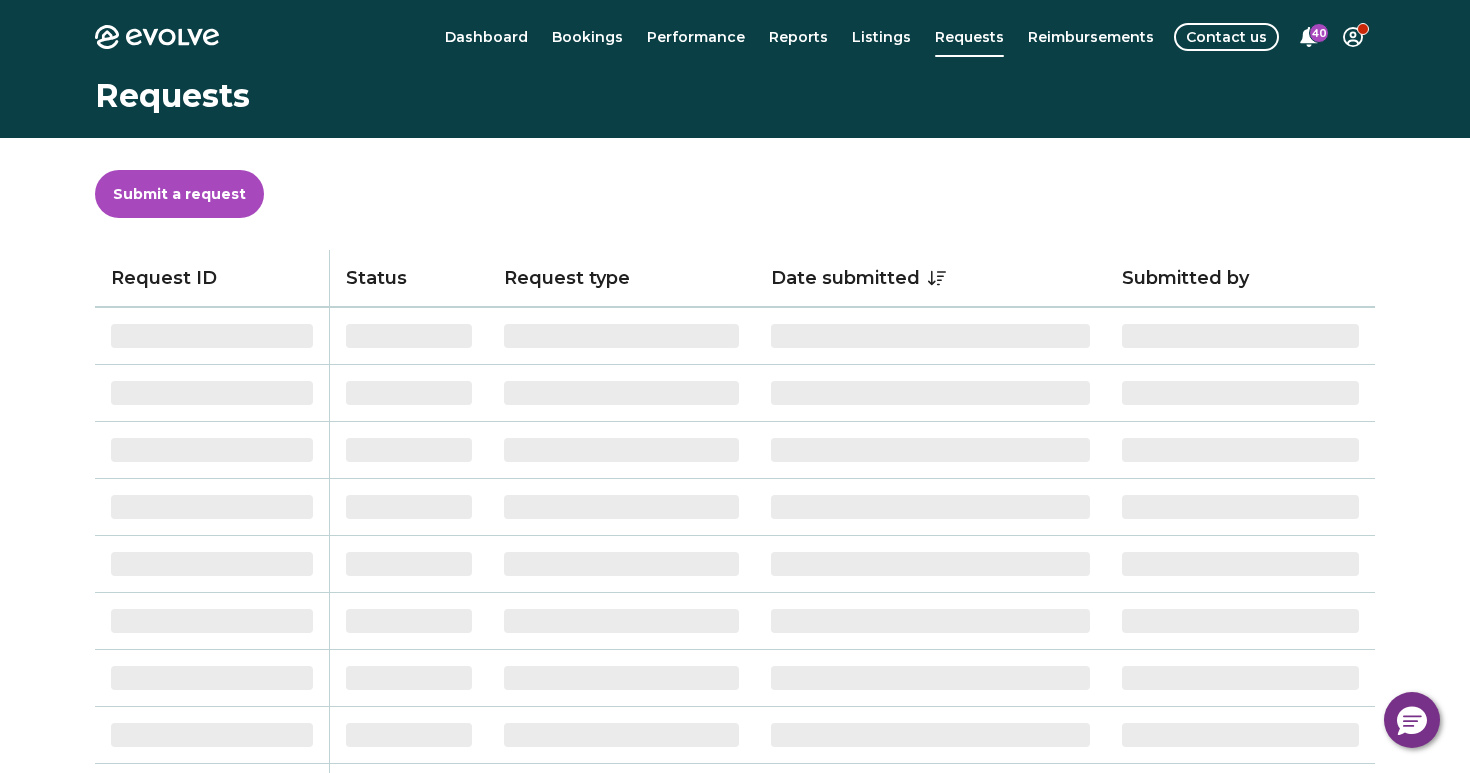 click on "Reimbursements" at bounding box center [1091, 37] 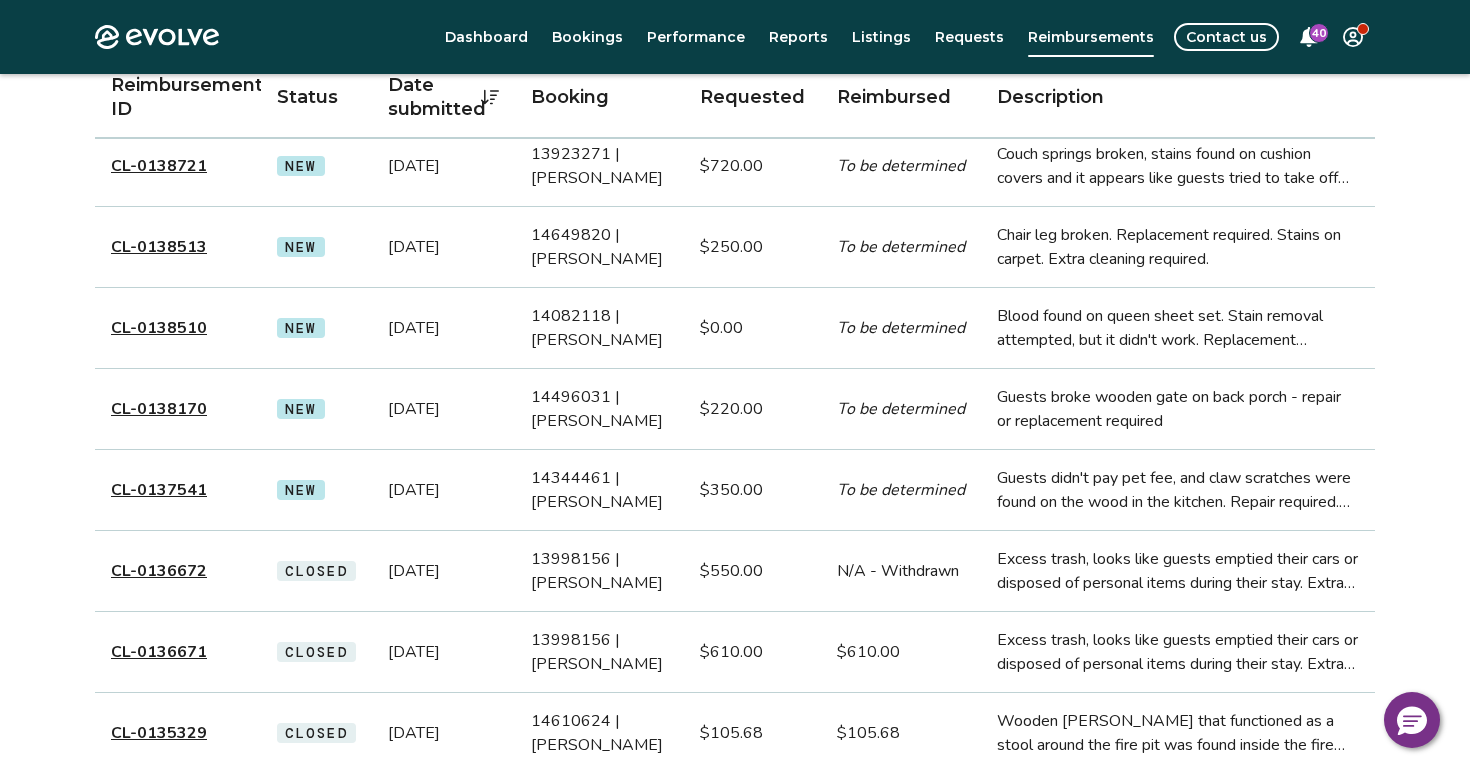 scroll, scrollTop: 404, scrollLeft: 0, axis: vertical 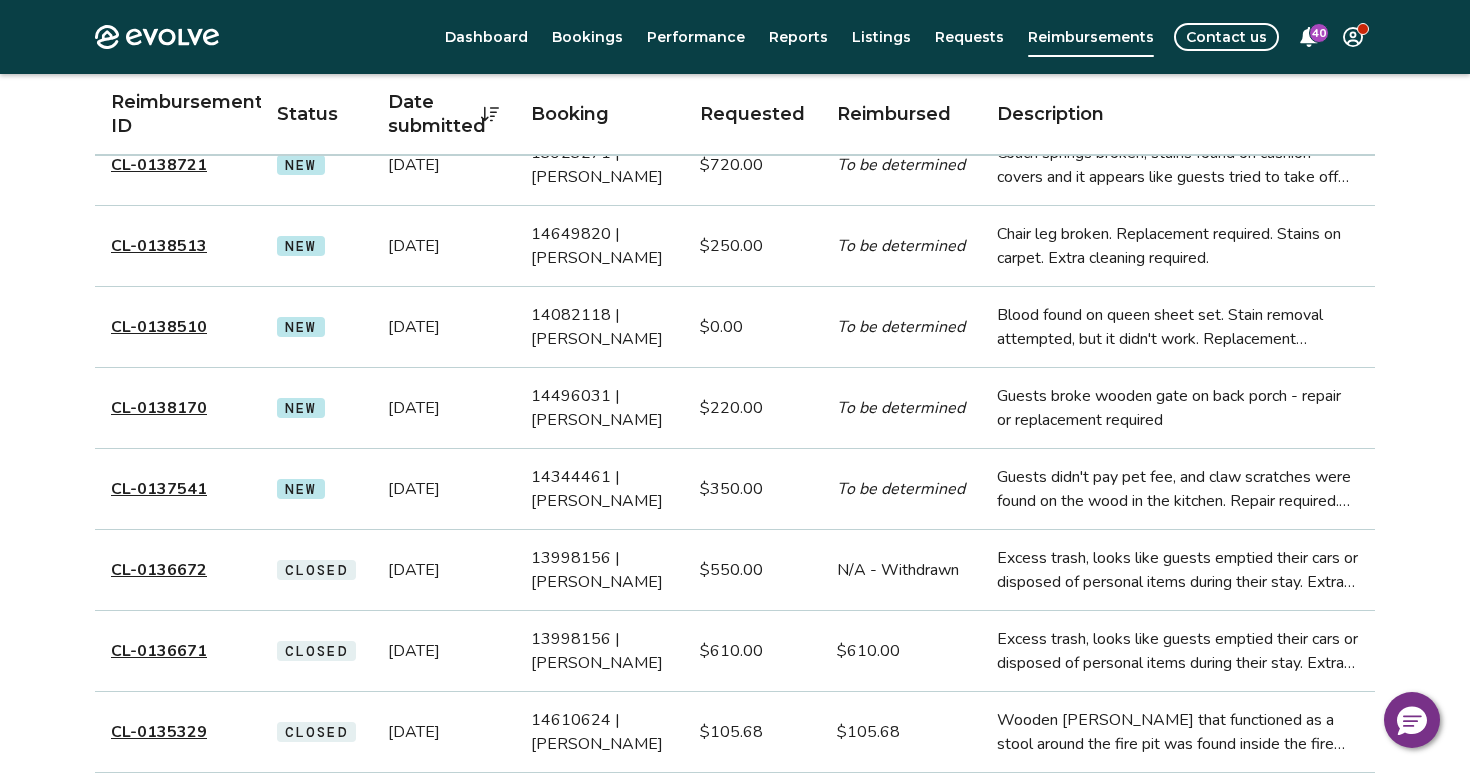 click on "CL-0138170" at bounding box center (159, 408) 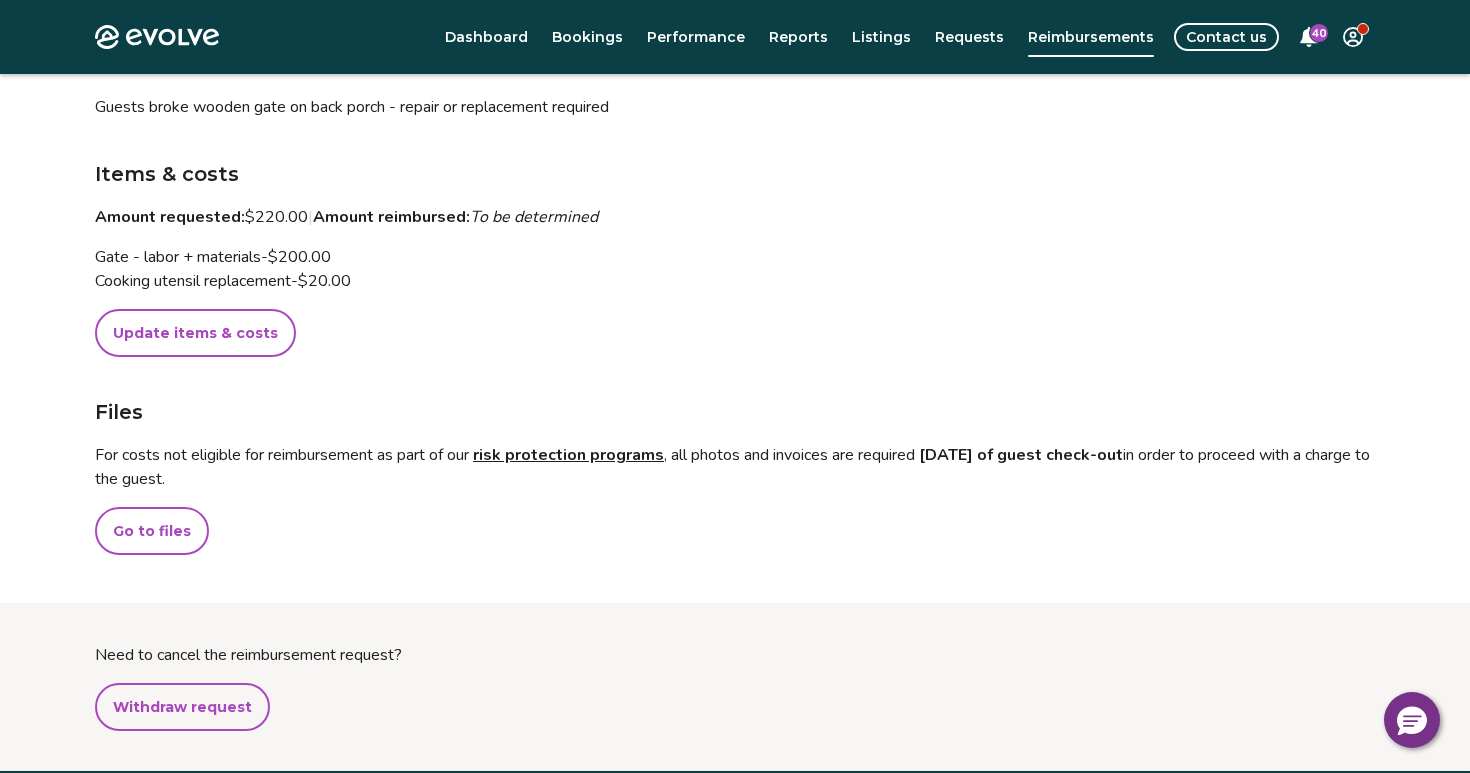 scroll, scrollTop: 414, scrollLeft: 0, axis: vertical 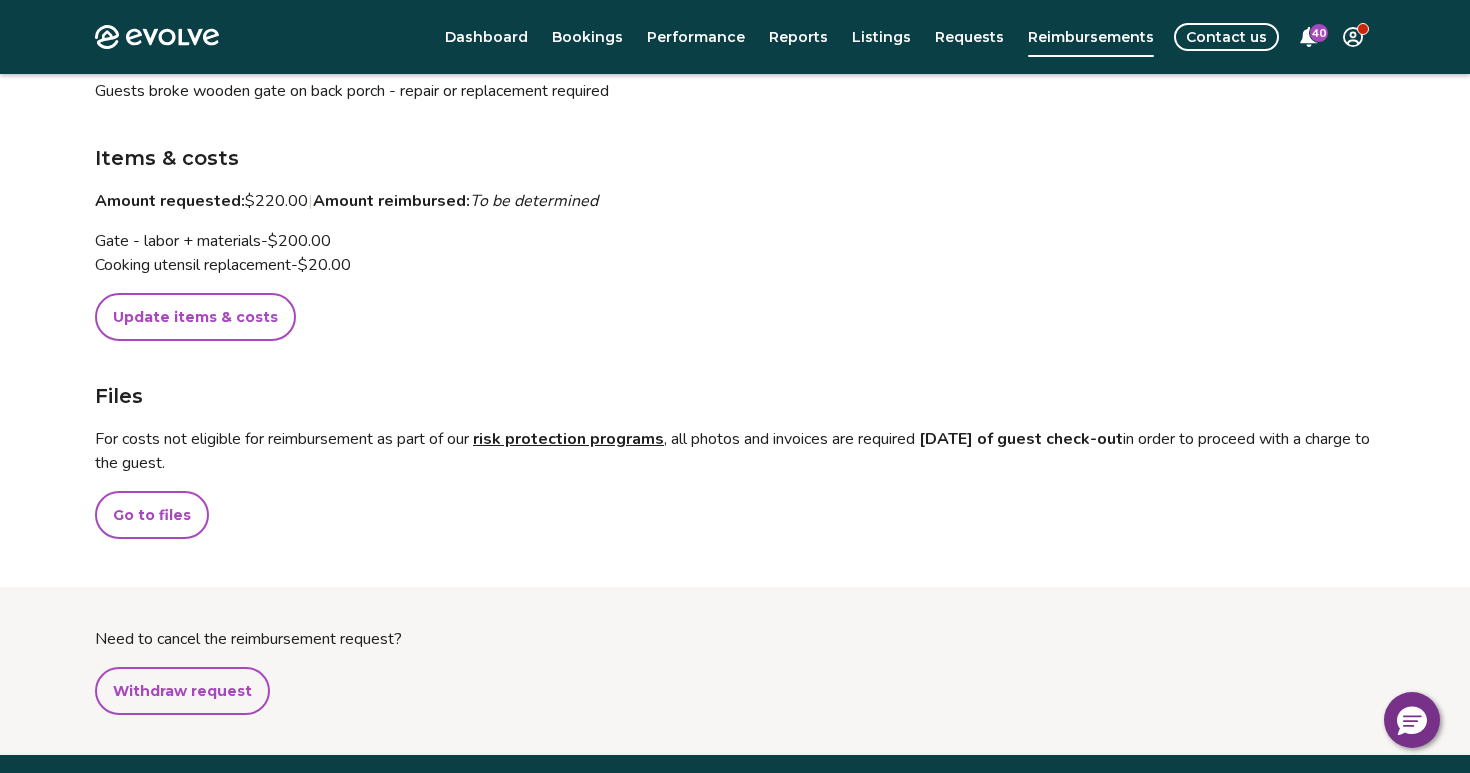 click on "Go to files" at bounding box center [152, 515] 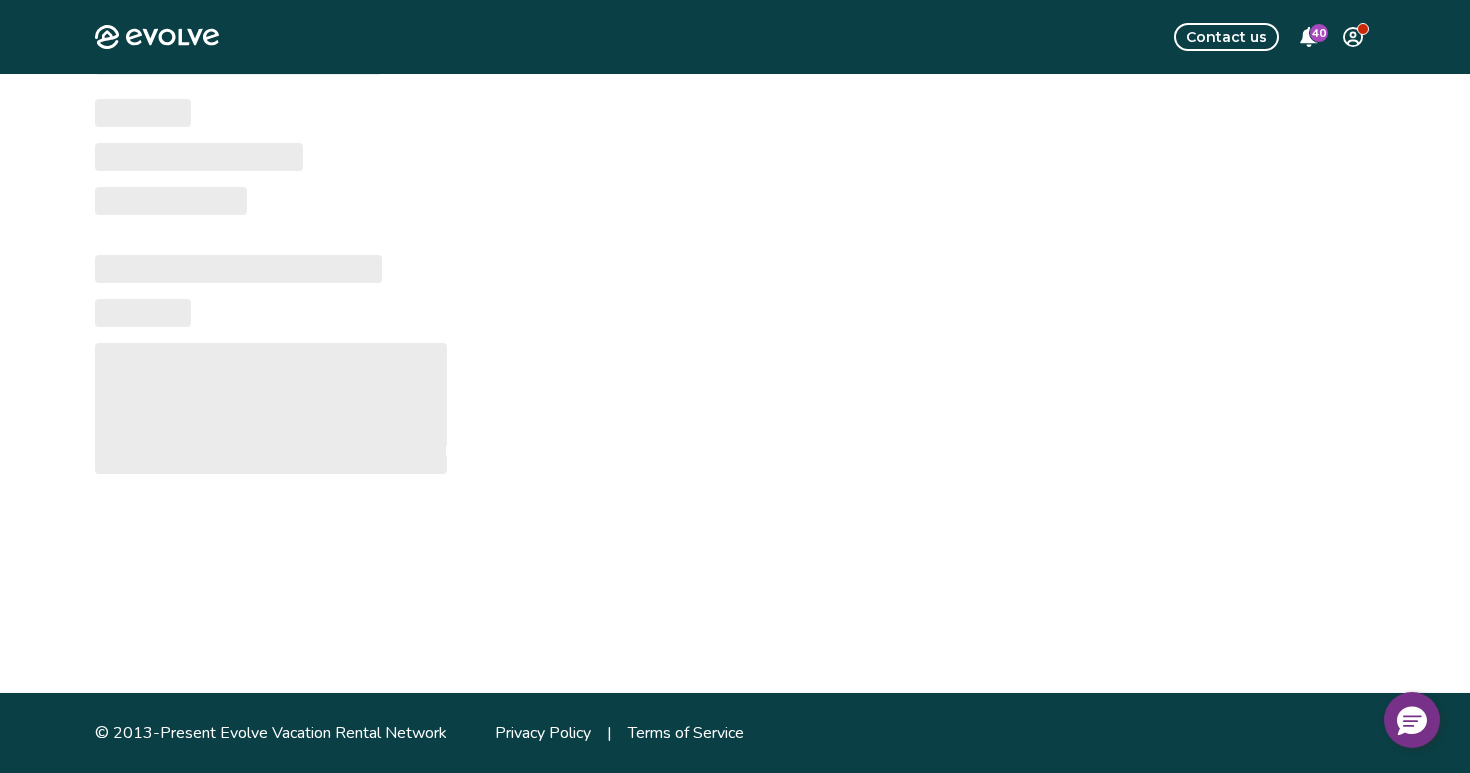 scroll, scrollTop: 0, scrollLeft: 0, axis: both 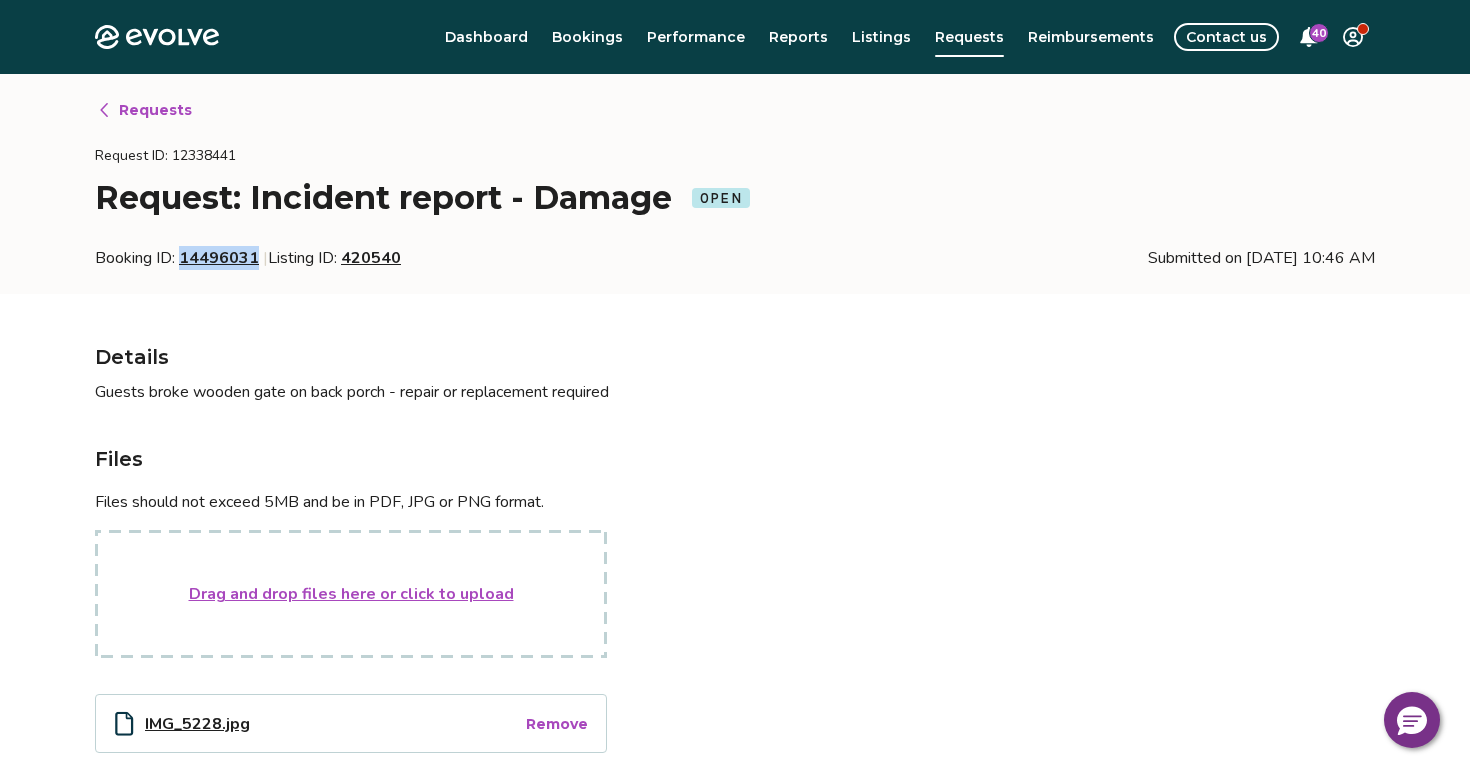 drag, startPoint x: 260, startPoint y: 260, endPoint x: 186, endPoint y: 261, distance: 74.00676 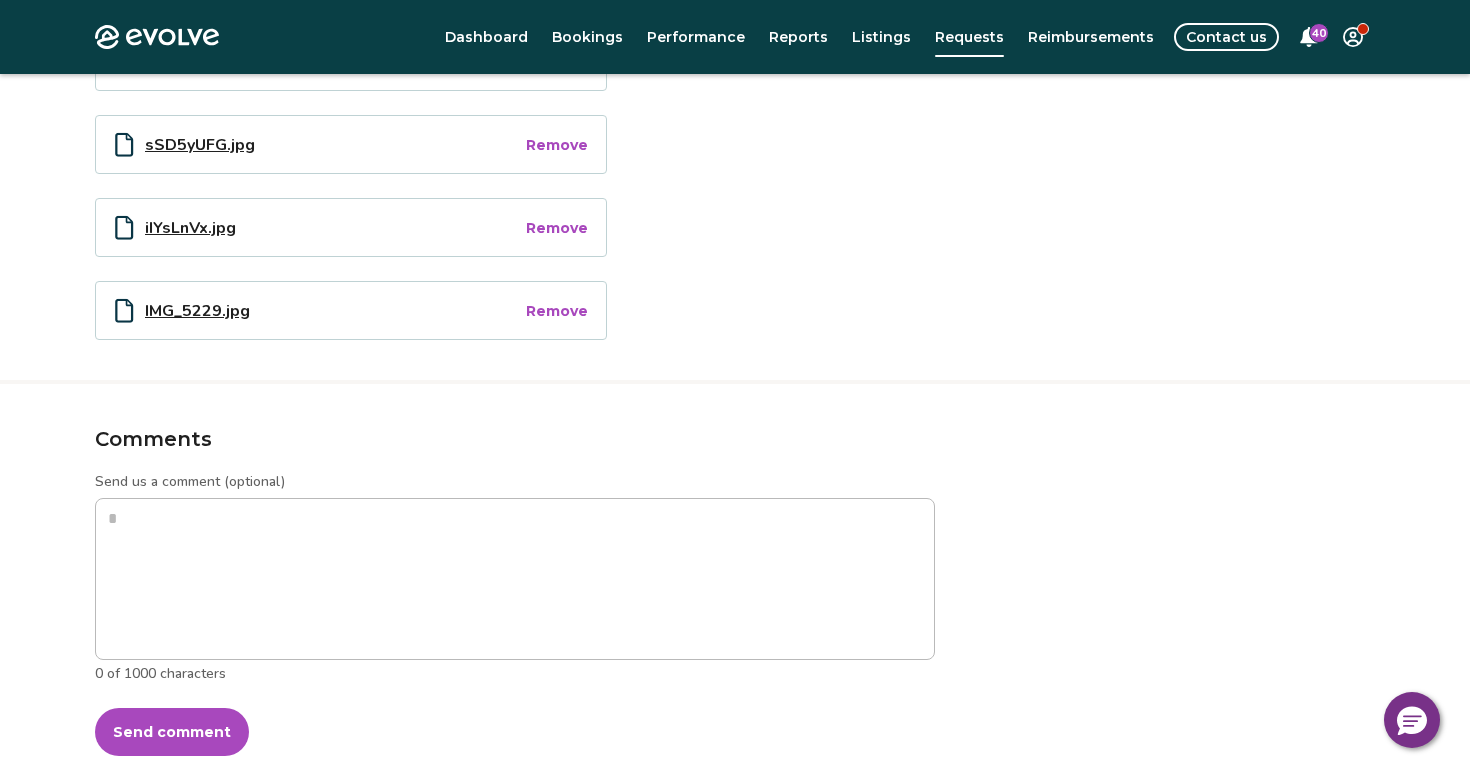 scroll, scrollTop: 660, scrollLeft: 0, axis: vertical 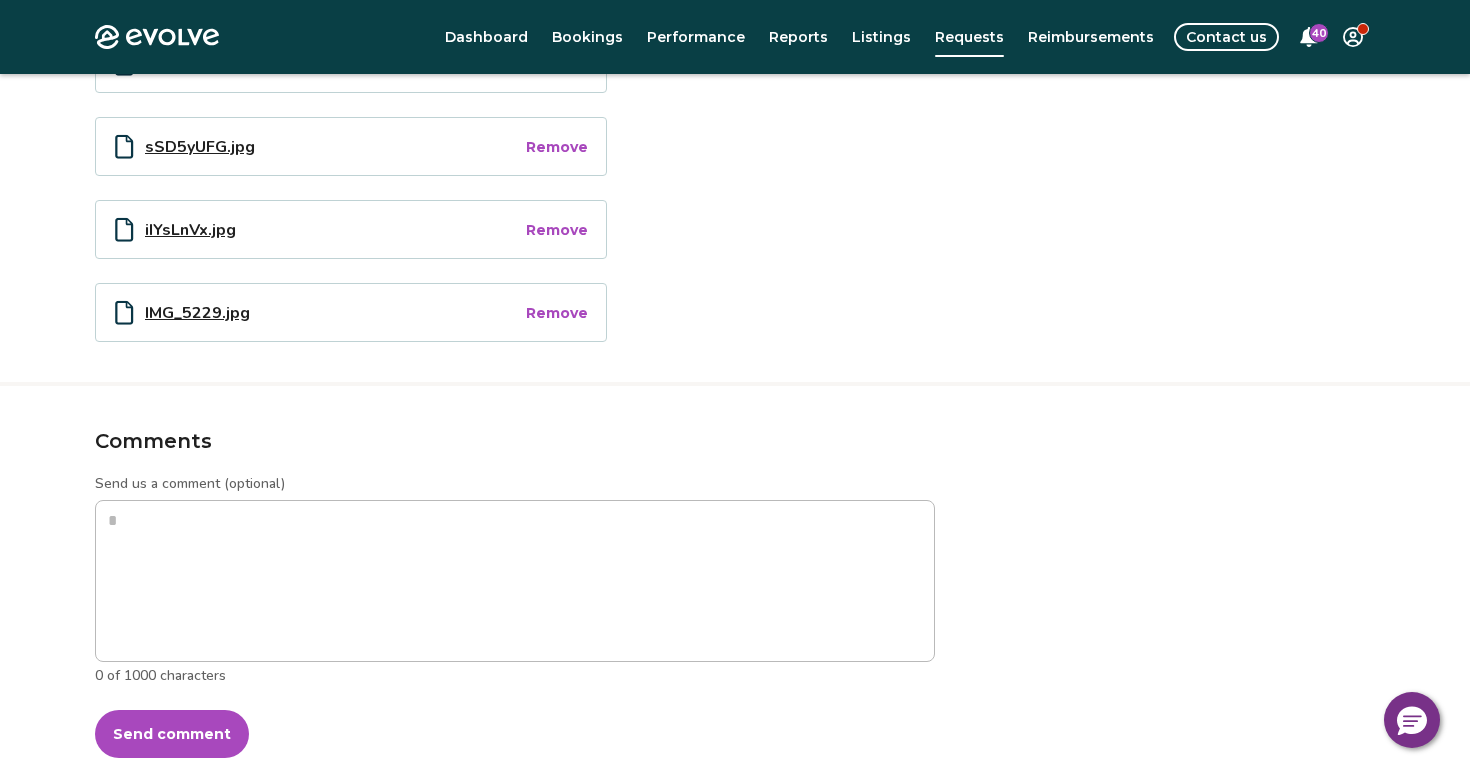 type on "*" 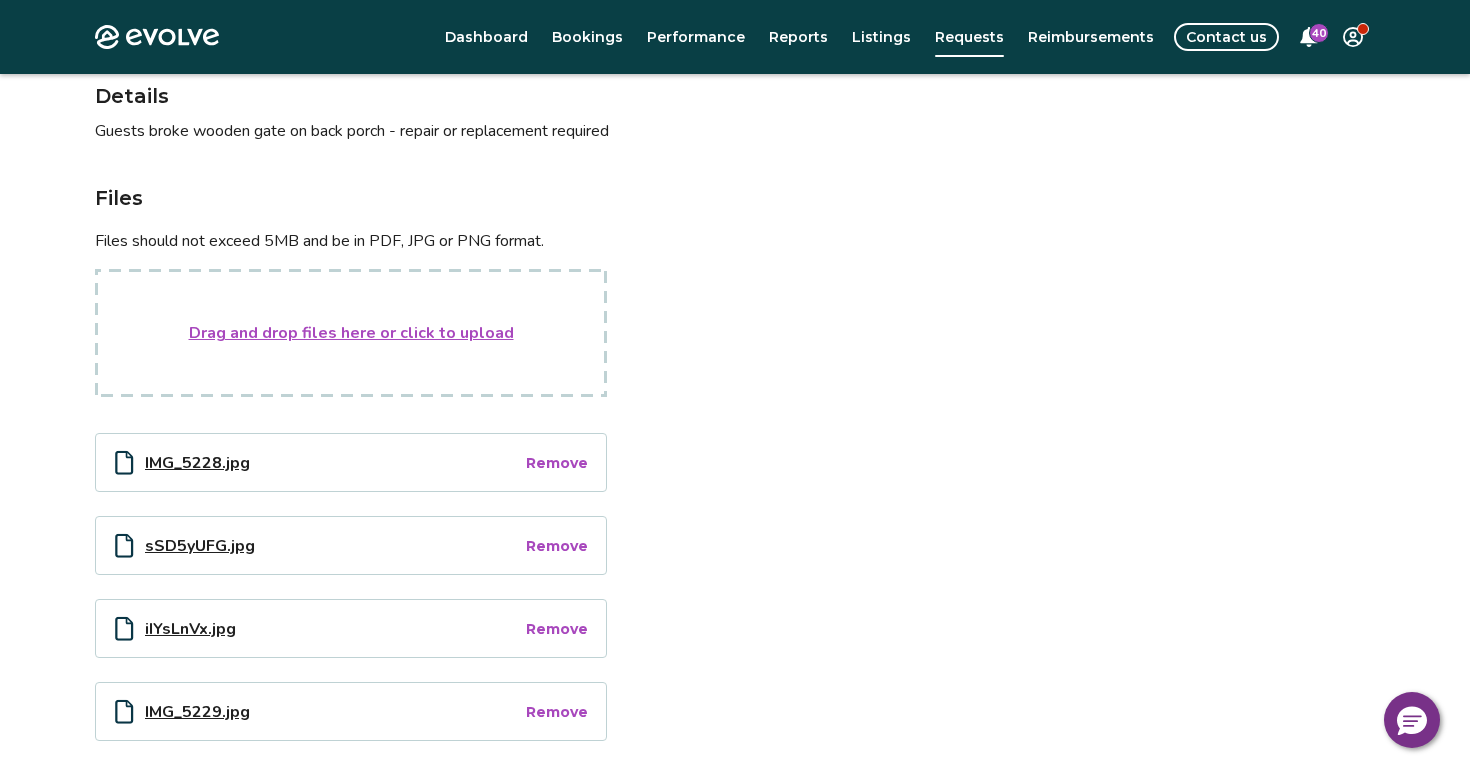 scroll, scrollTop: 0, scrollLeft: 0, axis: both 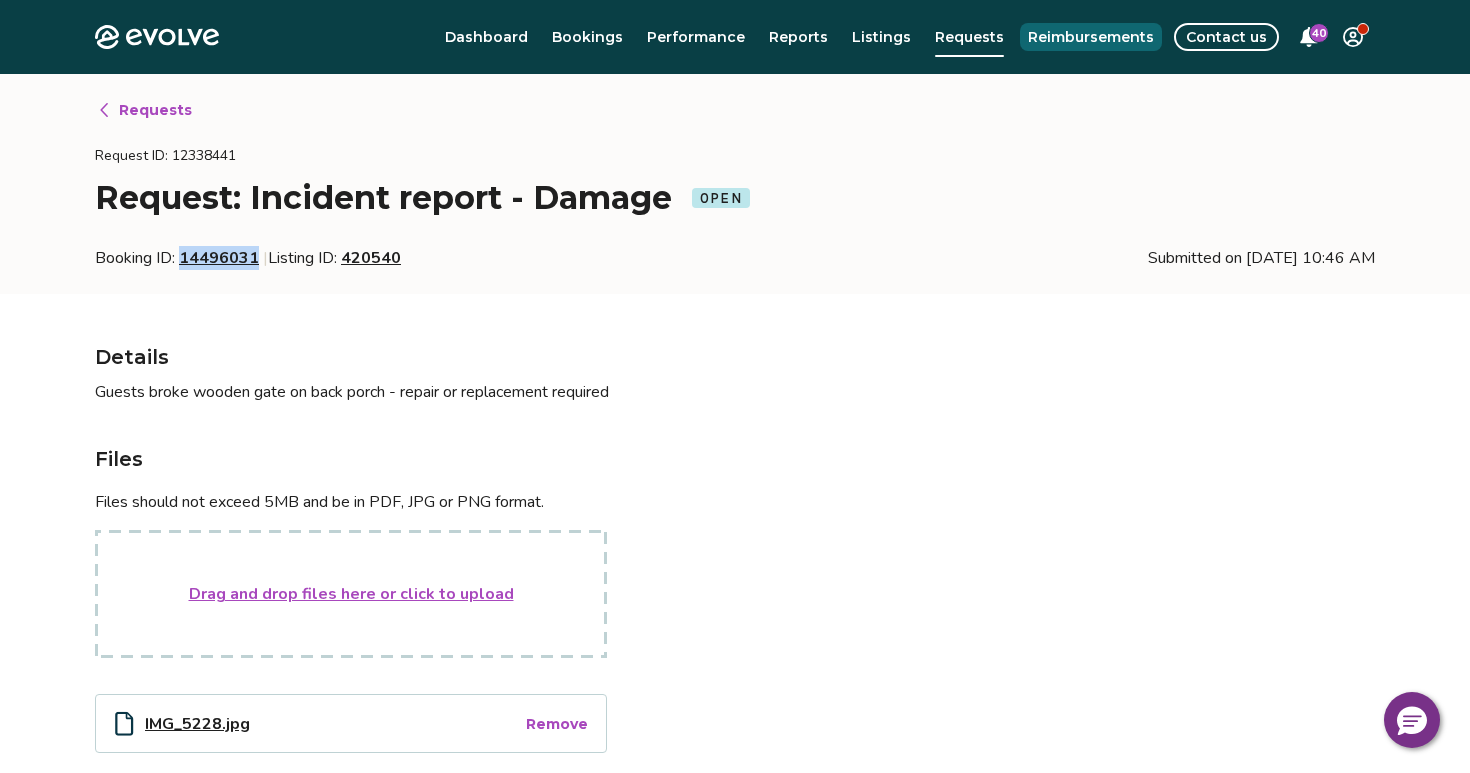 click on "Reimbursements" at bounding box center (1091, 37) 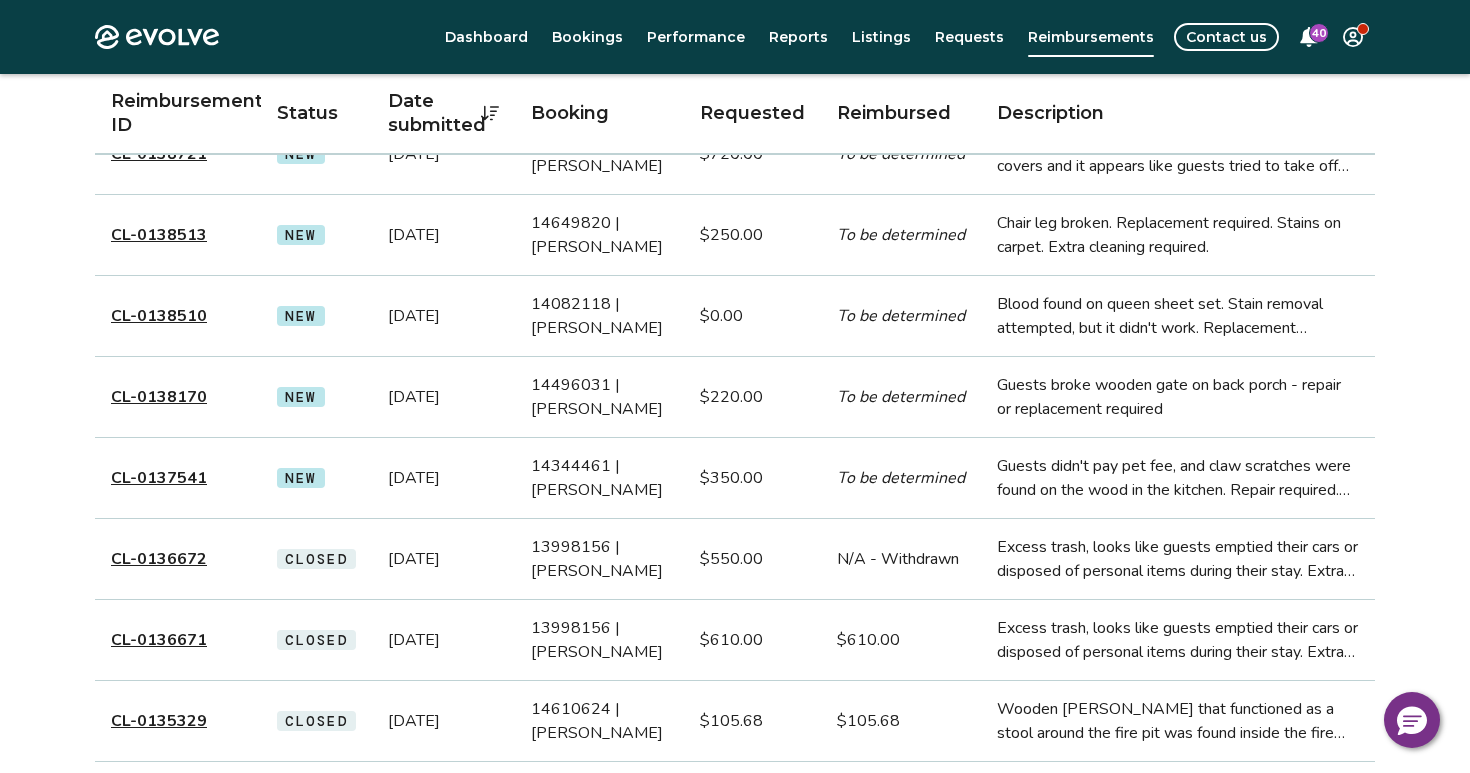 scroll, scrollTop: 425, scrollLeft: 0, axis: vertical 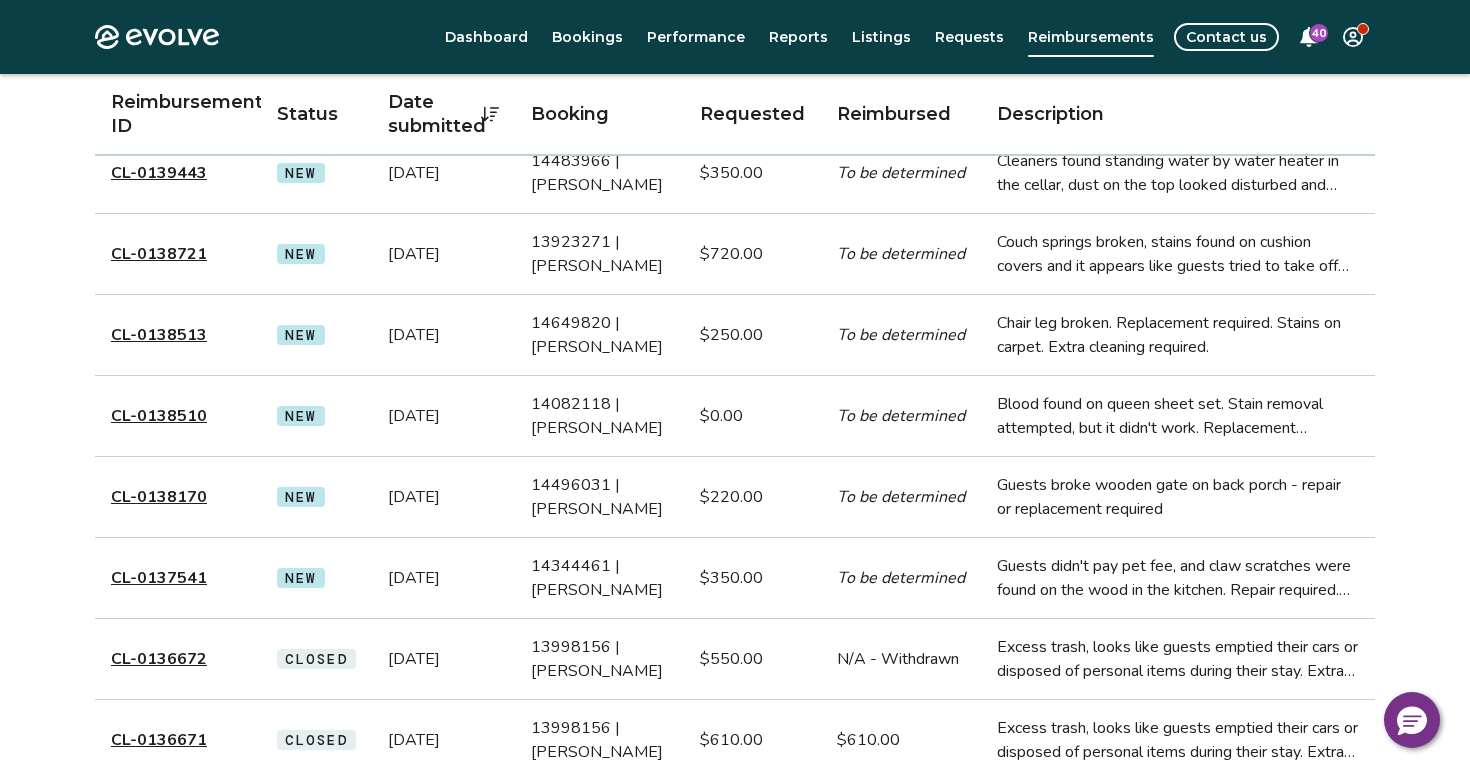 click on "CL-0138721" at bounding box center (159, 254) 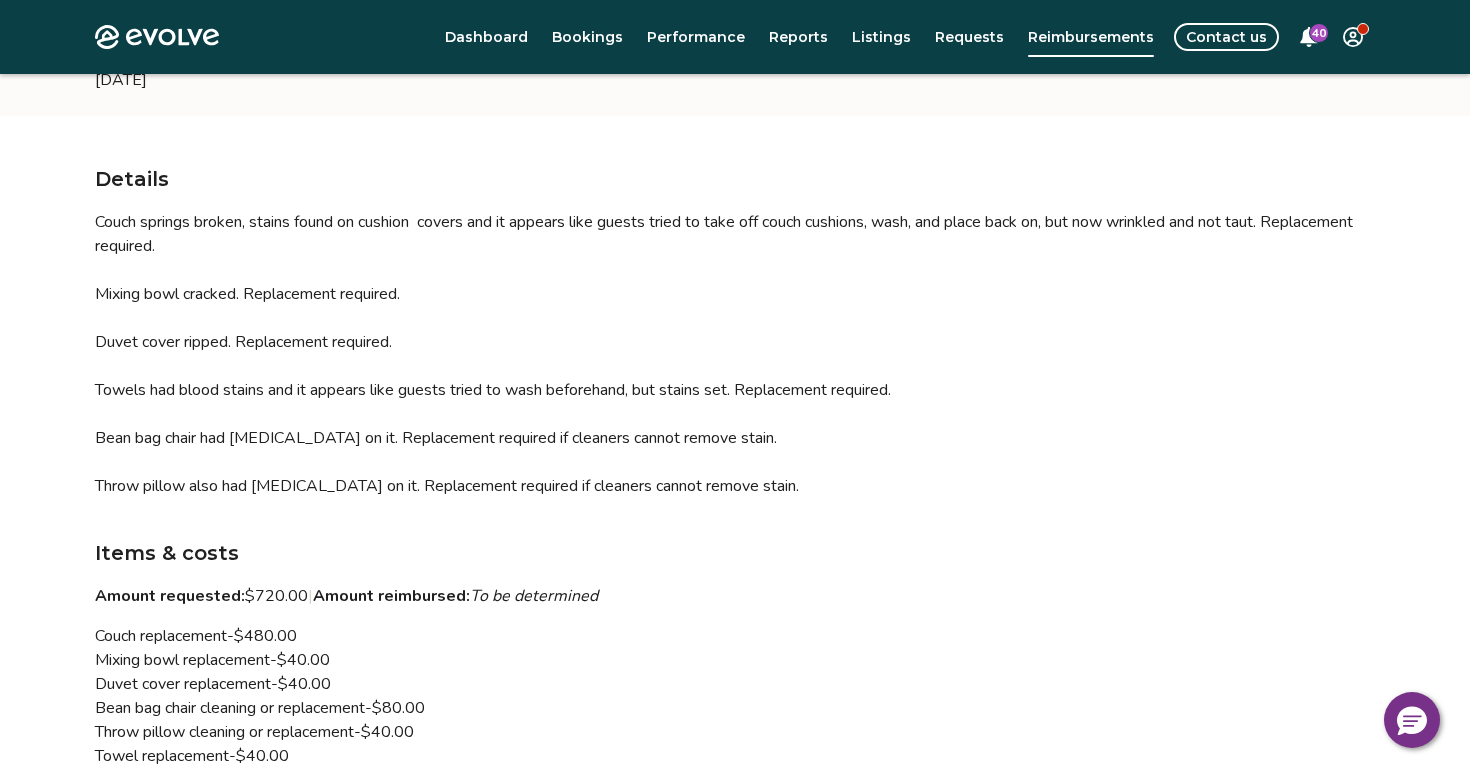 scroll, scrollTop: 289, scrollLeft: 0, axis: vertical 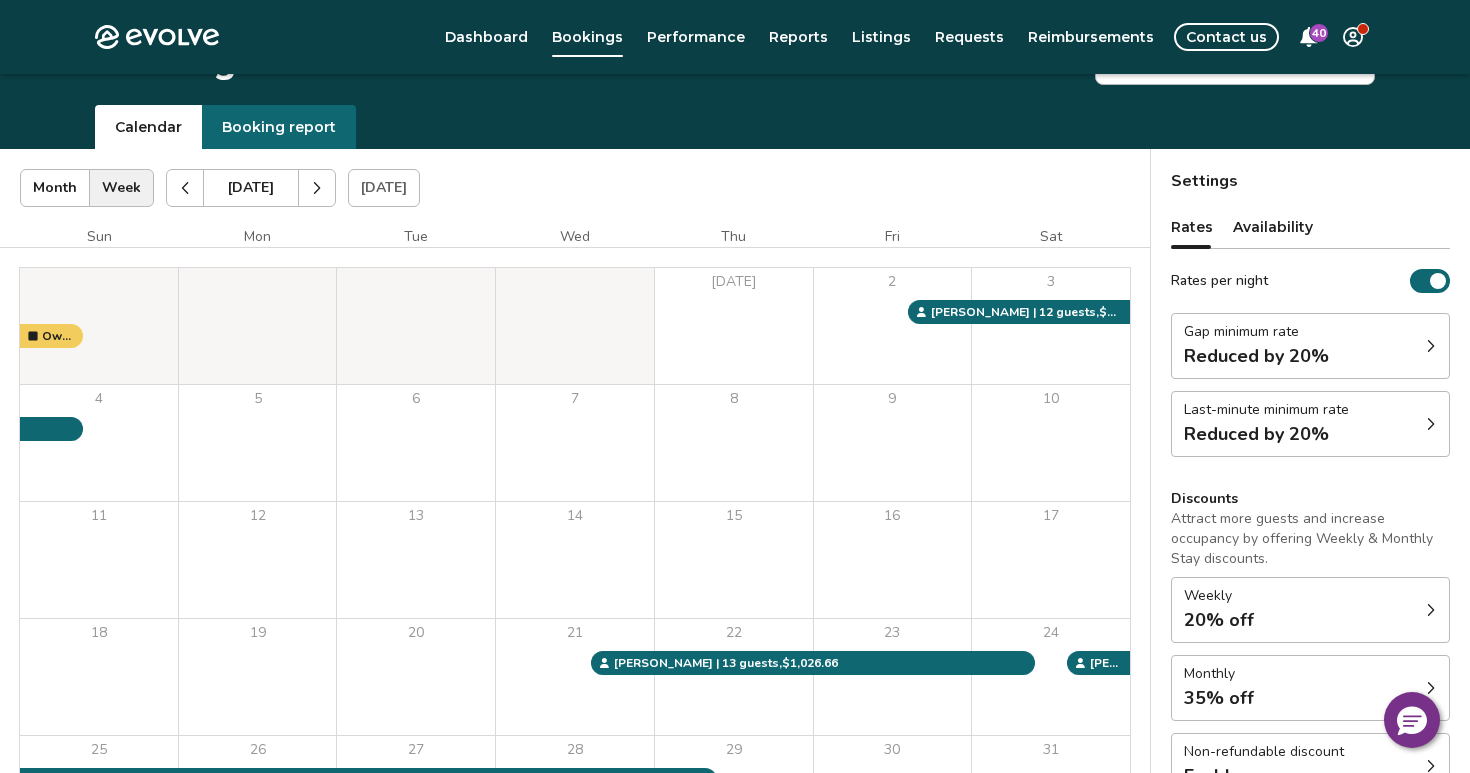 click 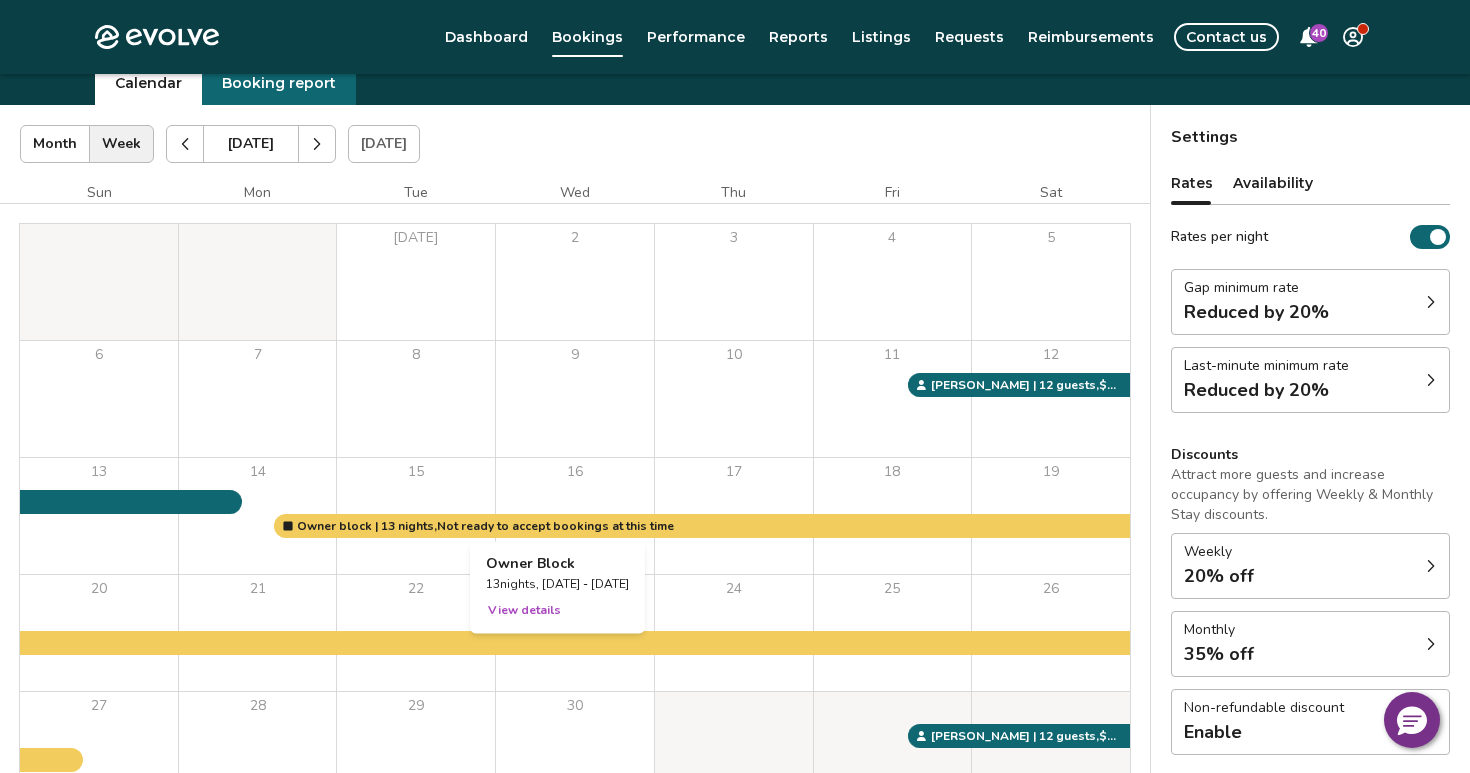 scroll, scrollTop: 76, scrollLeft: 0, axis: vertical 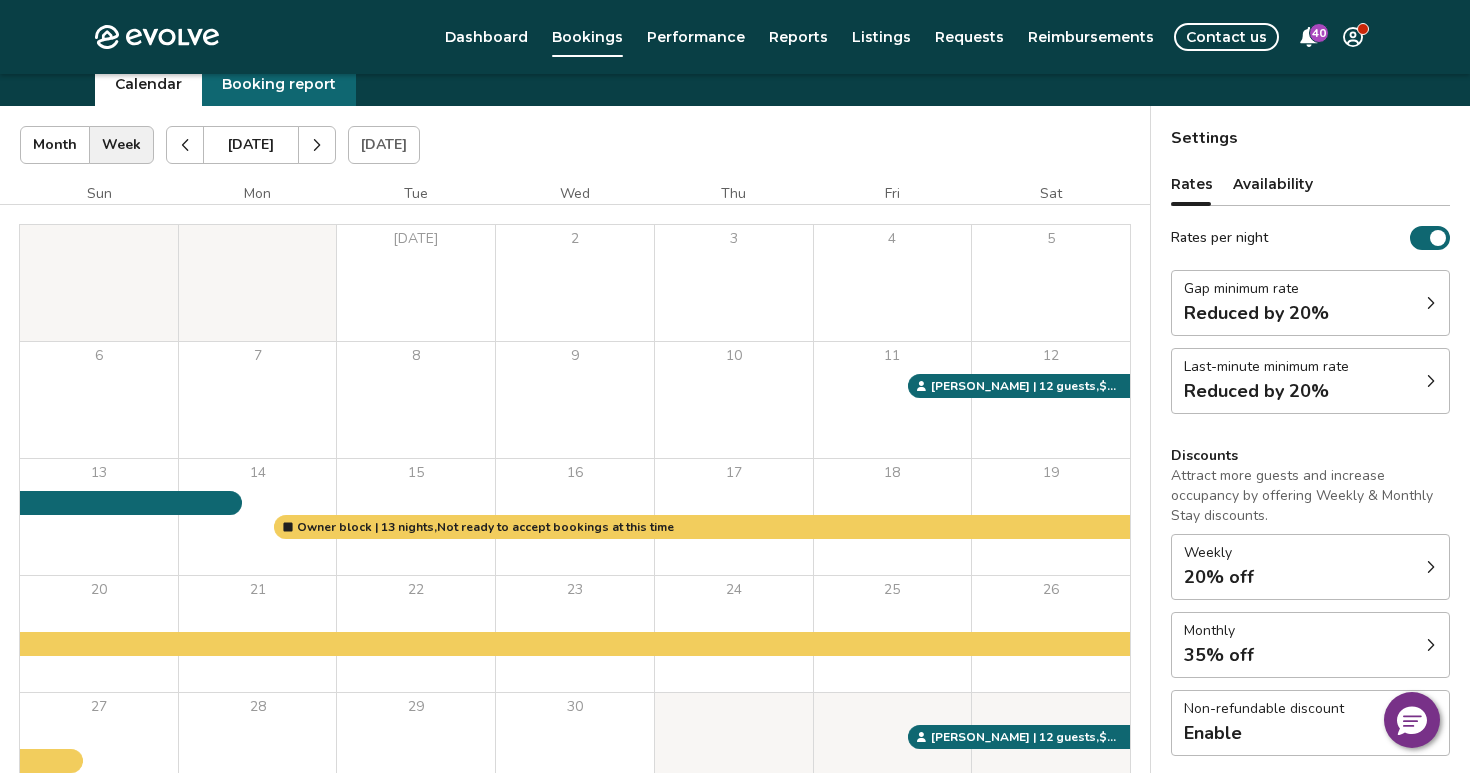 click at bounding box center [317, 145] 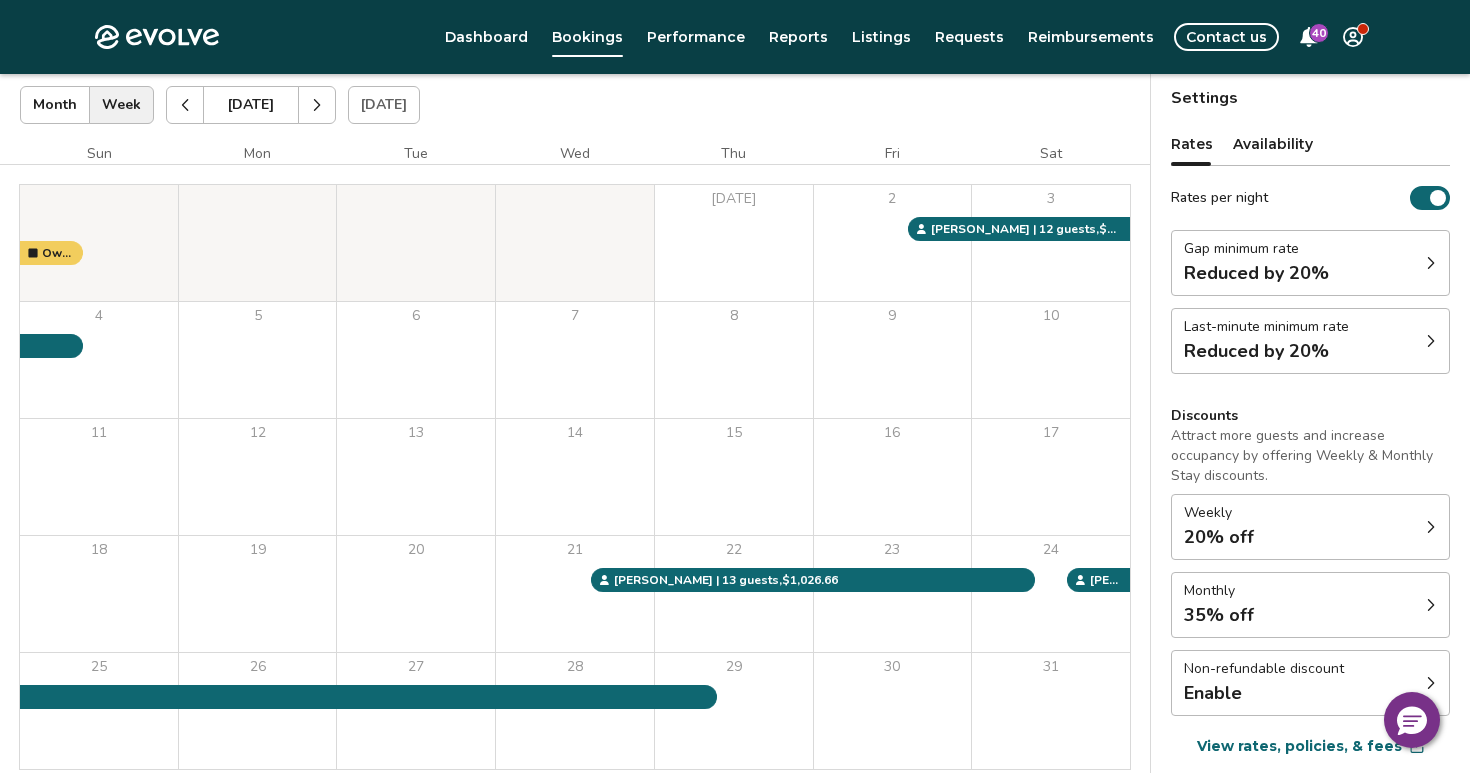 scroll, scrollTop: 114, scrollLeft: 0, axis: vertical 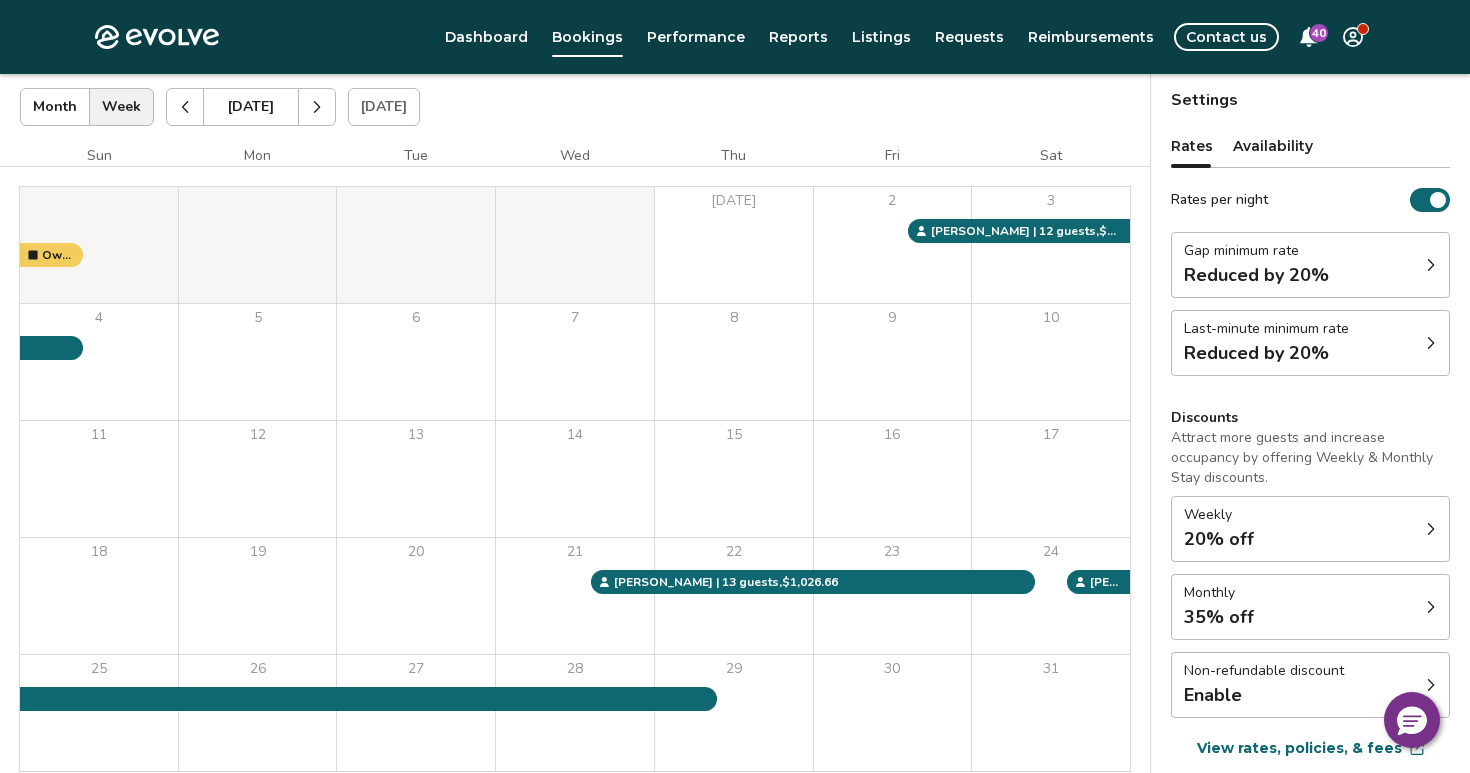 type 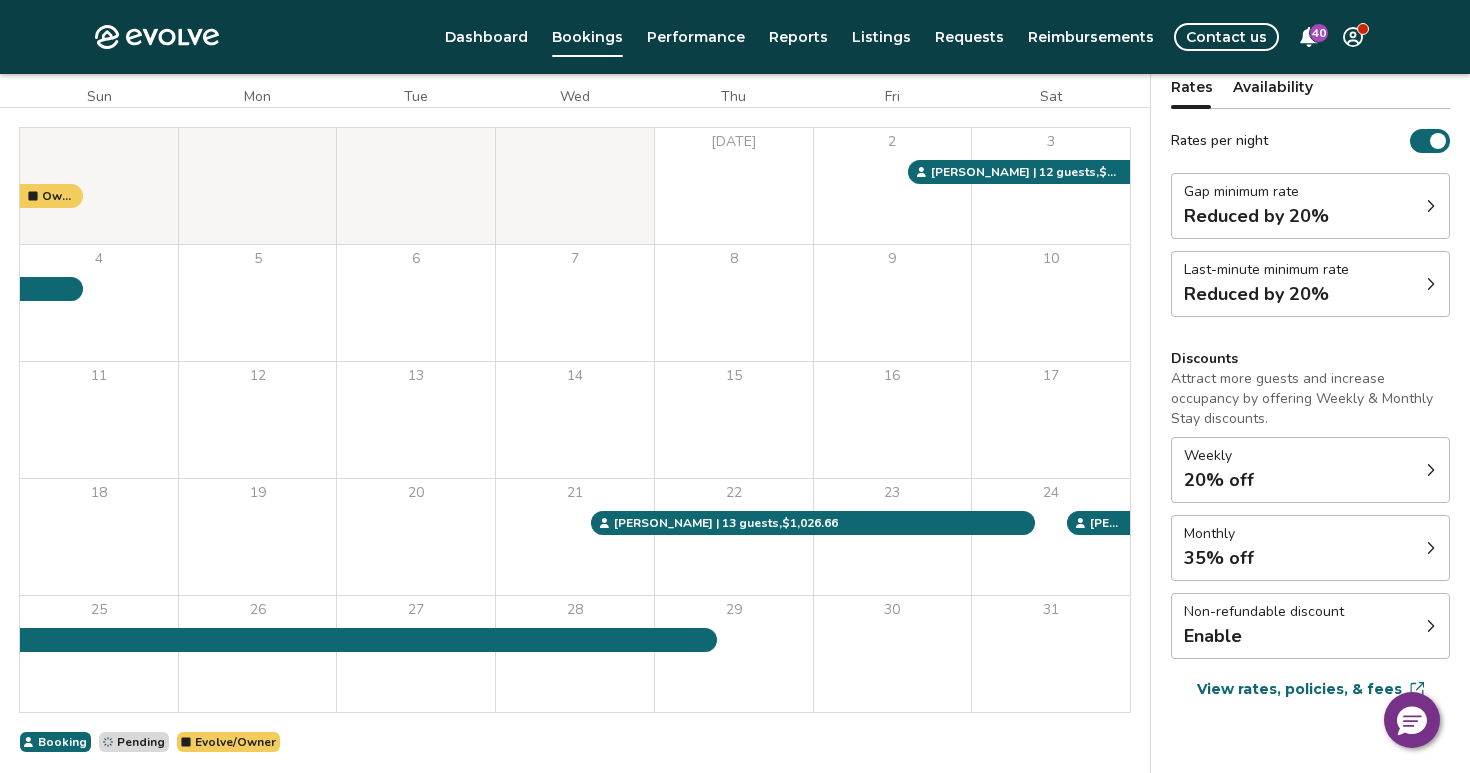 scroll, scrollTop: 176, scrollLeft: 0, axis: vertical 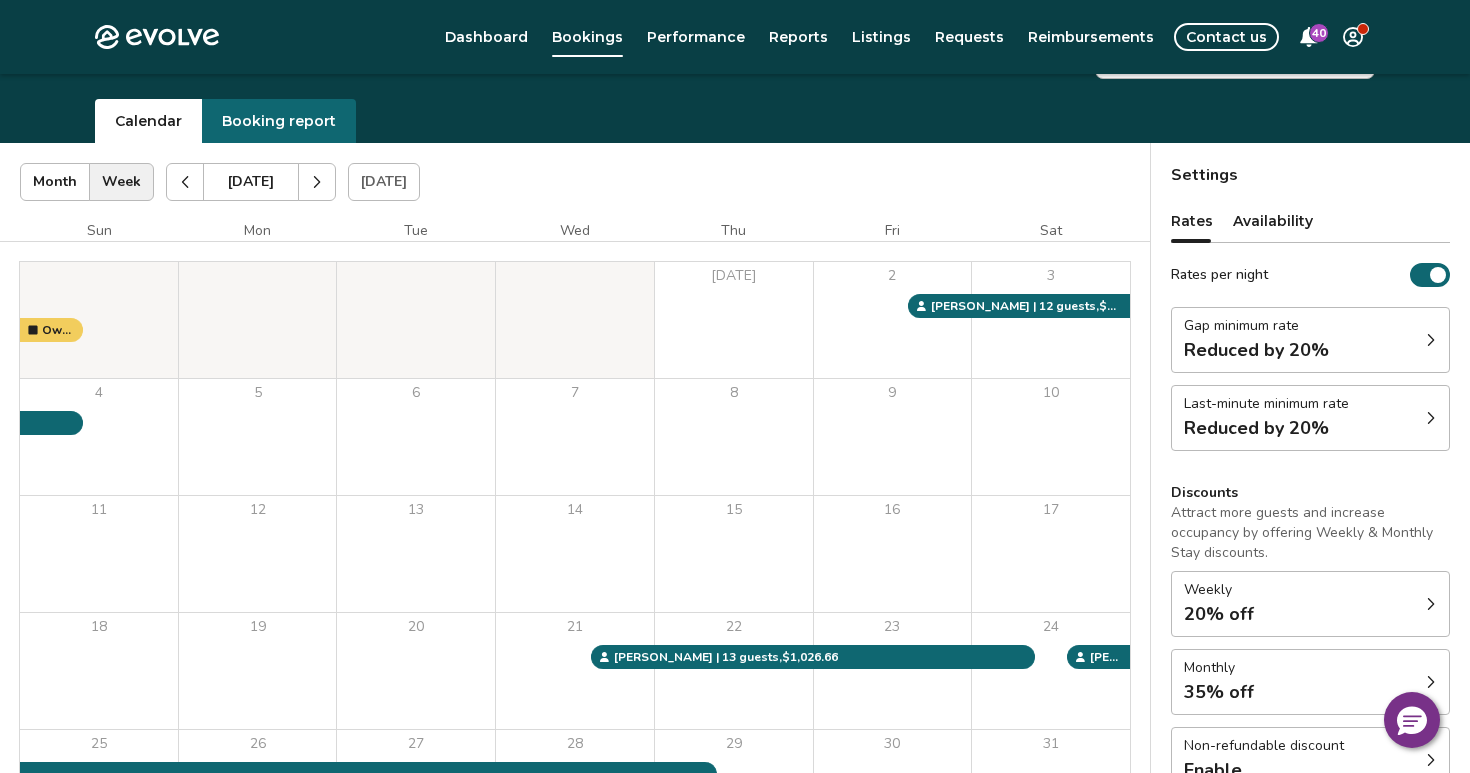 click 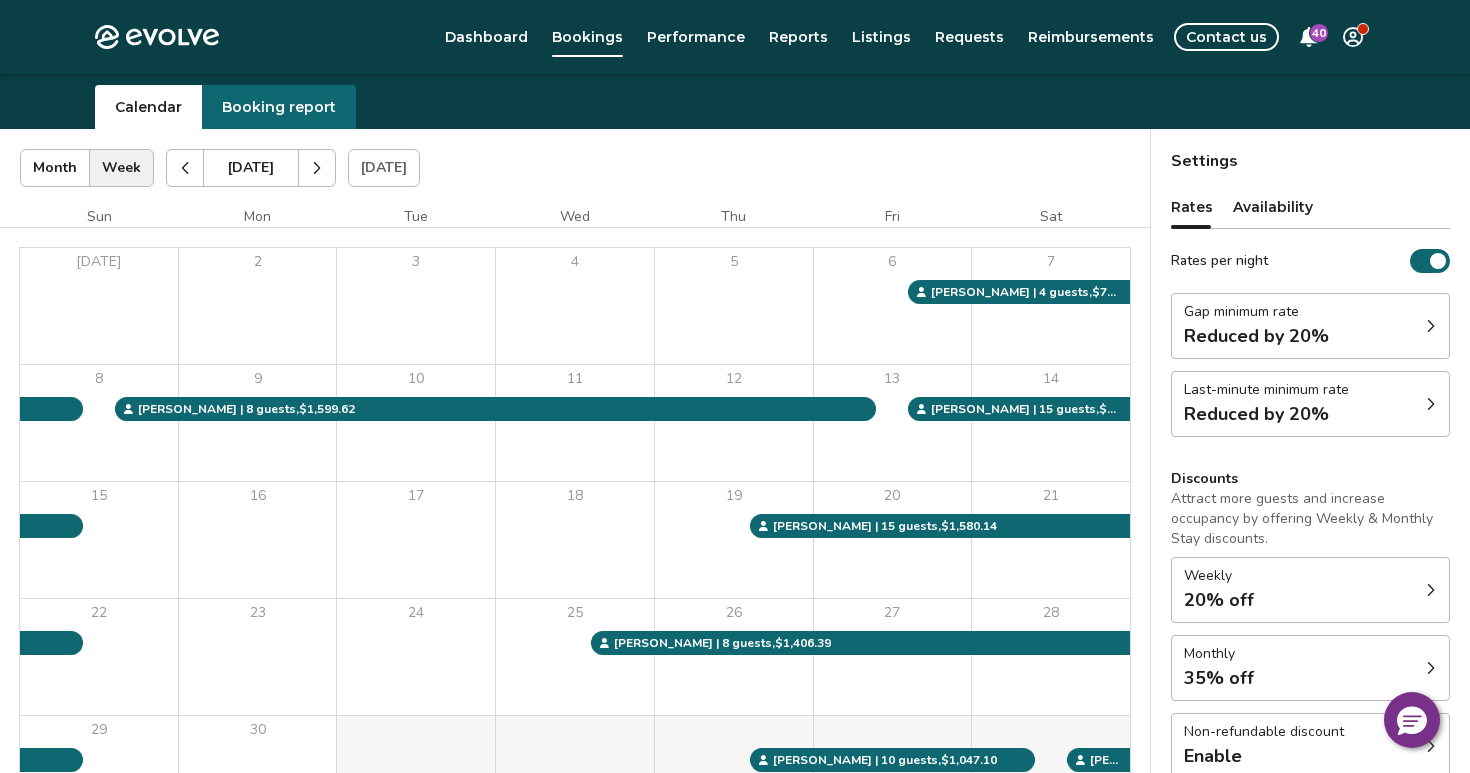 scroll, scrollTop: 55, scrollLeft: 0, axis: vertical 